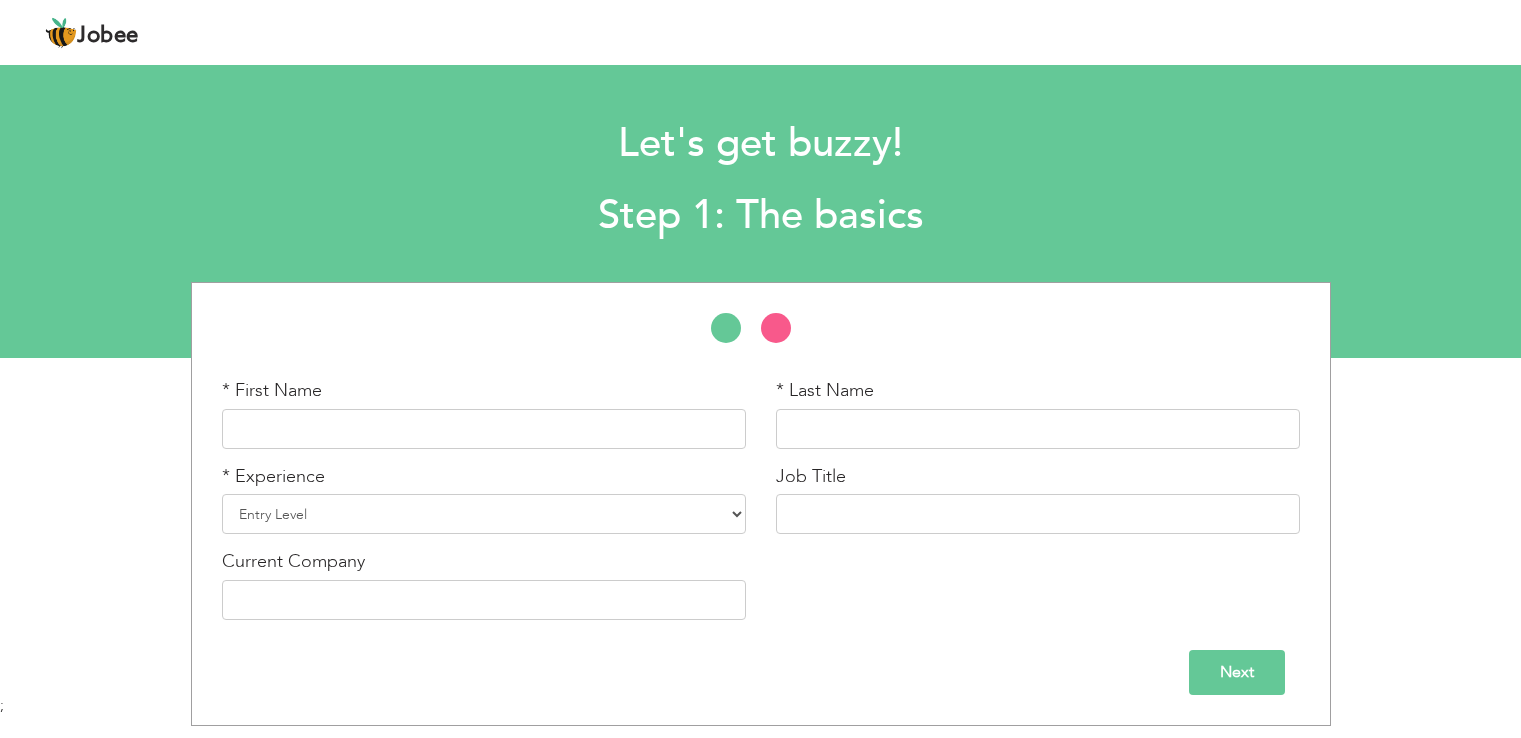 scroll, scrollTop: 0, scrollLeft: 0, axis: both 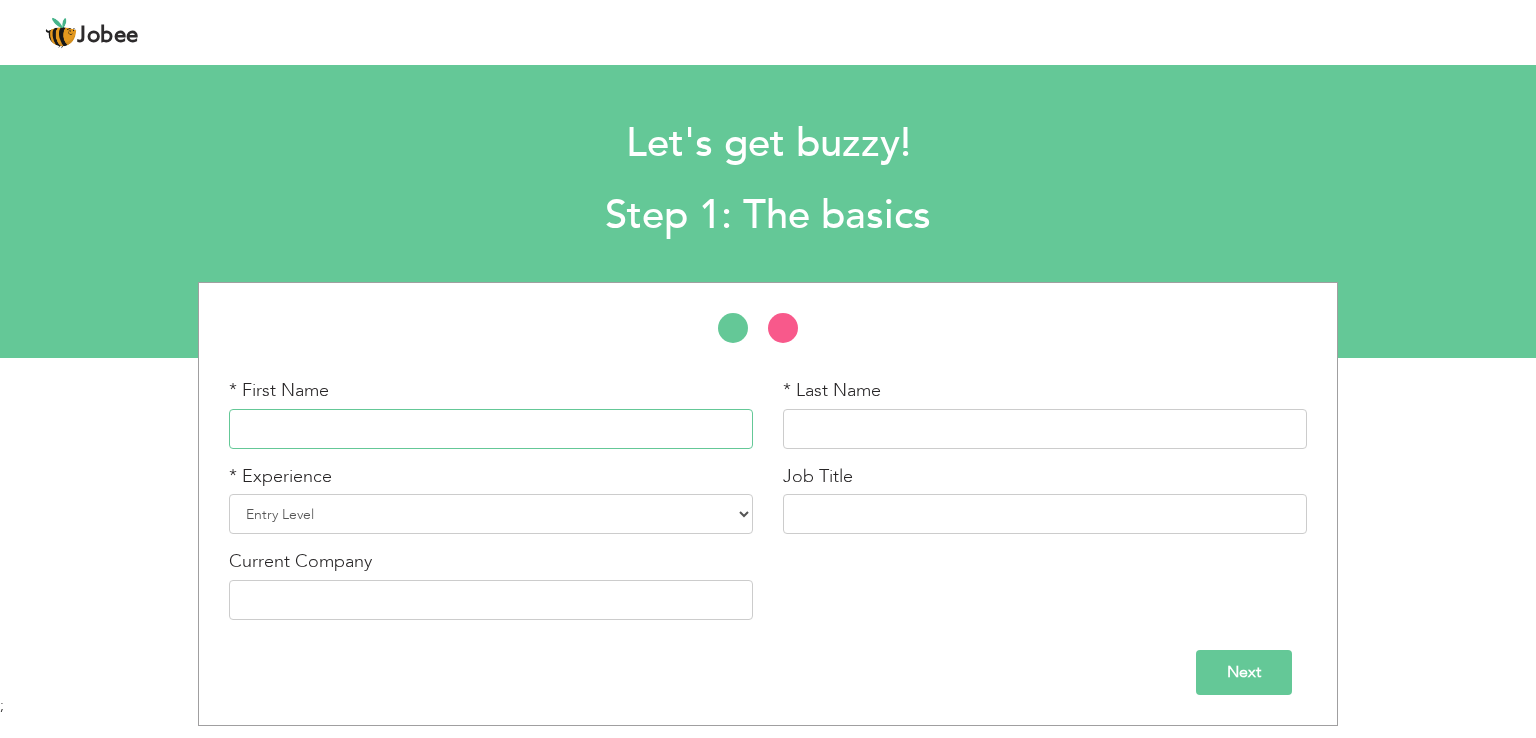 click at bounding box center [491, 429] 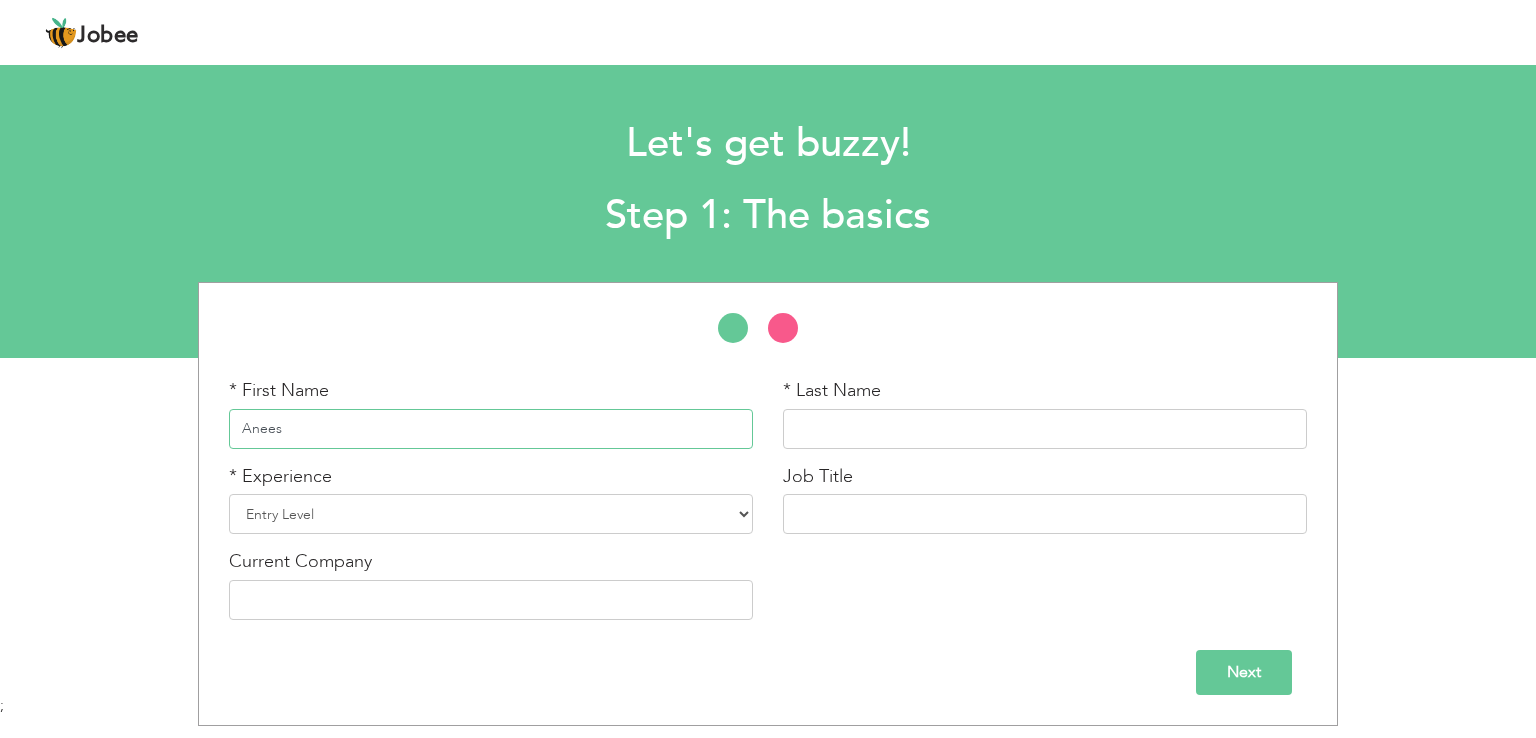 type on "Anees" 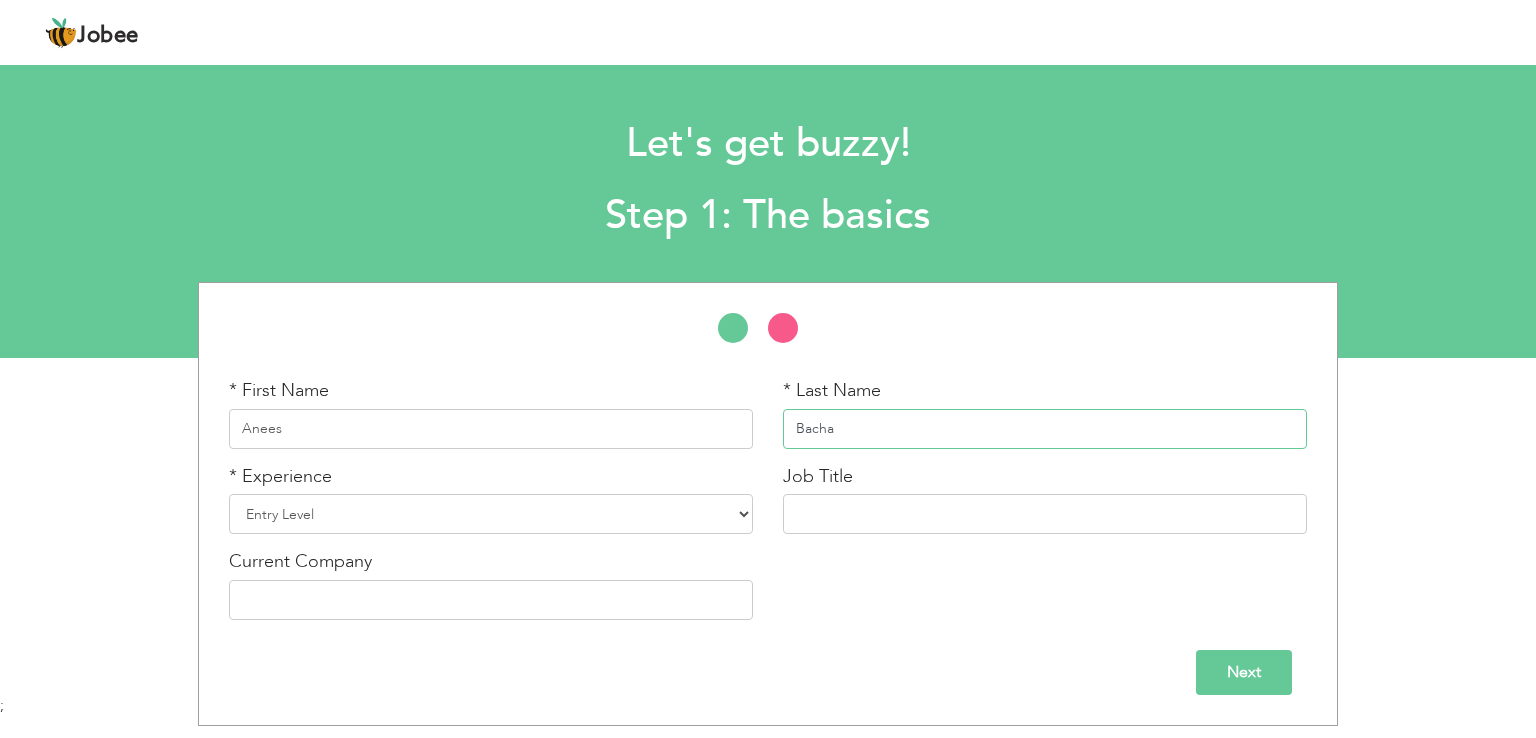type on "Bacha" 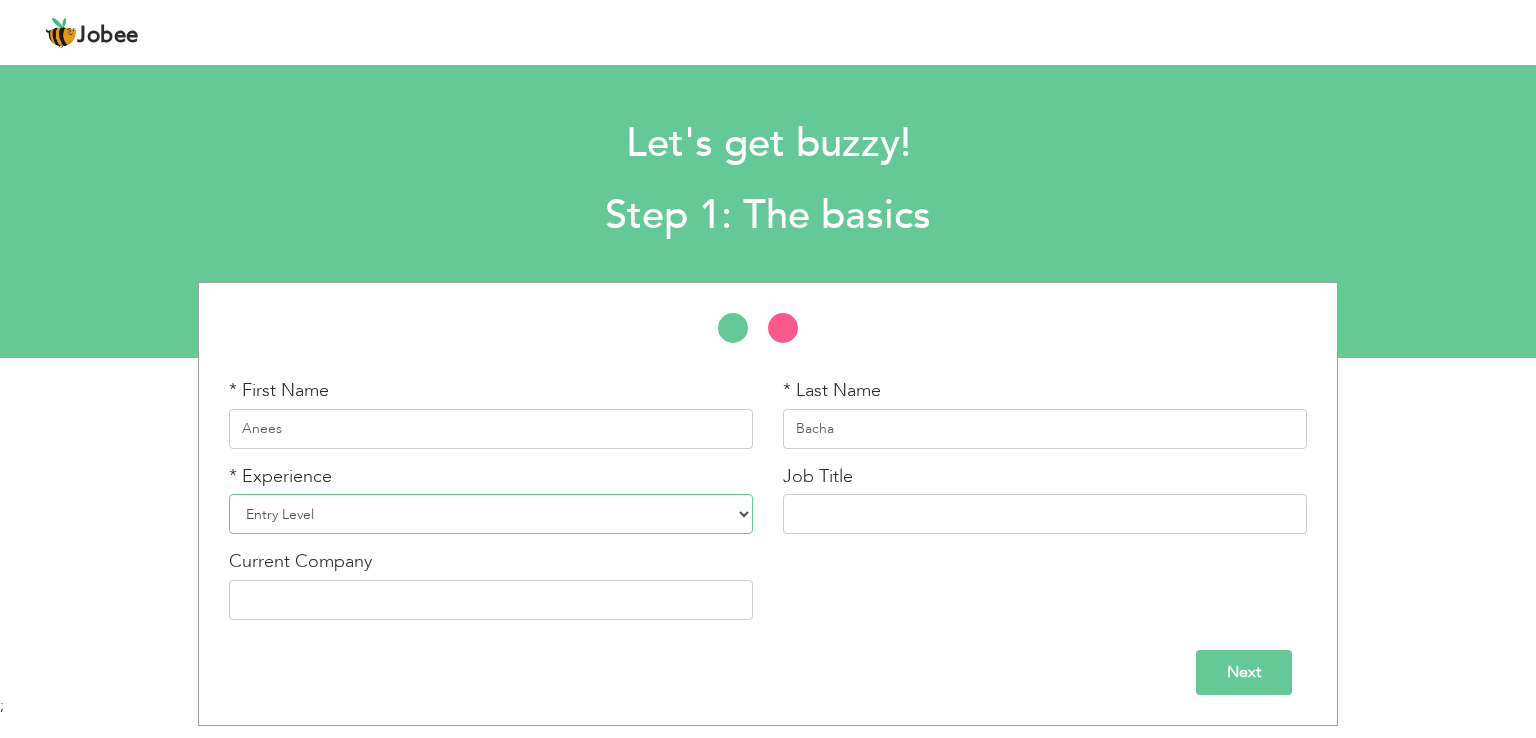 click on "Entry Level
Less than 1 Year
1 Year
2 Years
3 Years
4 Years
5 Years
6 Years
7 Years
8 Years
9 Years
10 Years
11 Years
12 Years
13 Years
14 Years
15 Years
16 Years
17 Years
18 Years
19 Years
20 Years
21 Years
22 Years
23 Years
24 Years
25 Years
26 Years
27 Years
28 Years
29 Years
30 Years
31 Years
32 Years
33 Years
34 Years
35 Years
More than 35 Years" at bounding box center [491, 514] 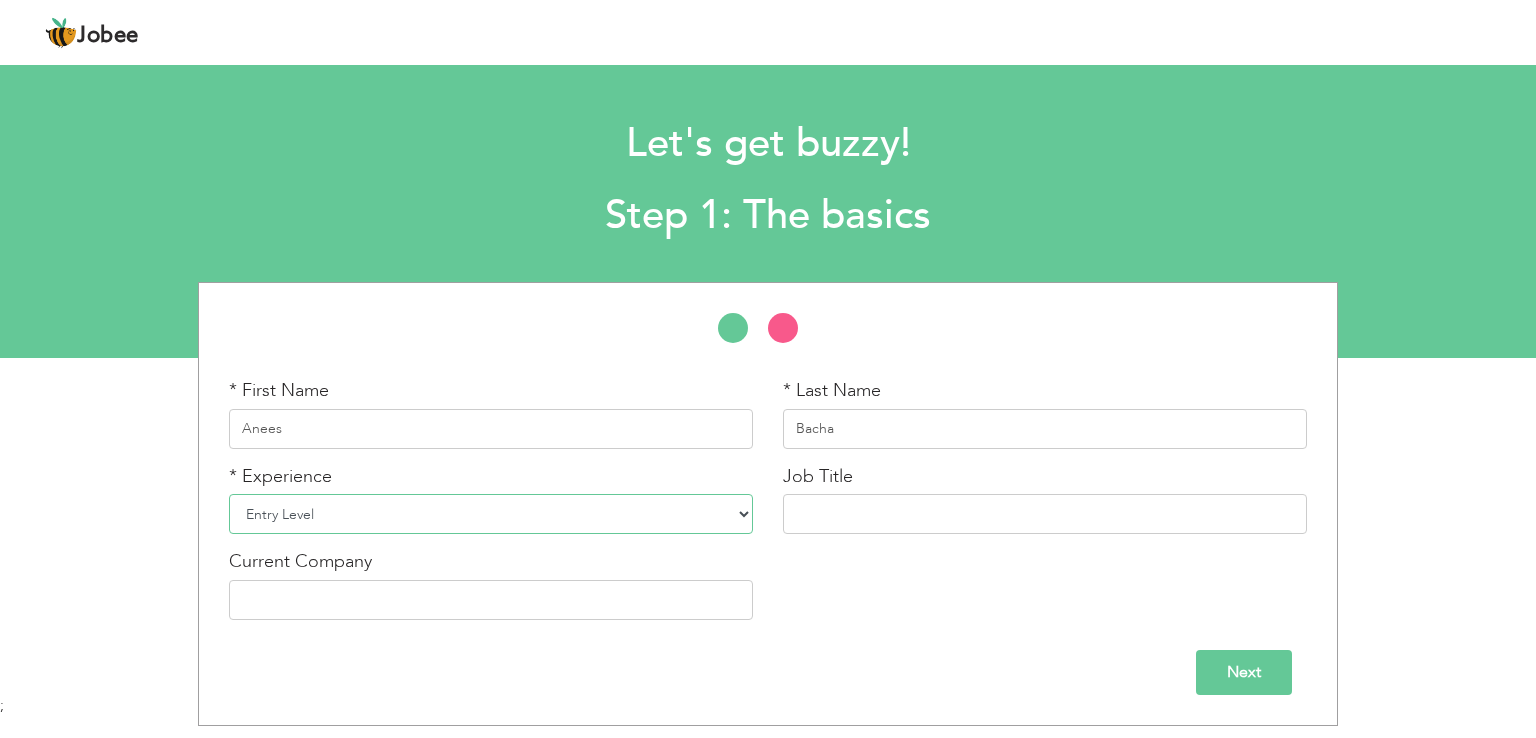 select on "2" 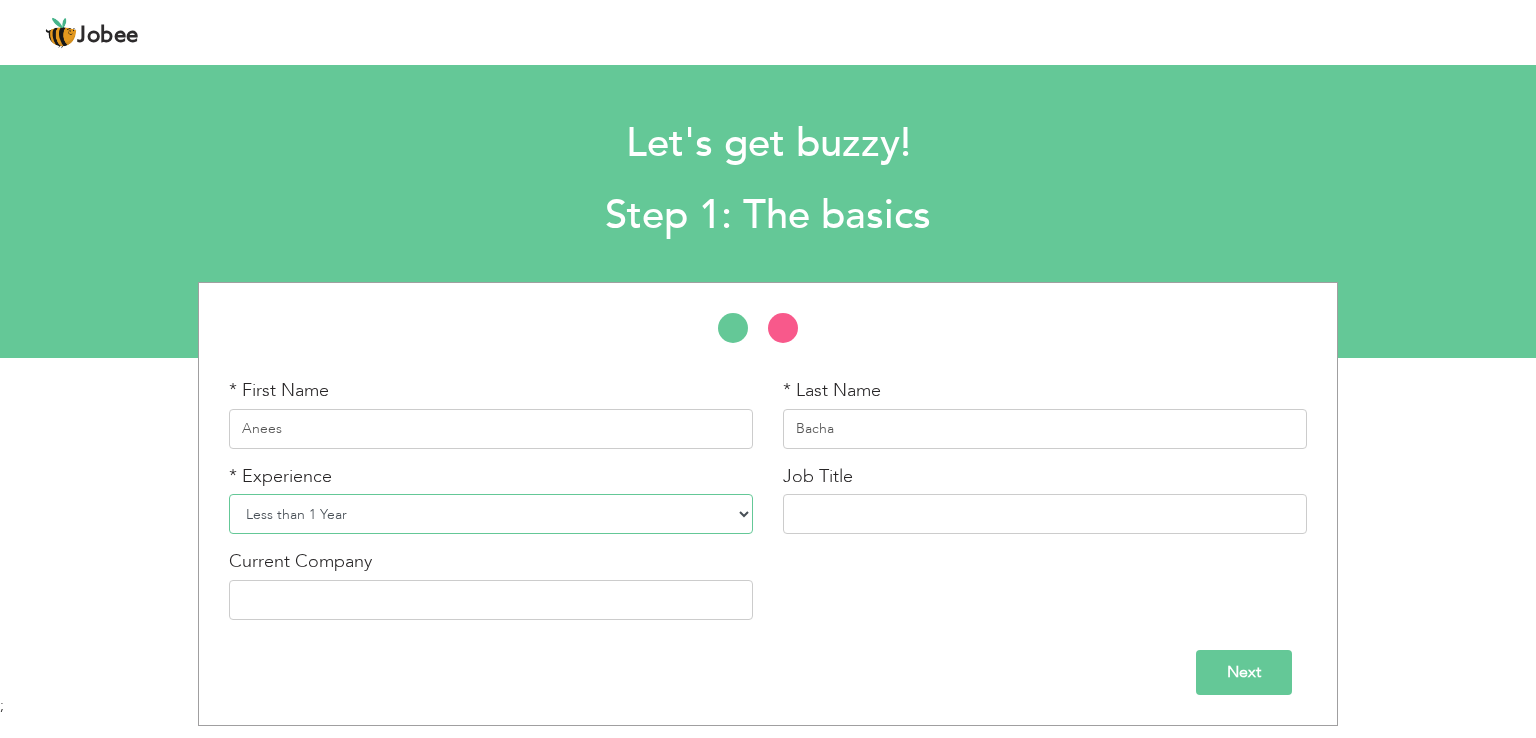 click on "Entry Level
Less than 1 Year
1 Year
2 Years
3 Years
4 Years
5 Years
6 Years
7 Years
8 Years
9 Years
10 Years
11 Years
12 Years
13 Years
14 Years
15 Years
16 Years
17 Years
18 Years
19 Years
20 Years
21 Years
22 Years
23 Years
24 Years
25 Years
26 Years
27 Years
28 Years
29 Years
30 Years
31 Years
32 Years
33 Years
34 Years
35 Years
More than 35 Years" at bounding box center [491, 514] 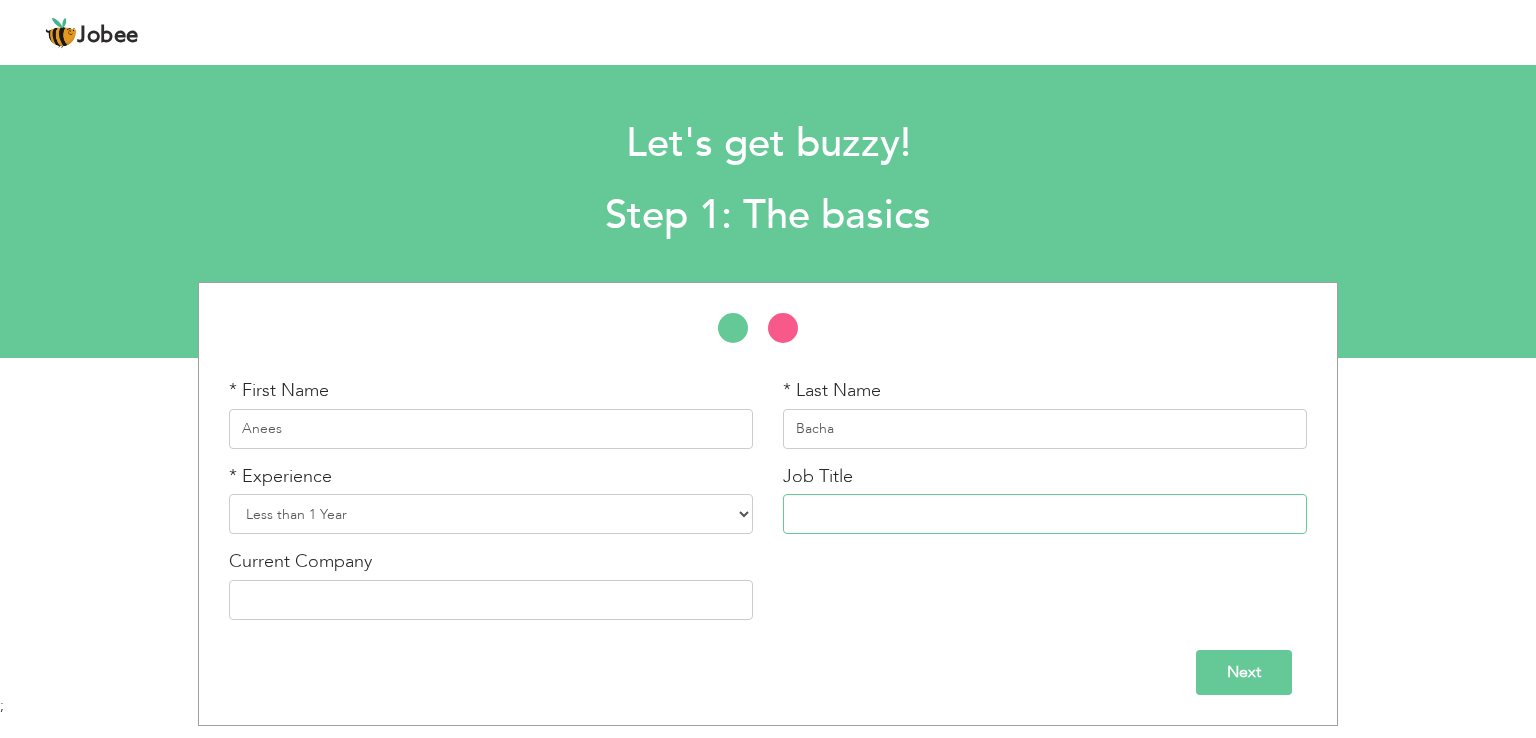 click at bounding box center (1045, 514) 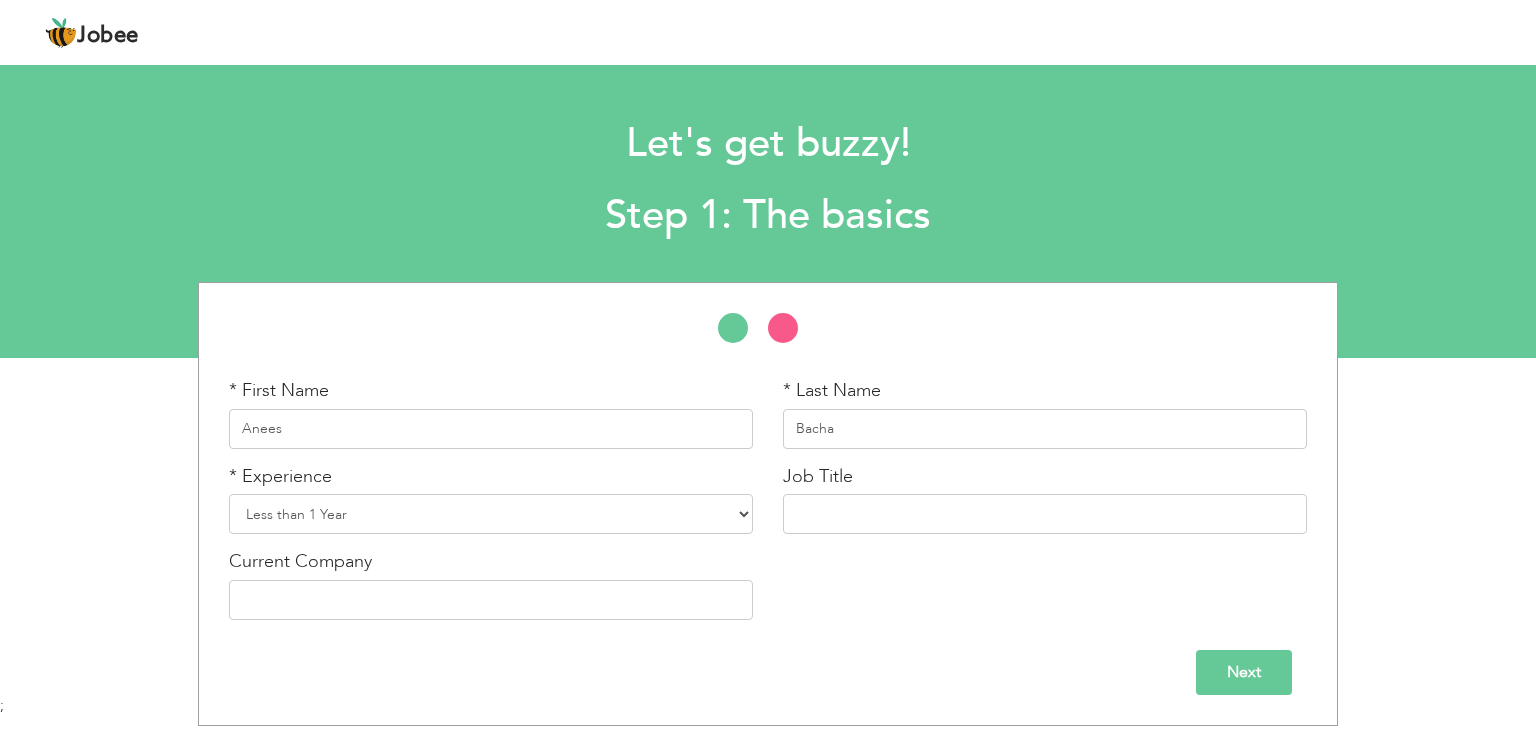 click on "Job Title" at bounding box center (1045, 499) 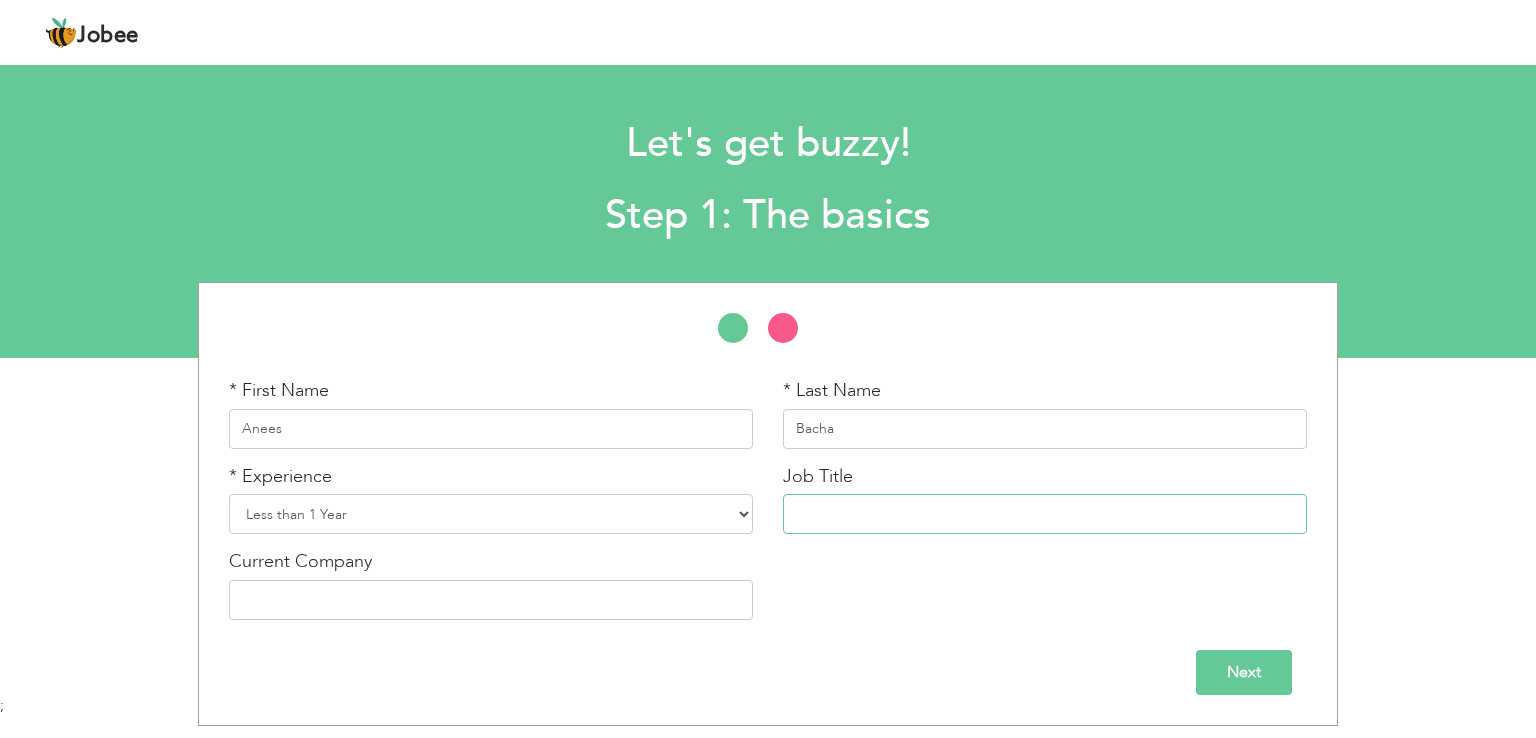 click at bounding box center [1045, 514] 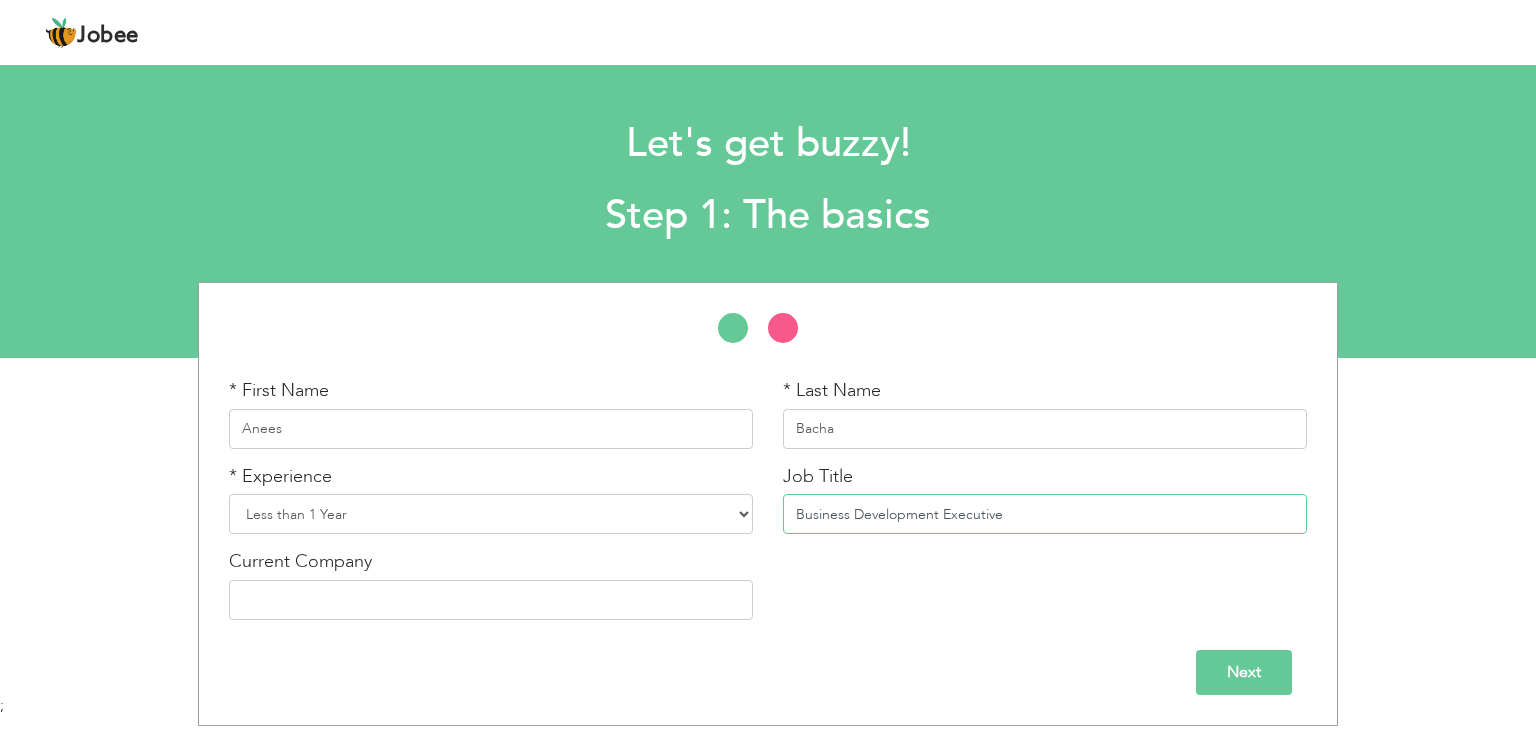 type on "Business Development Executive" 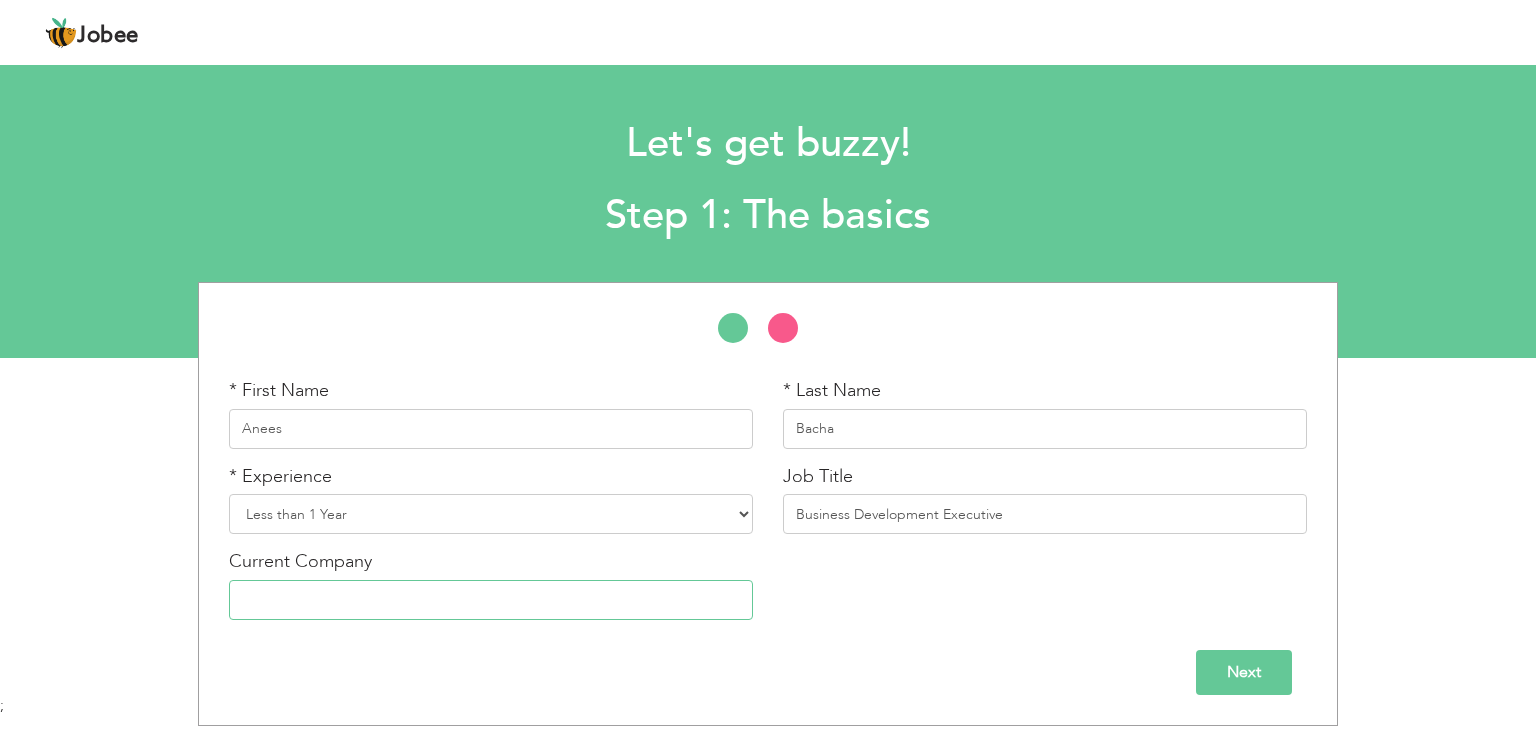 click at bounding box center (491, 600) 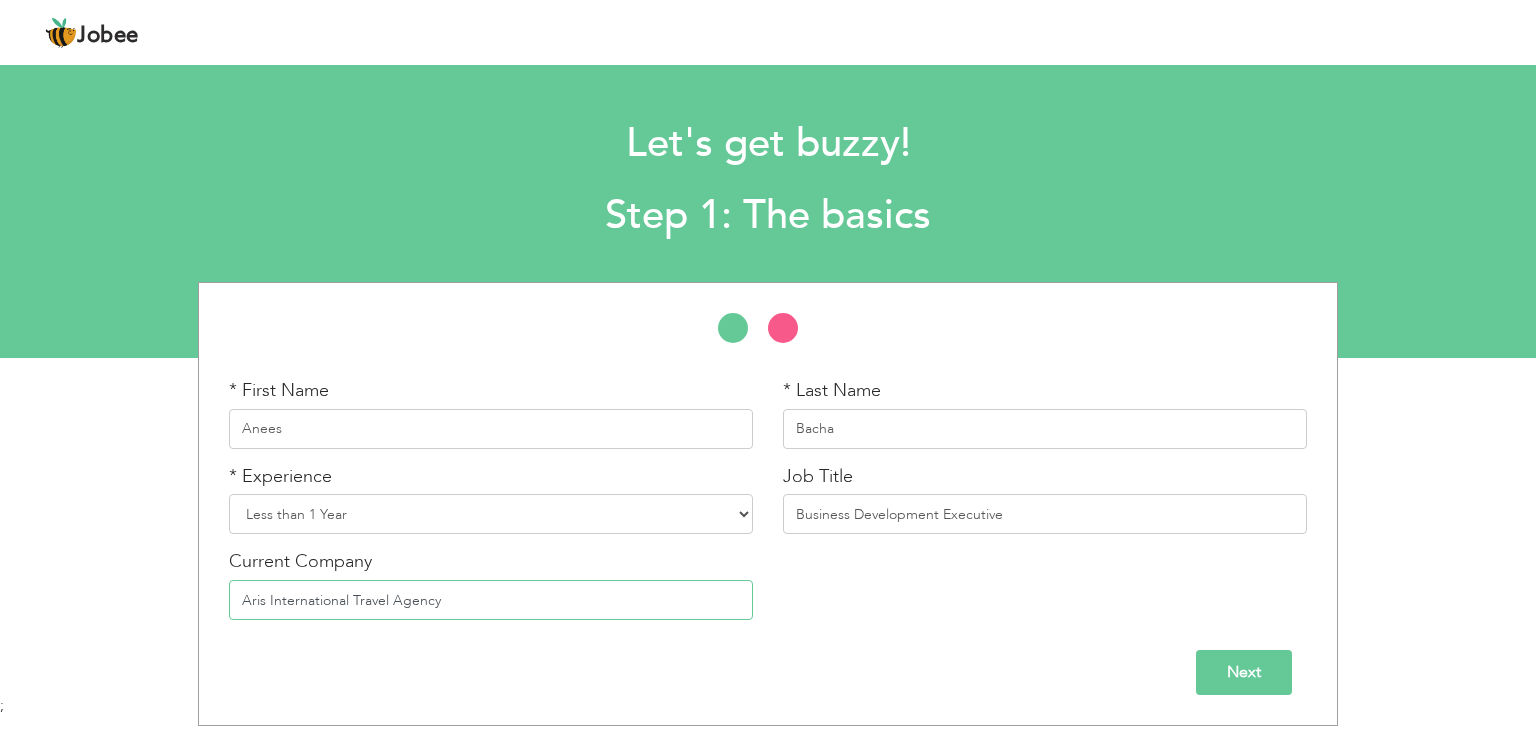 type on "Aris International Travel Agency" 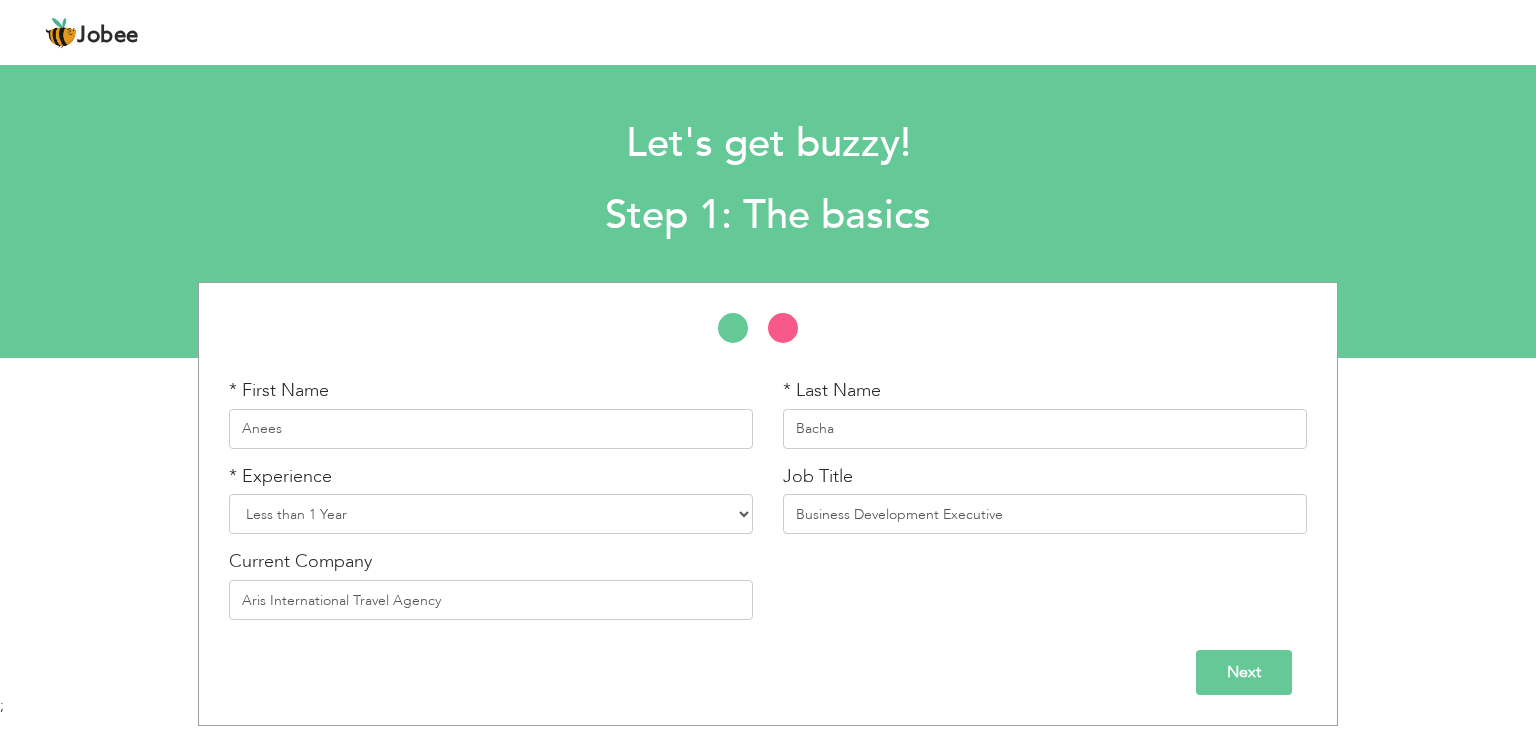 click on "* Experience
Entry Level
Less than 1 Year
1 Year
2 Years
3 Years
4 Years
5 Years
6 Years
7 Years
8 Years
9 Years
10 Years
11 Years
12 Years
13 Years
14 Years
15 Years
16 Years
17 Years
18 Years
19 Years
20 Years
21 Years
22 Years
23 Years
24 Years
25 Years
26 Years
27 Years
28 Years
29 Years
30 Years
31 Years
32 Years
33 Years
34 Years
35 Years
More than 35 Years" at bounding box center (491, 507) 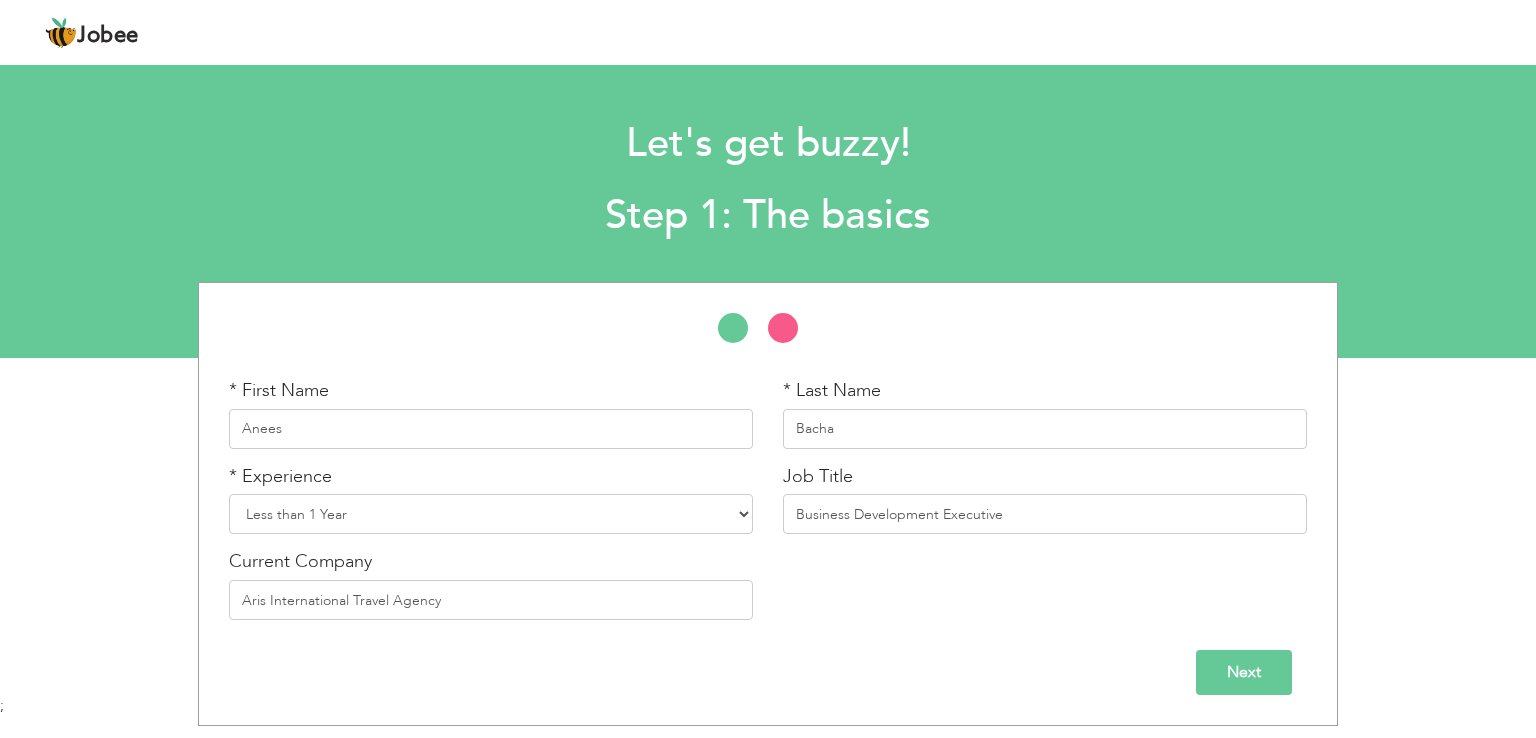 click on "Next" at bounding box center (1244, 672) 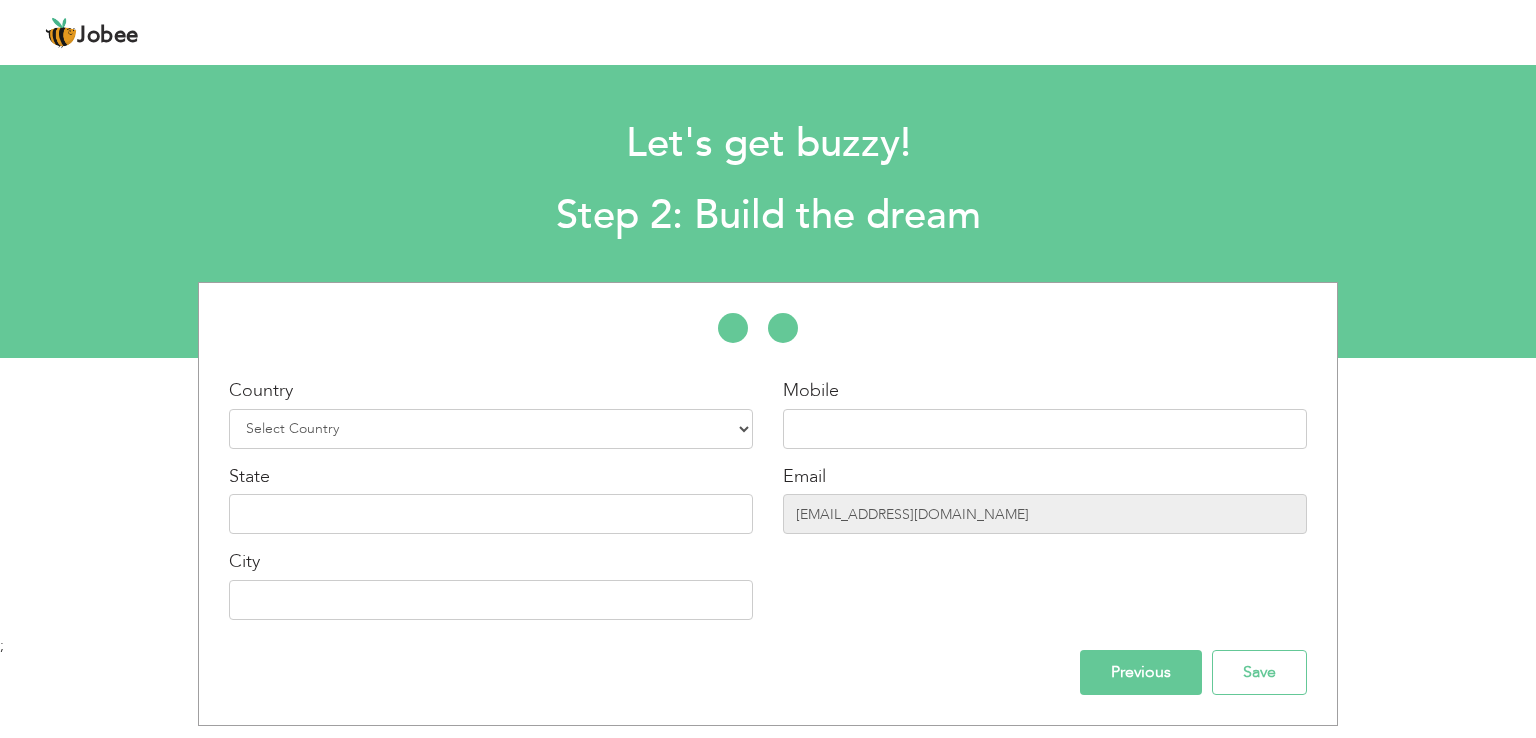 click on "Country
Select Country
Afghanistan
Albania
Algeria
American Samoa
Andorra
Angola
Anguilla
Antarctica
Antigua and Barbuda
Argentina
Armenia
Aruba
Australia
Austria
Azerbaijan
Bahamas
Bahrain
Bangladesh
Barbados
Belarus
Belgium
Belize
Benin
Bermuda
Bhutan
Bolivia
Bosnia-Herzegovina
Botswana
Bouvet Island
Brazil
British Indian Ocean Territory
Brunei Darussalam
Bulgaria
Burkina Faso
Burundi
Cambodia
Cameroon
Canada
Cape Verde
Cayman Islands
Central African Republic
Chad
Chile
China
Christmas Island
Cocos (Keeling) Islands
Colombia
Comoros
Congo
Congo, Dem. Republic
Cook Islands
Costa Rica
Croatia
Cuba
Cyprus
Czech Rep
Denmark
Djibouti
Dominica
Dominican Republic
Ecuador
Egypt
El Salvador
Equatorial Guinea
Eritrea
Estonia
Ethiopia
European Union
Faroe Islands
Fiji" at bounding box center [491, 506] 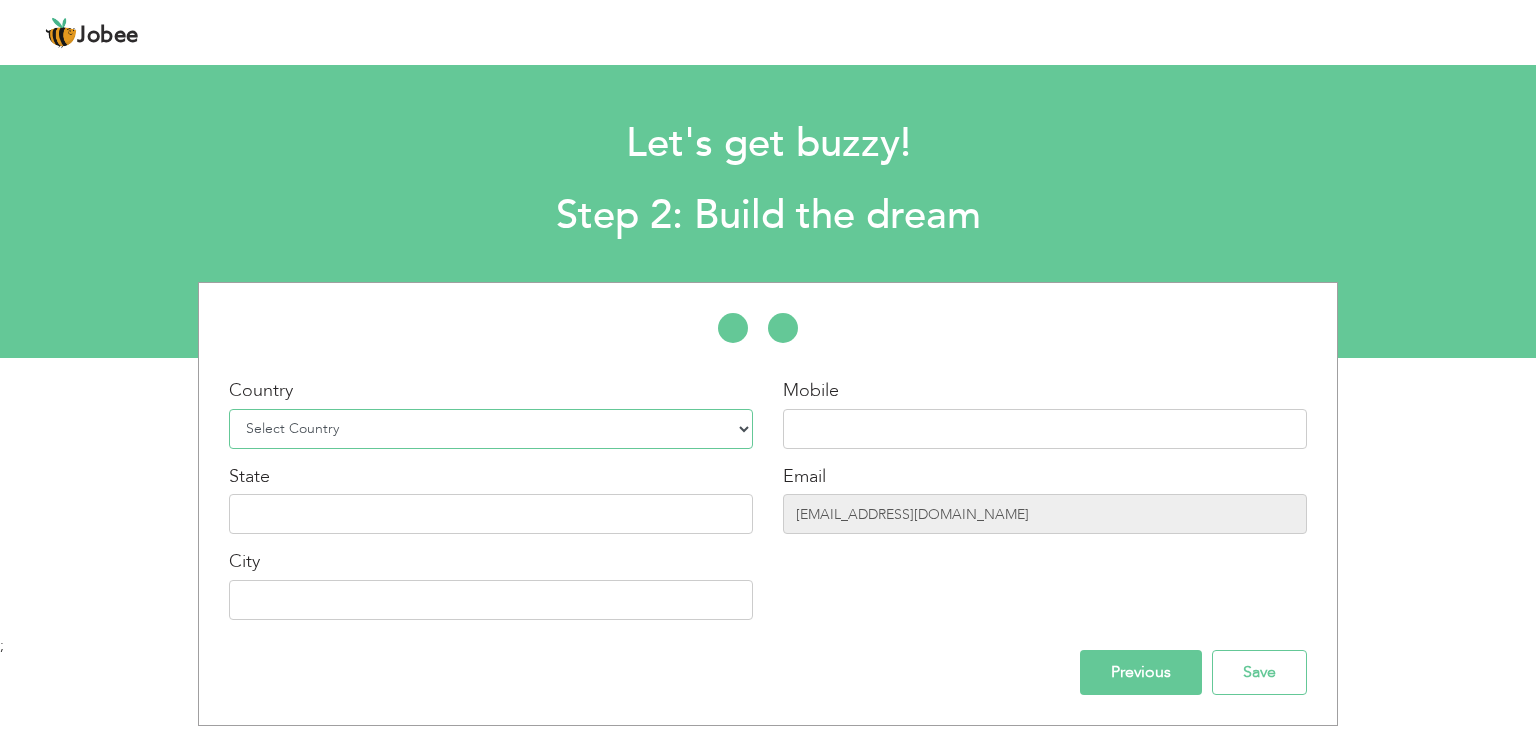 click on "Select Country
Afghanistan
Albania
Algeria
American Samoa
Andorra
Angola
Anguilla
Antarctica
Antigua and Barbuda
Argentina
Armenia
Aruba
Australia
Austria
Azerbaijan
Bahamas
Bahrain
Bangladesh
Barbados
Belarus
Belgium
Belize
Benin
Bermuda
Bhutan
Bolivia
Bosnia-Herzegovina
Botswana
Bouvet Island
Brazil
British Indian Ocean Territory
Brunei Darussalam
Bulgaria
Burkina Faso
Burundi
Cambodia
Cameroon
Canada
Cape Verde
Cayman Islands
Central African Republic
Chad
Chile
China
Christmas Island
Cocos (Keeling) Islands
Colombia
Comoros
Congo
Congo, Dem. Republic
Cook Islands
Costa Rica
Croatia
Cuba
Cyprus
Czech Rep
Denmark
Djibouti
Dominica
Dominican Republic
Ecuador
Egypt
El Salvador
Equatorial Guinea
Eritrea
Estonia
Ethiopia
European Union
Falkland Islands (Malvinas)
Faroe Islands
Fiji
Finland
France
French Guiana
French Southern Territories
Gabon
Gambia
Georgia" at bounding box center (491, 429) 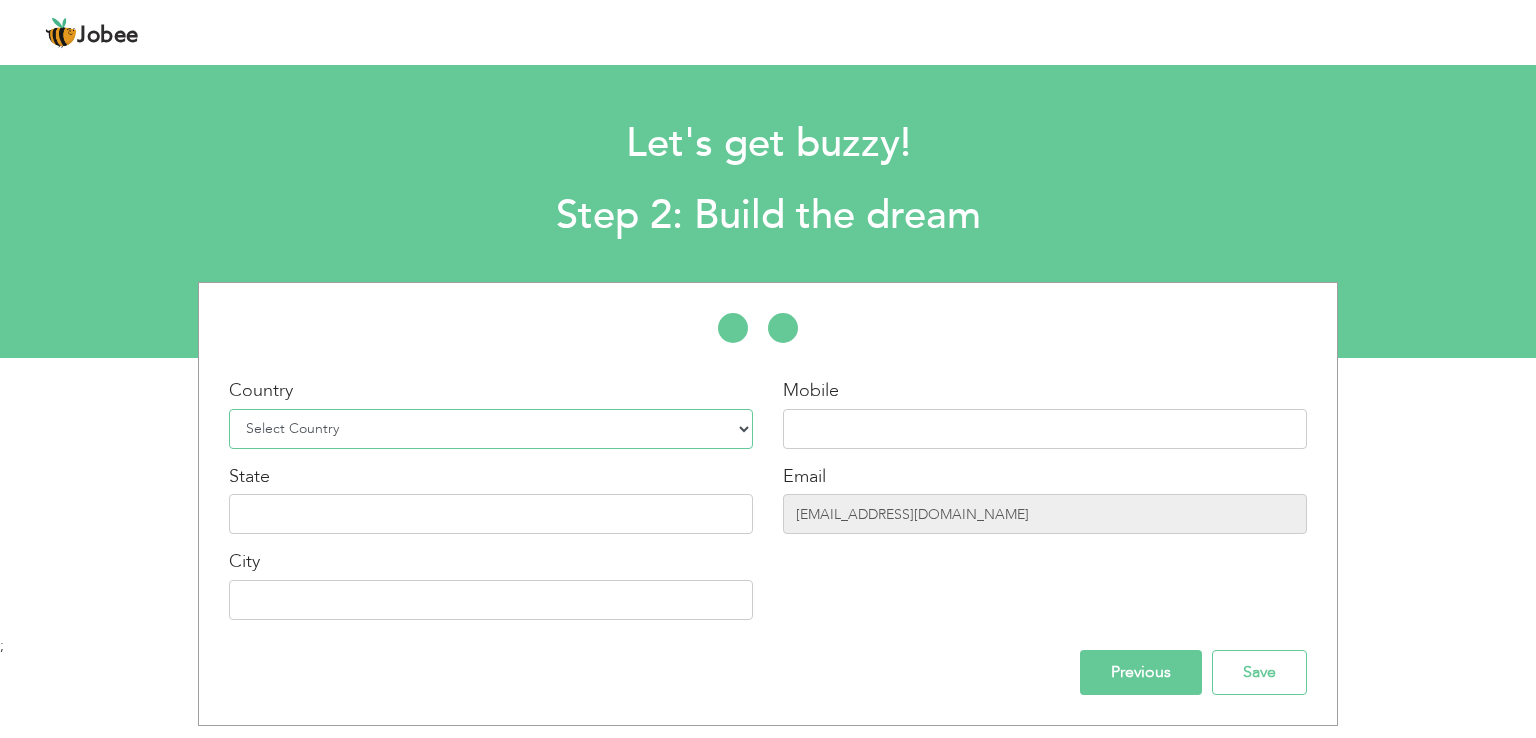 select on "166" 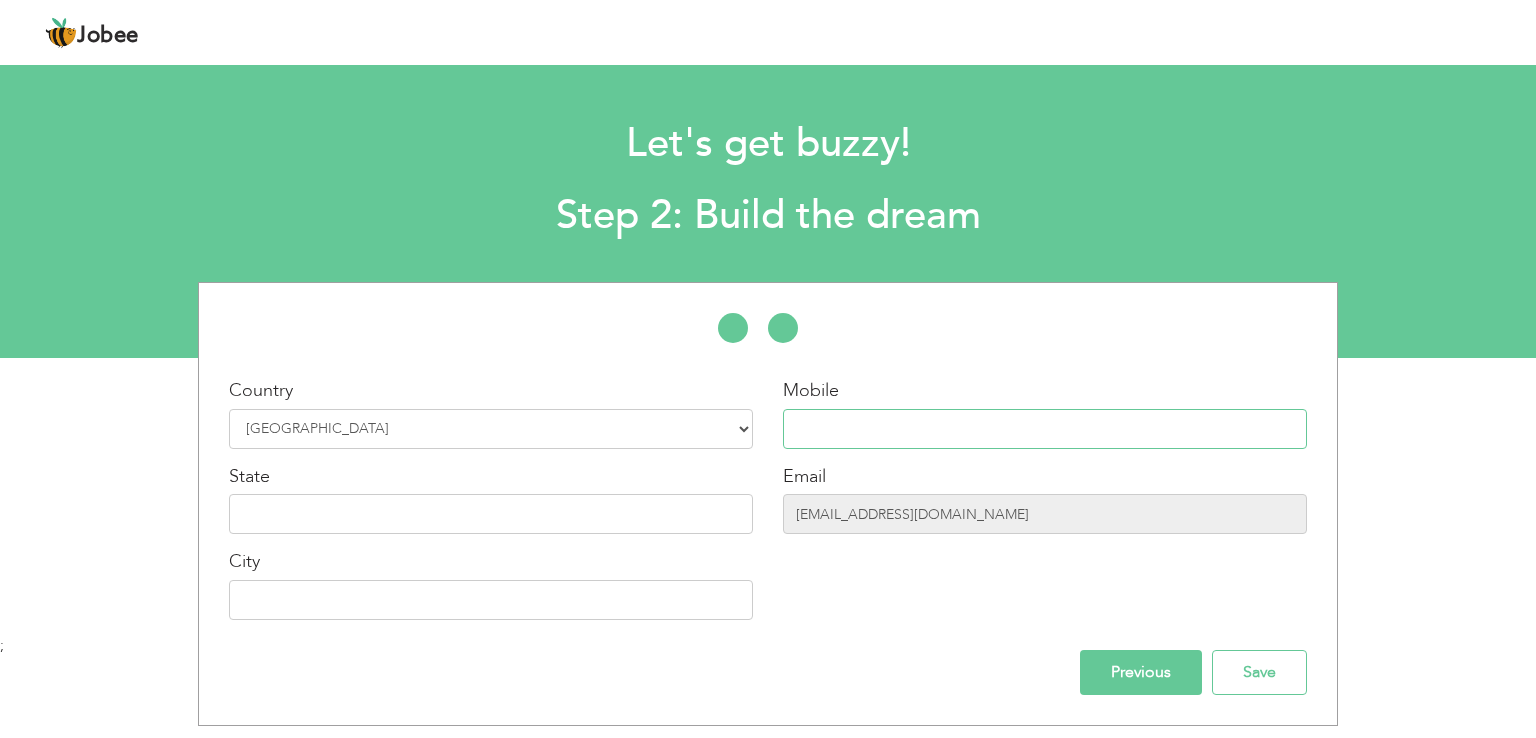 click at bounding box center [1045, 429] 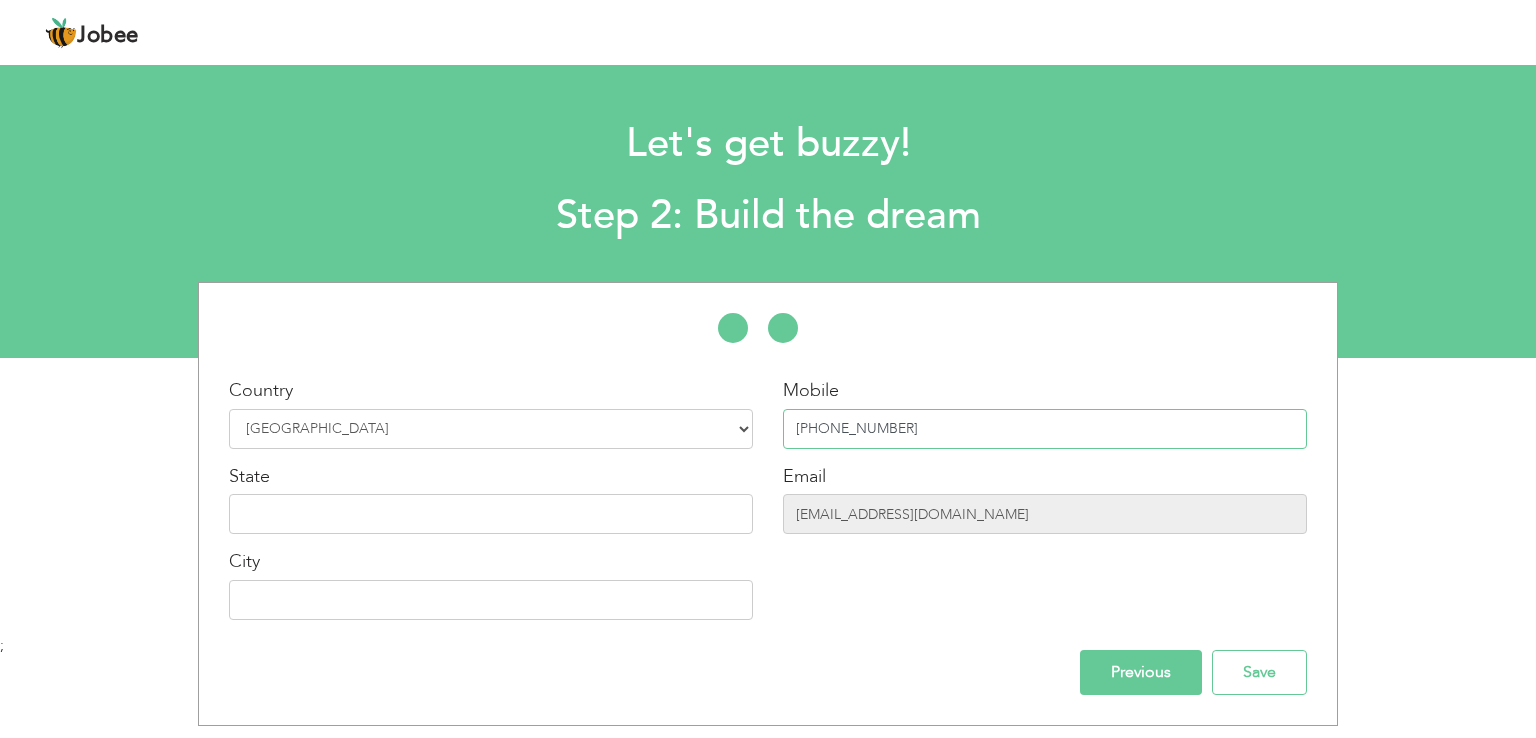 type on "[PHONE_NUMBER]" 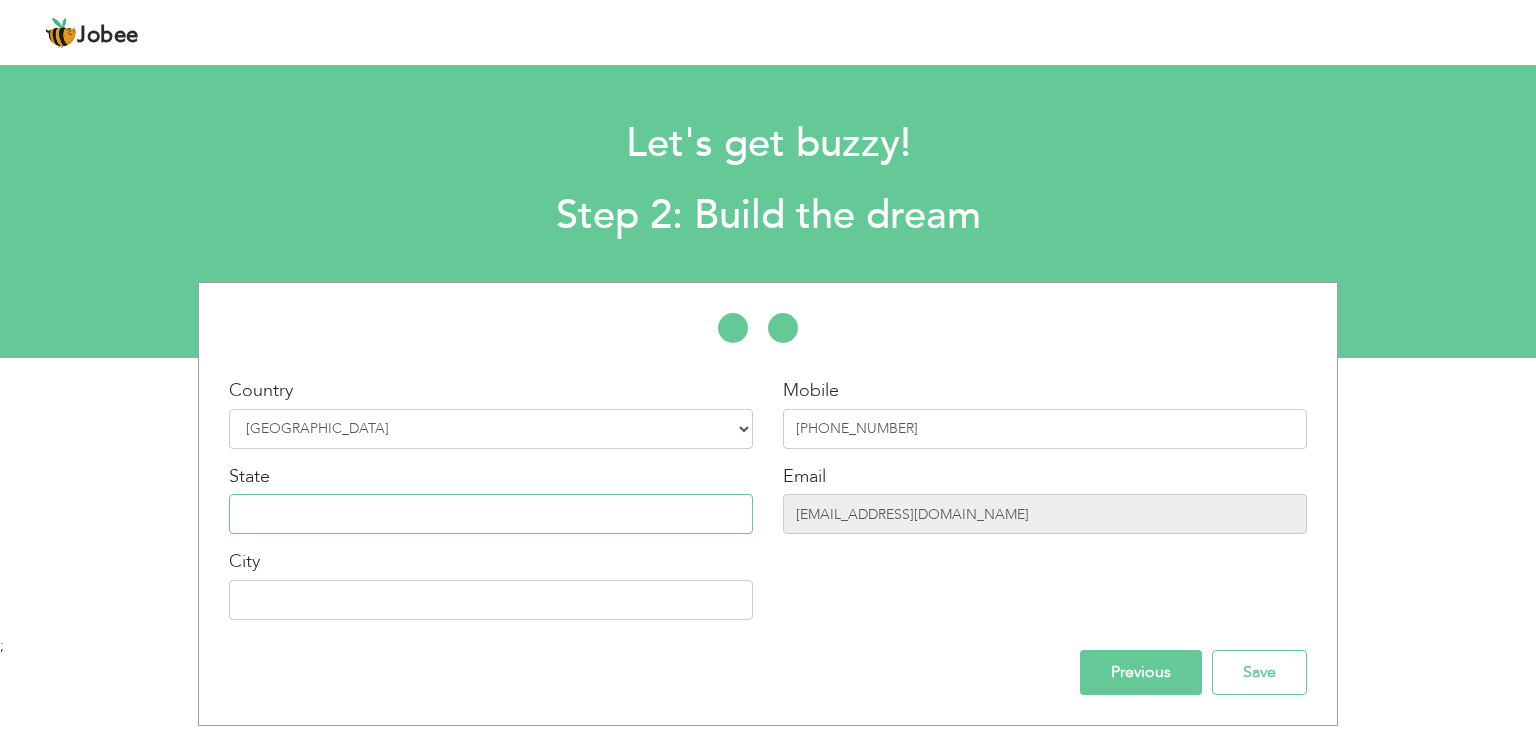 click at bounding box center (491, 514) 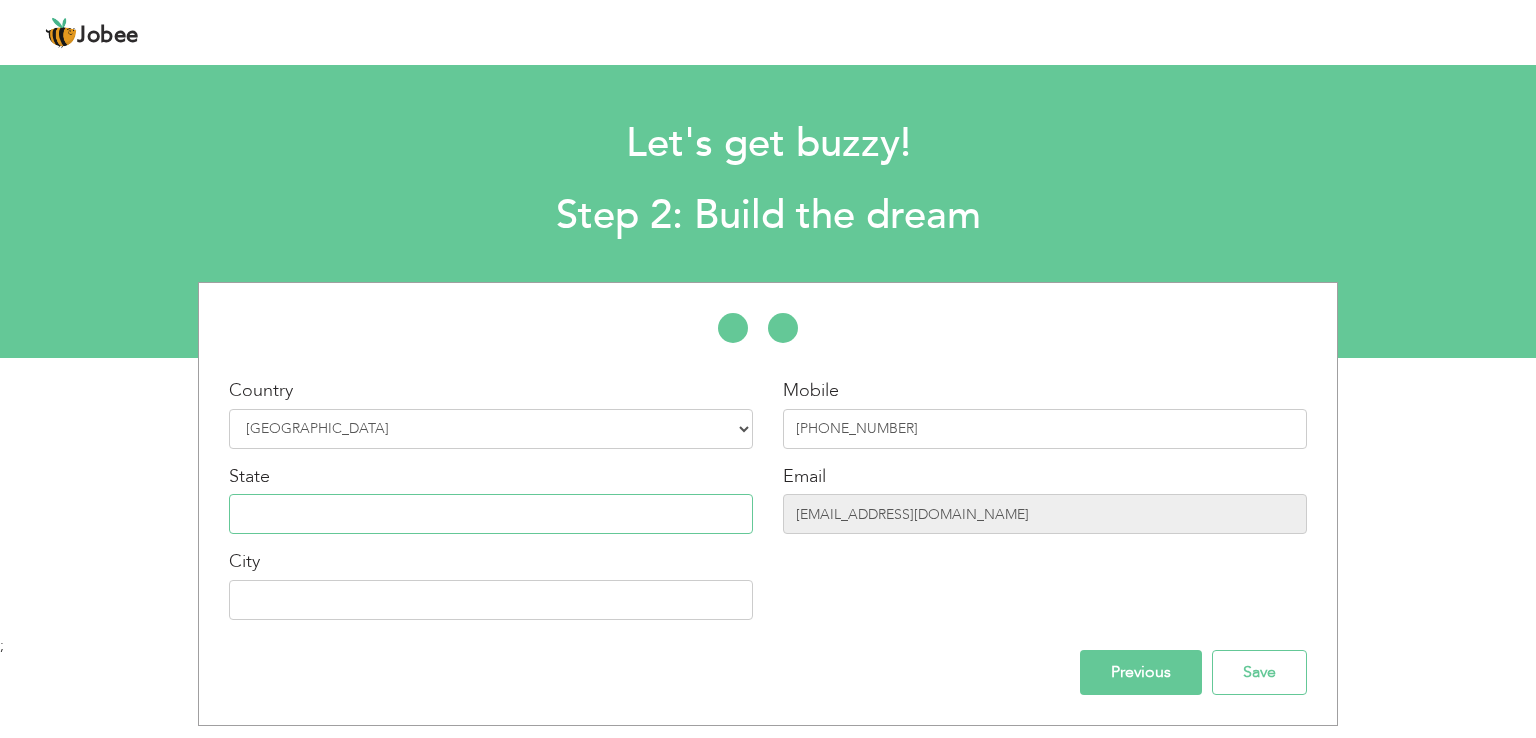 click at bounding box center (491, 514) 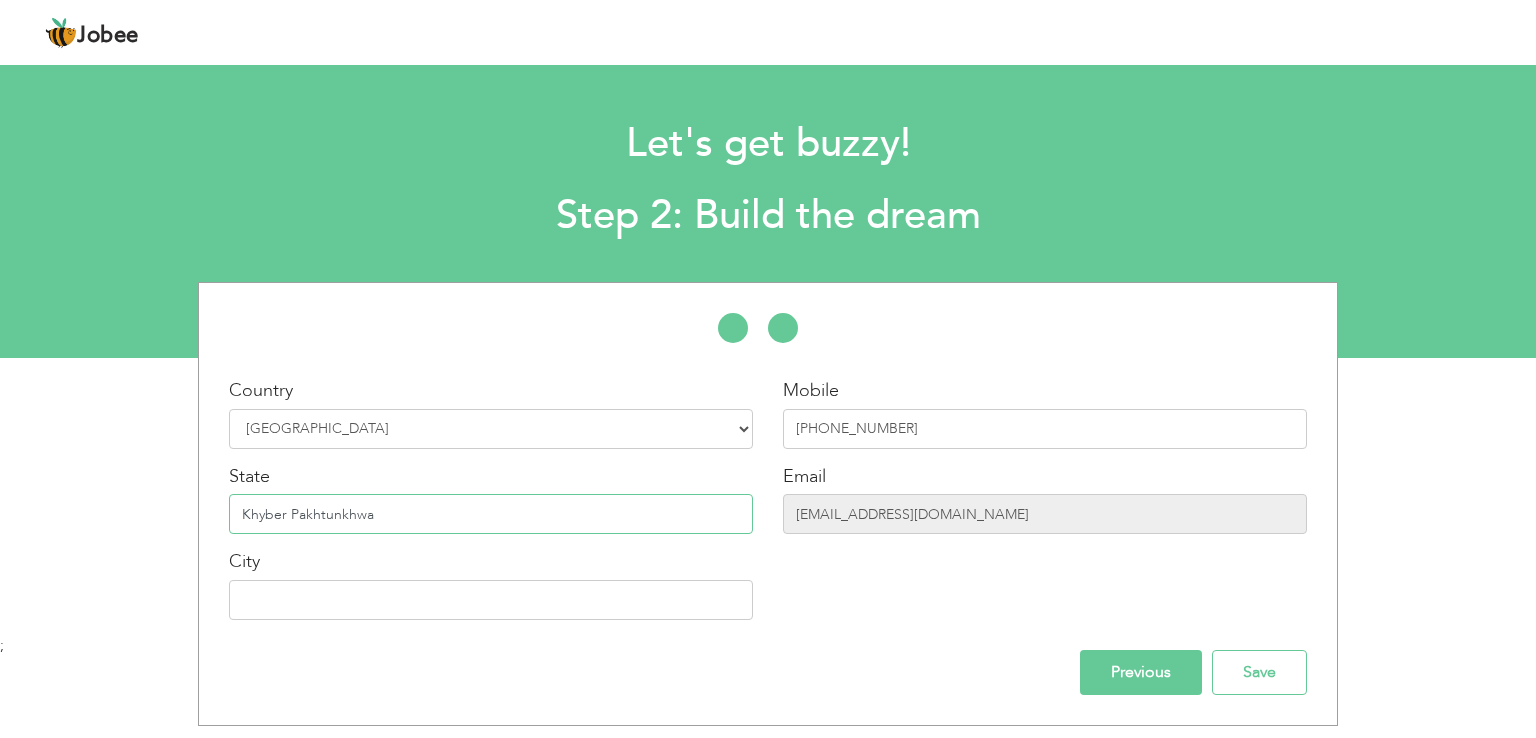 type on "Khyber Pakhtunkhwa" 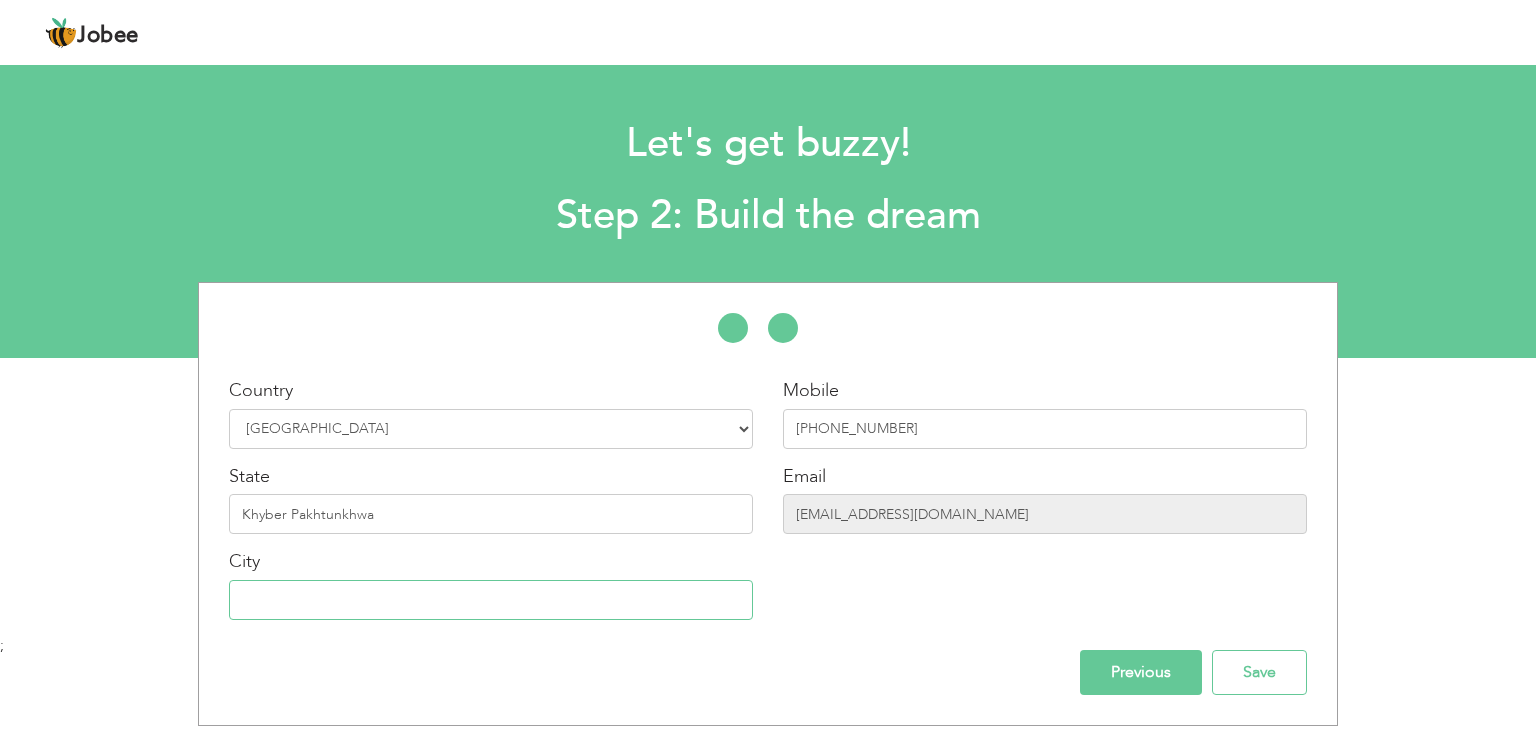 click at bounding box center (491, 600) 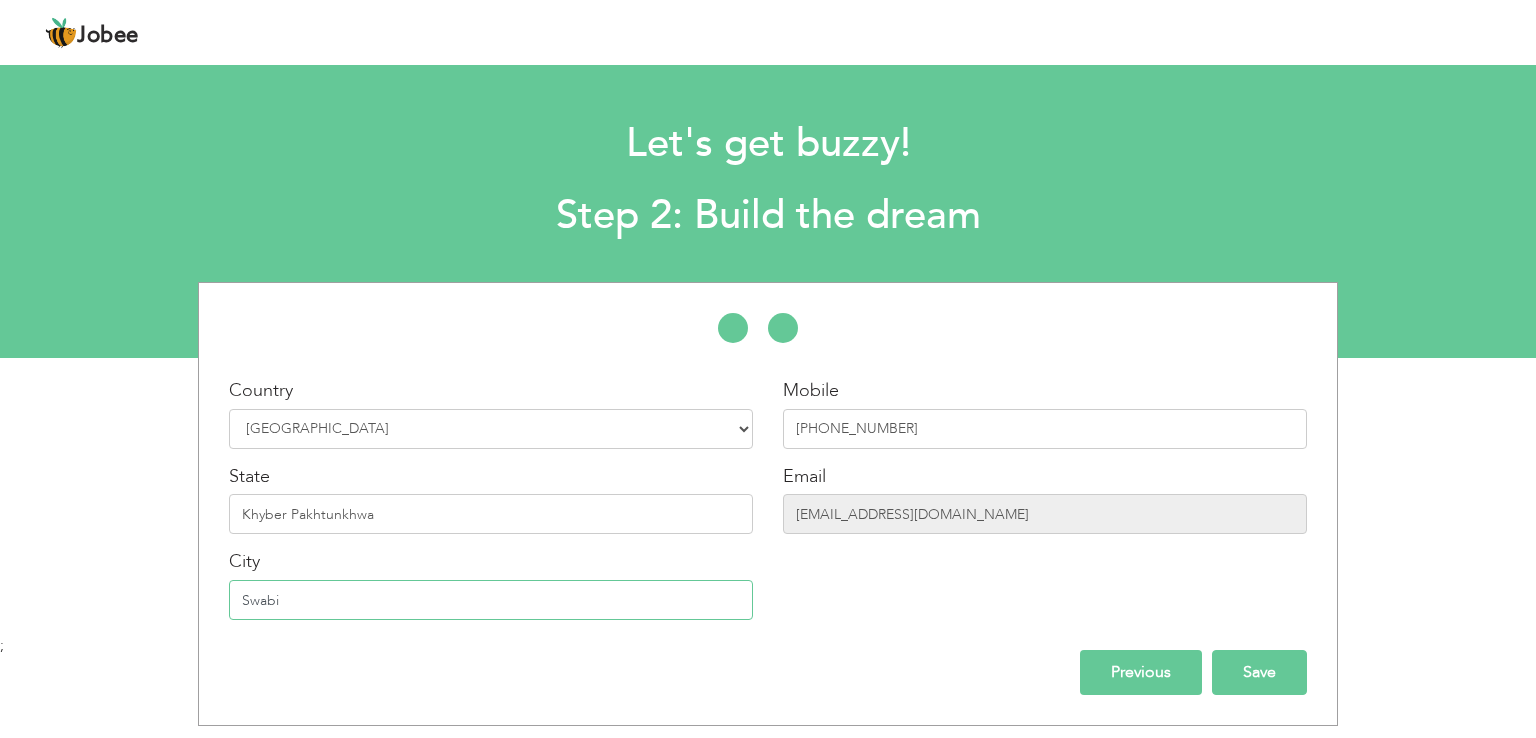 type on "Swabi" 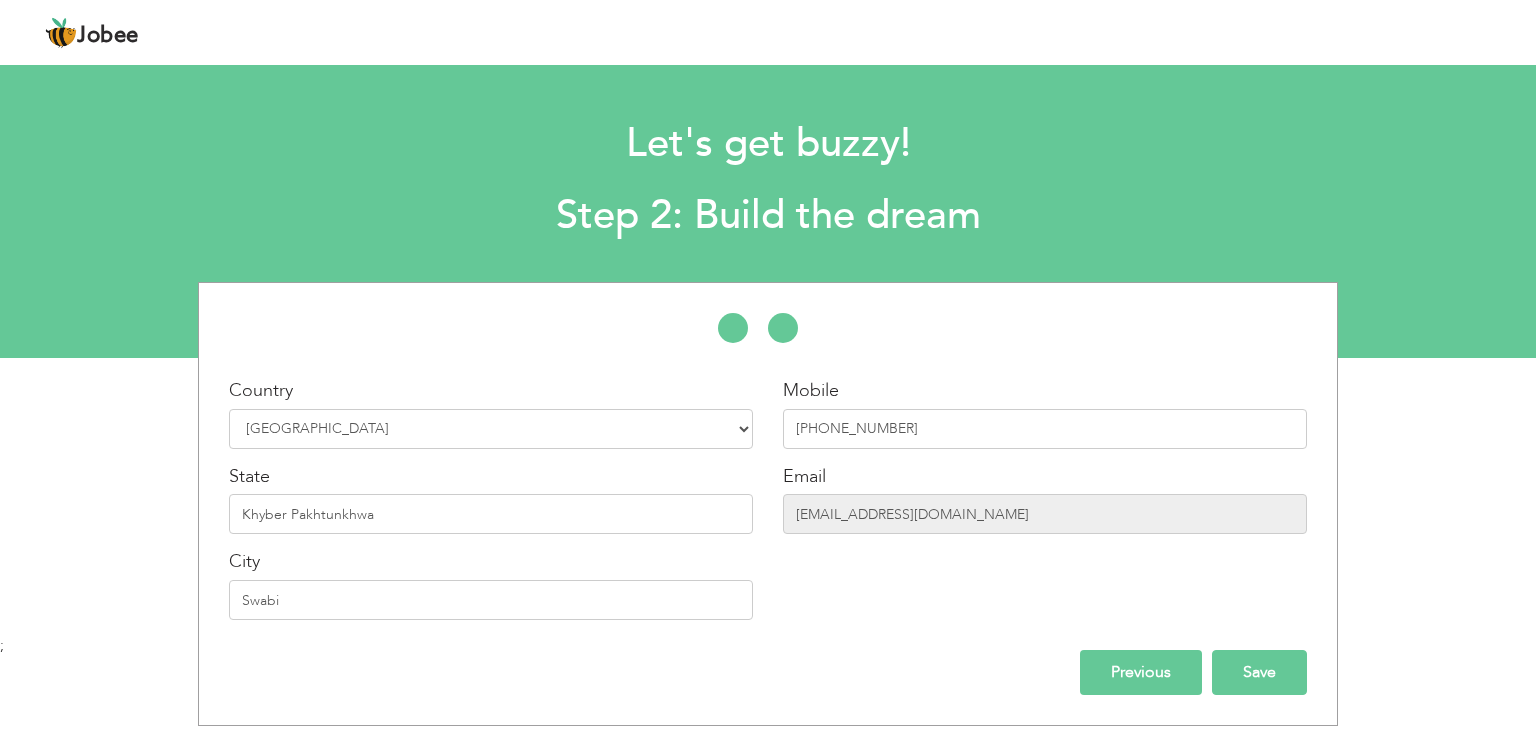 click on "Save" at bounding box center (1259, 672) 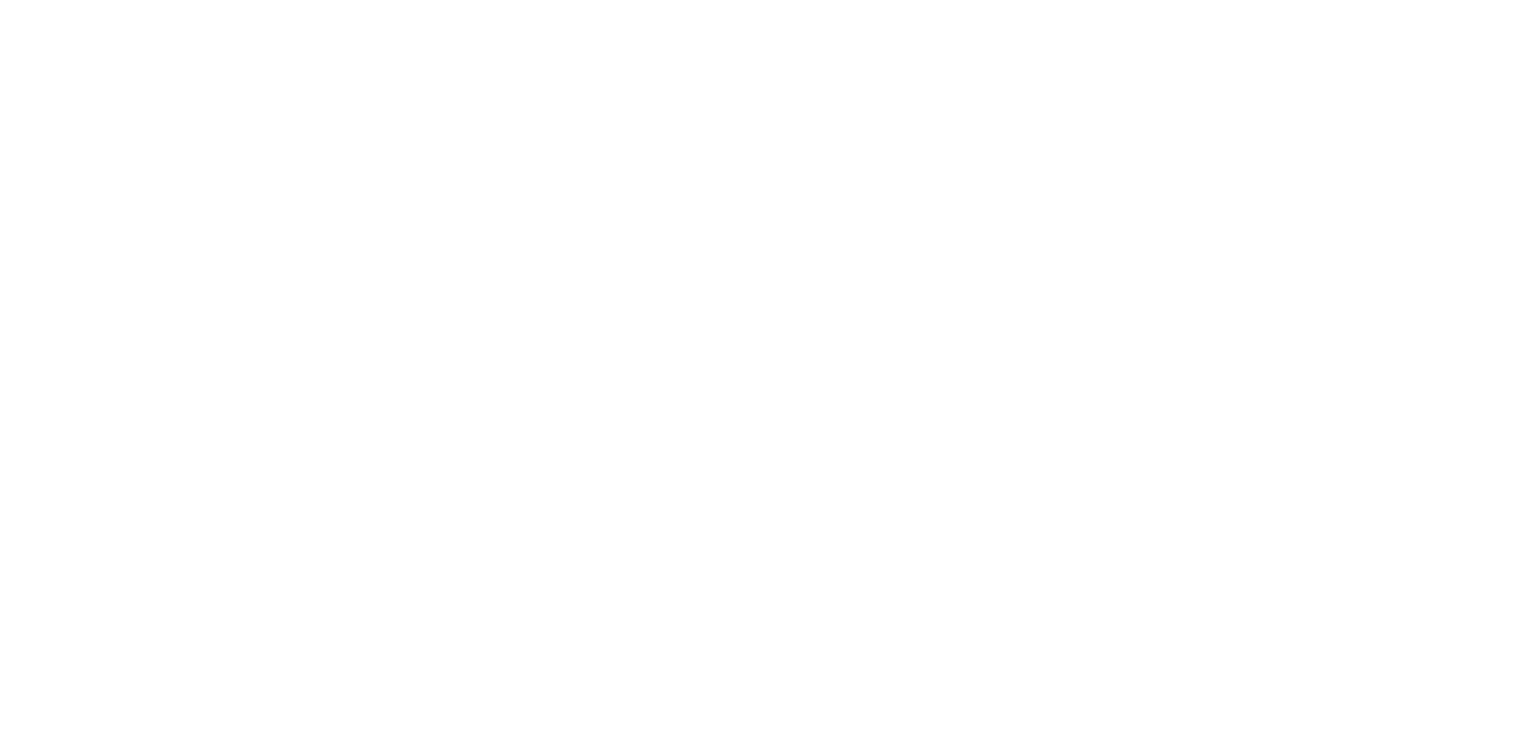 scroll, scrollTop: 0, scrollLeft: 0, axis: both 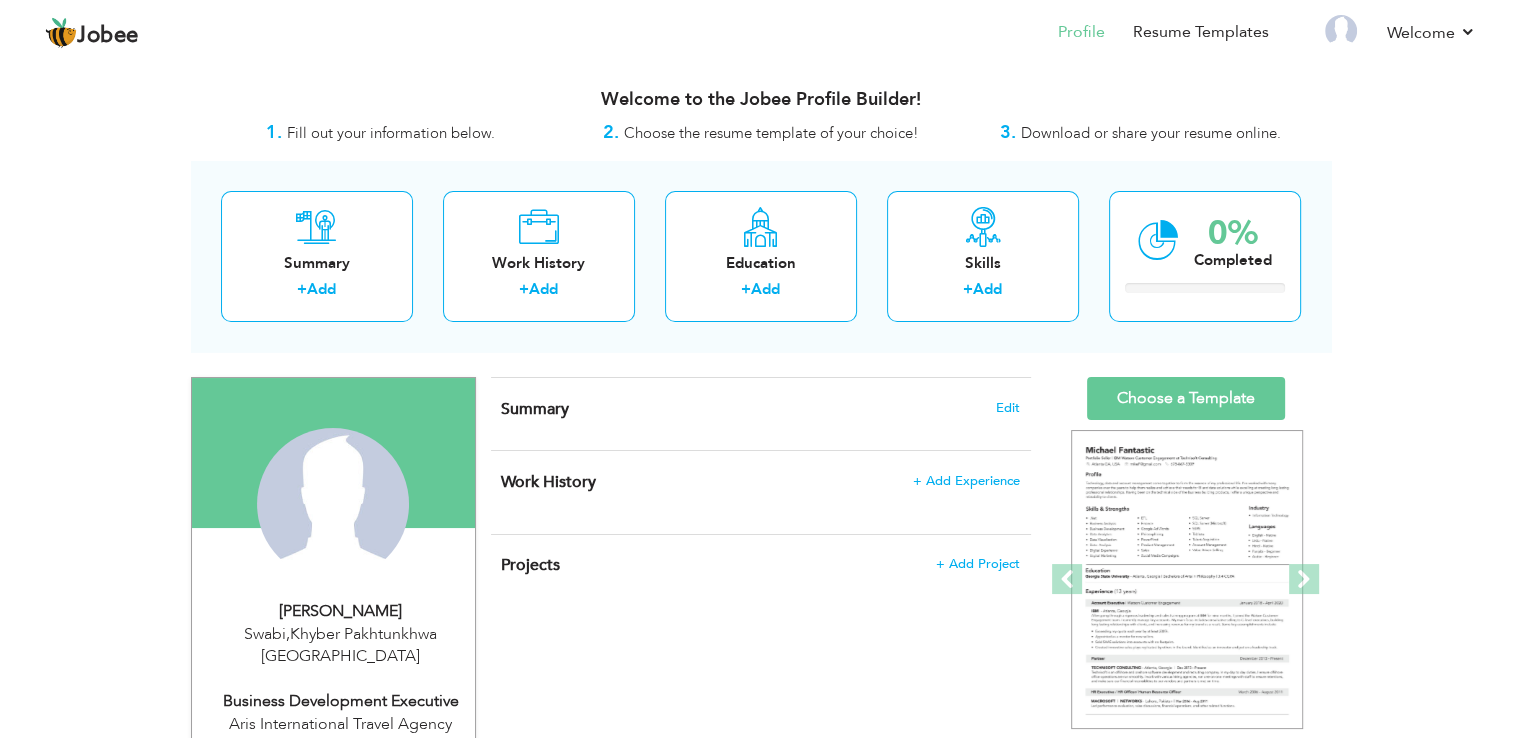 click on "Summary
Edit" at bounding box center [761, 414] 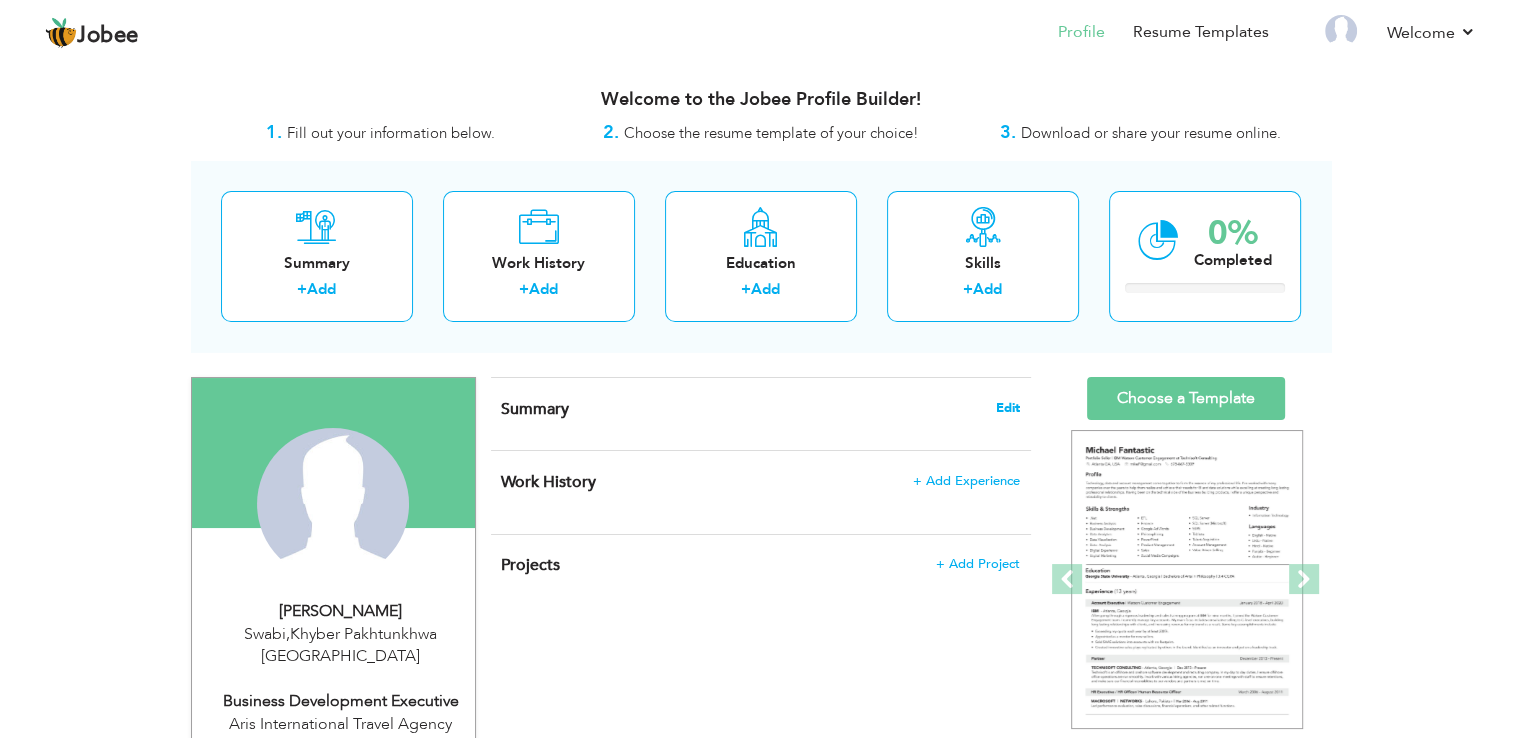 click on "Edit" at bounding box center (1008, 408) 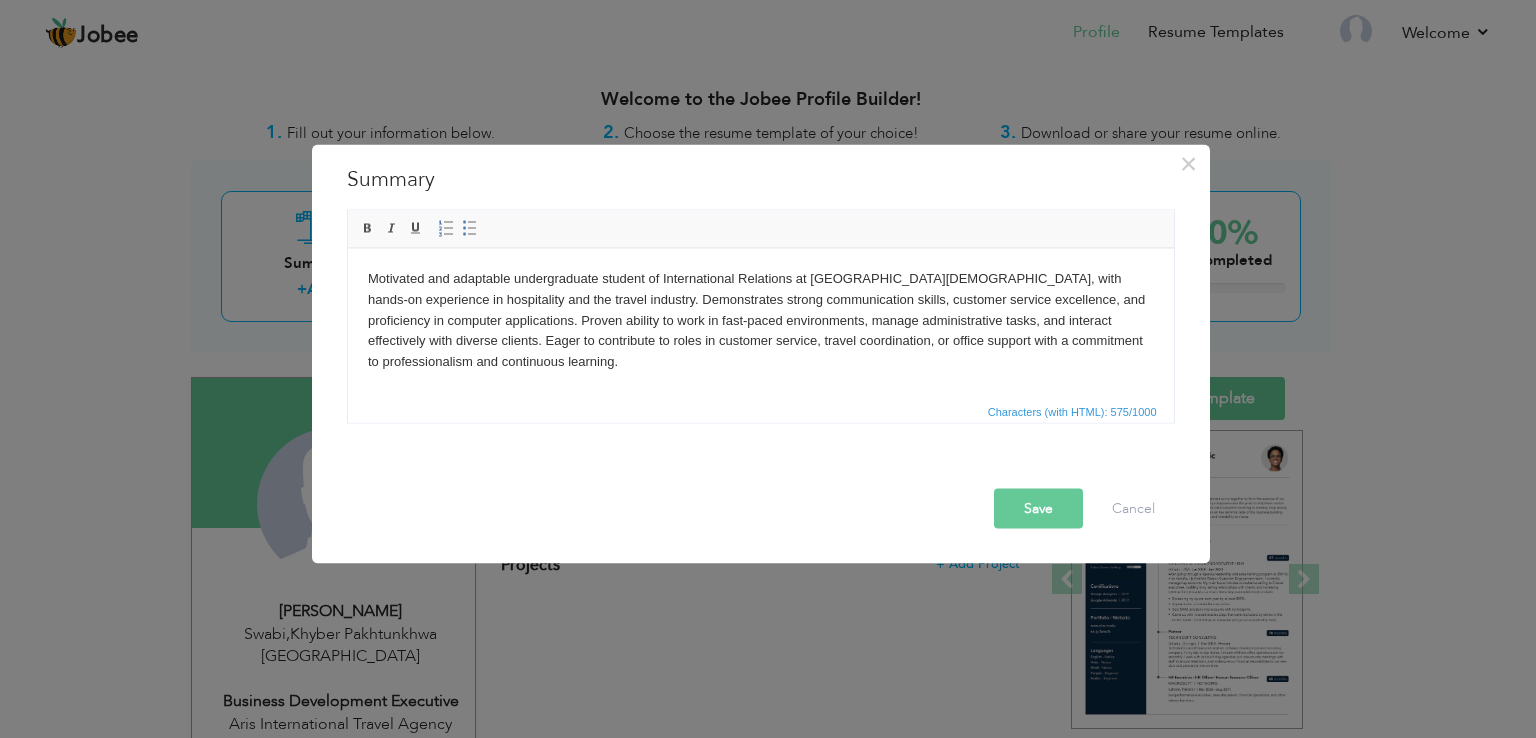 click on "Save" at bounding box center [1038, 509] 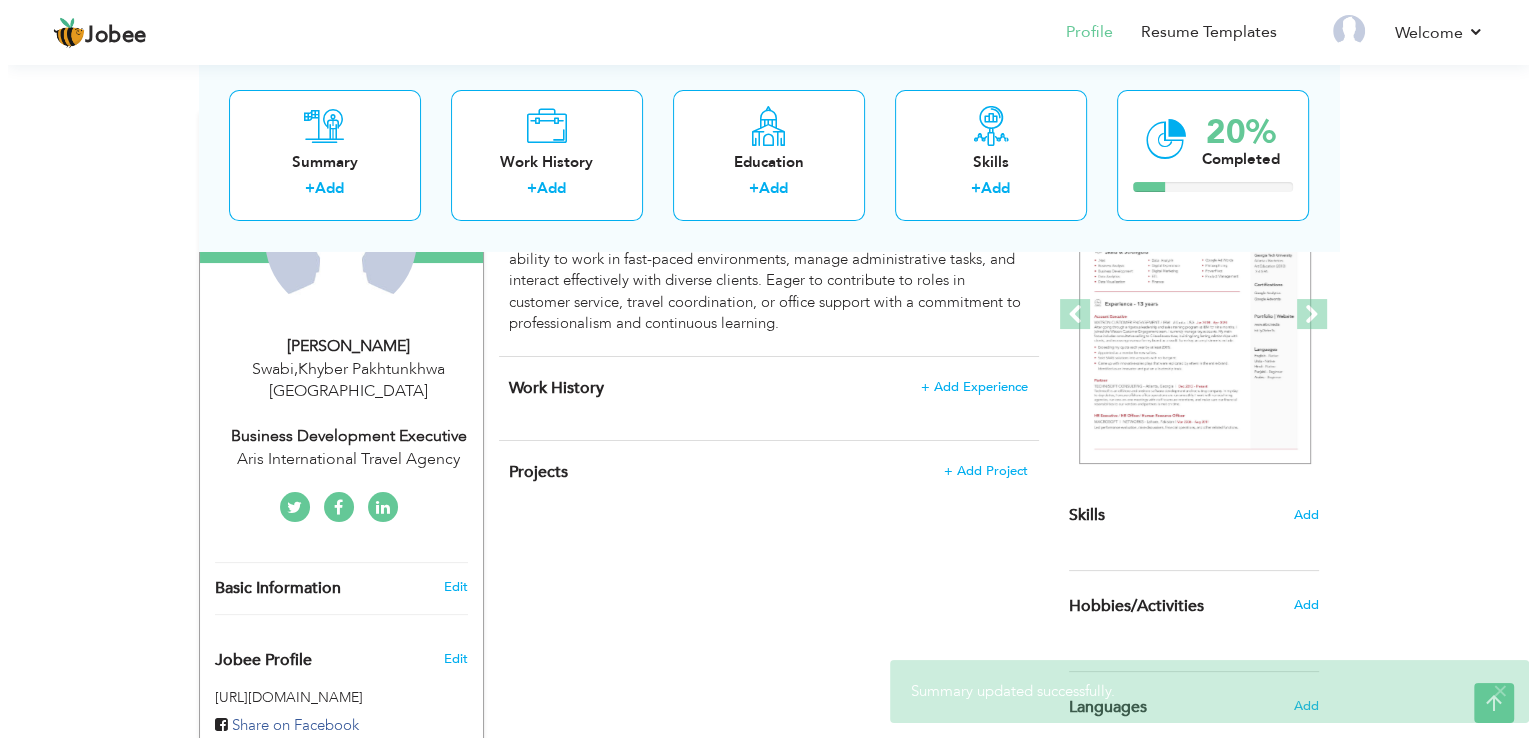 scroll, scrollTop: 267, scrollLeft: 0, axis: vertical 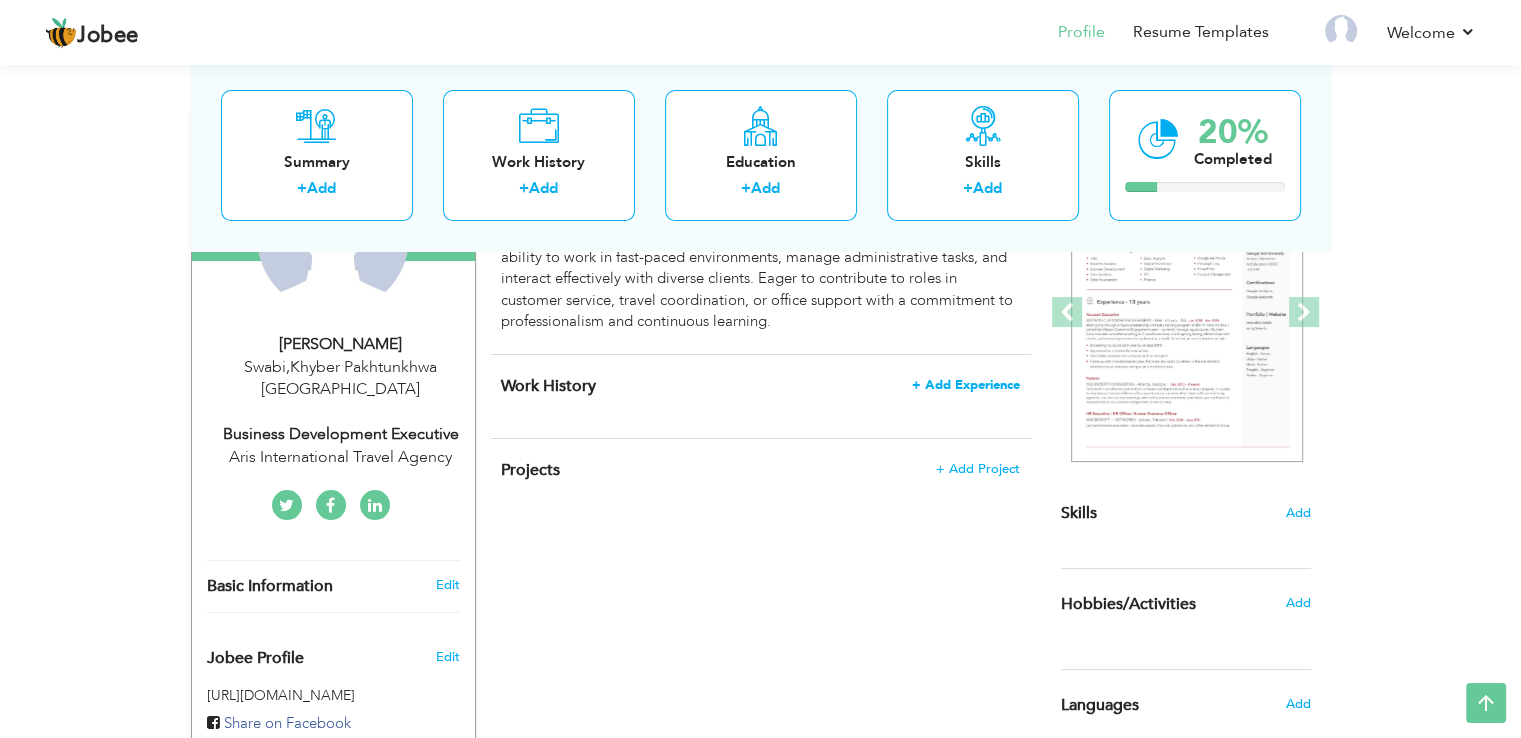 click on "+ Add Experience" at bounding box center (966, 385) 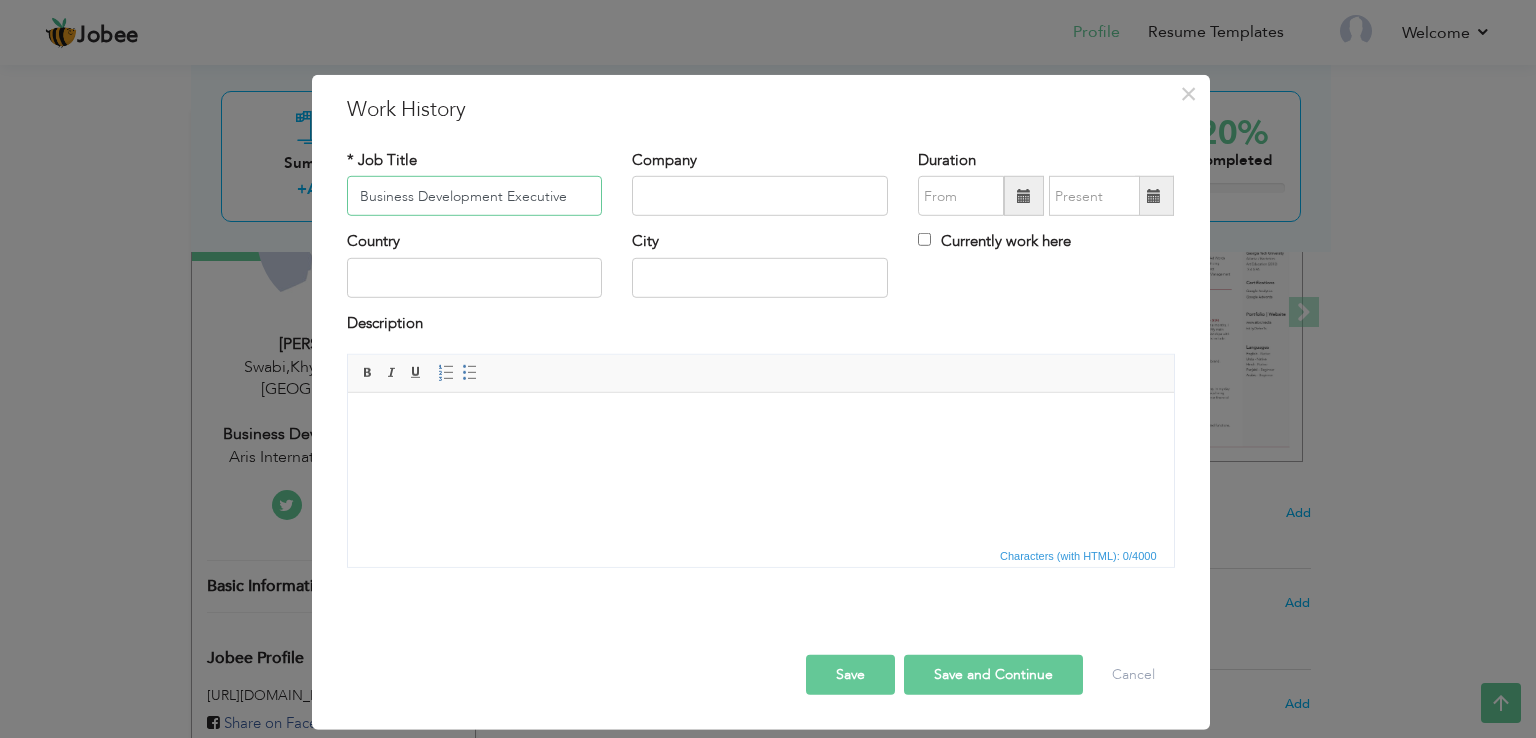 type on "Business Development Executive" 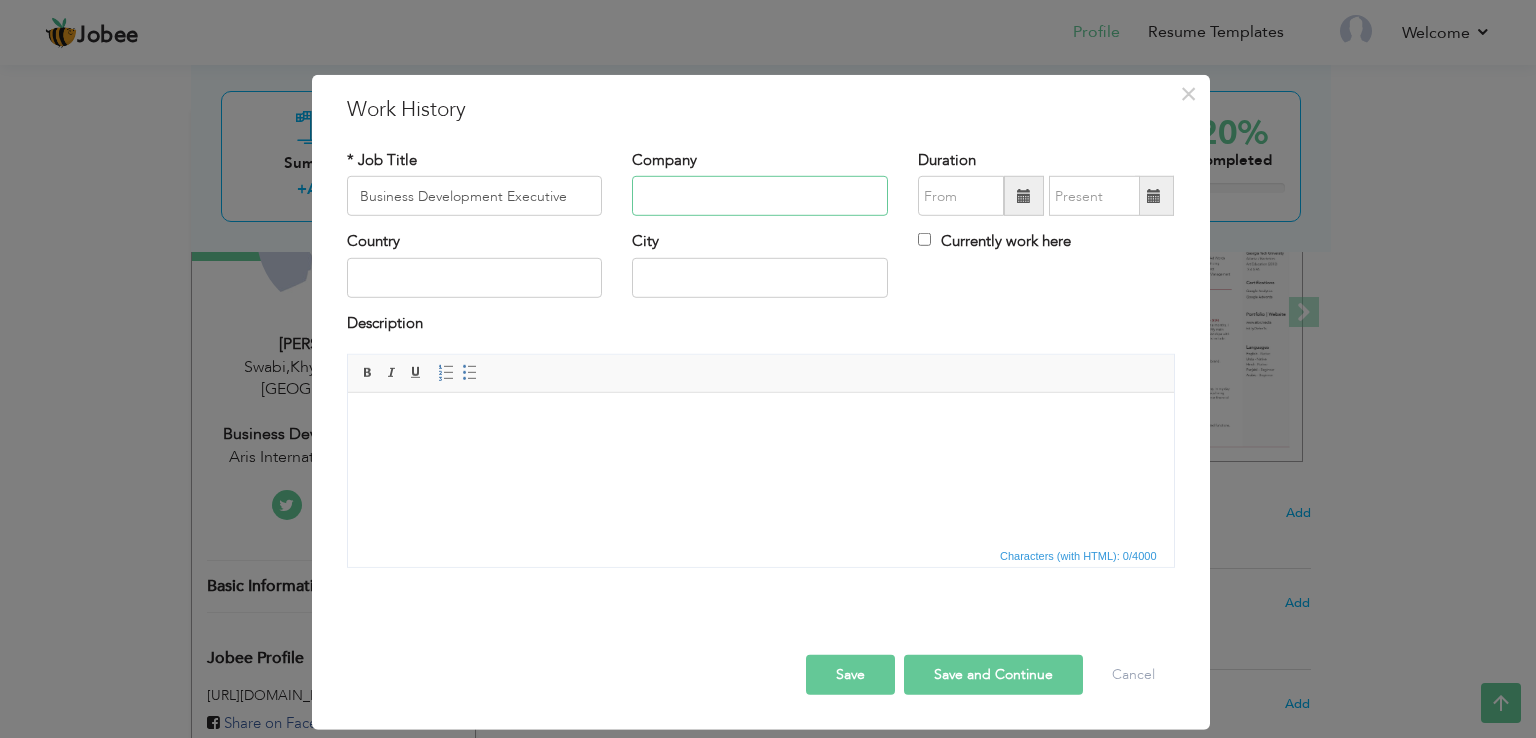 click at bounding box center (760, 196) 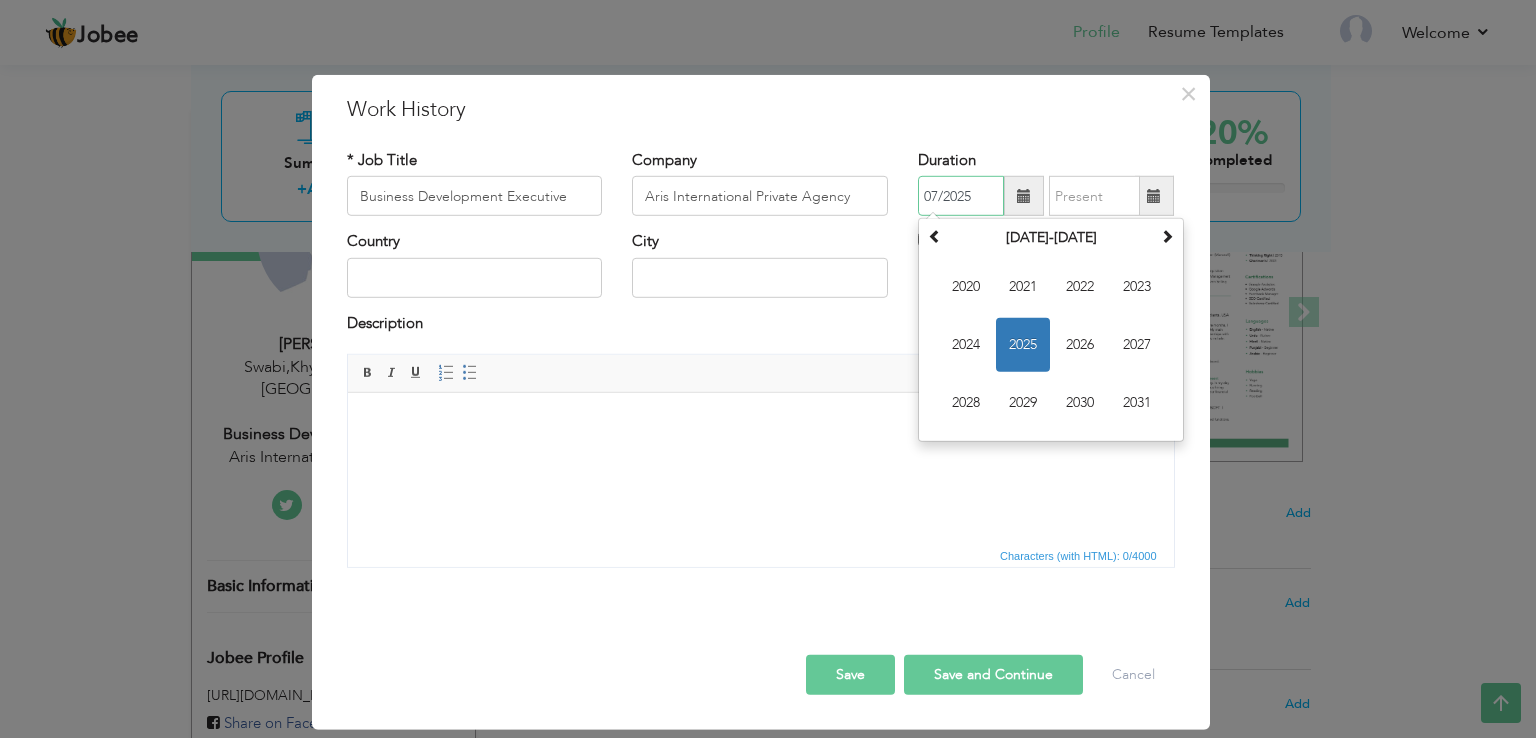 click on "07/2025" at bounding box center (961, 196) 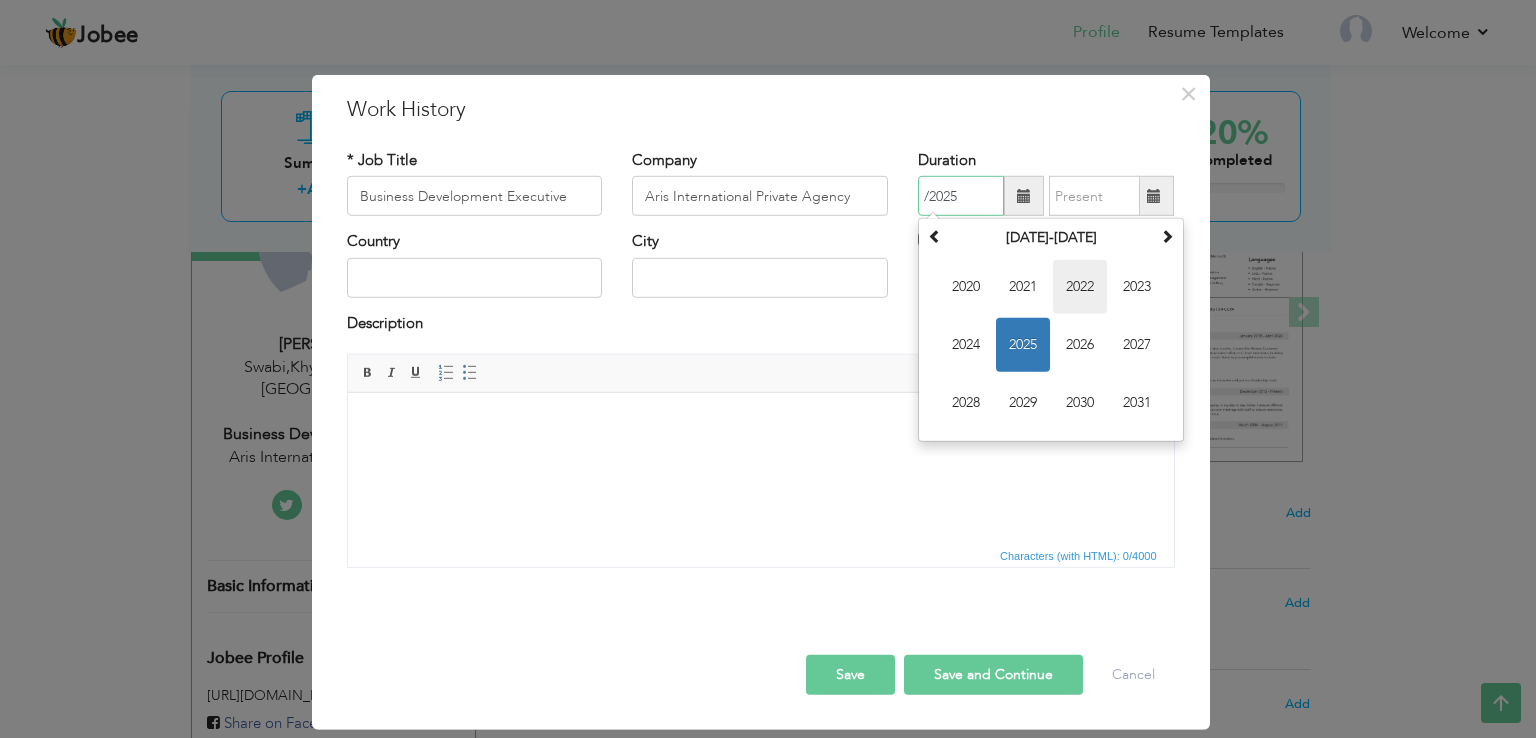 click on "2022" at bounding box center (1080, 287) 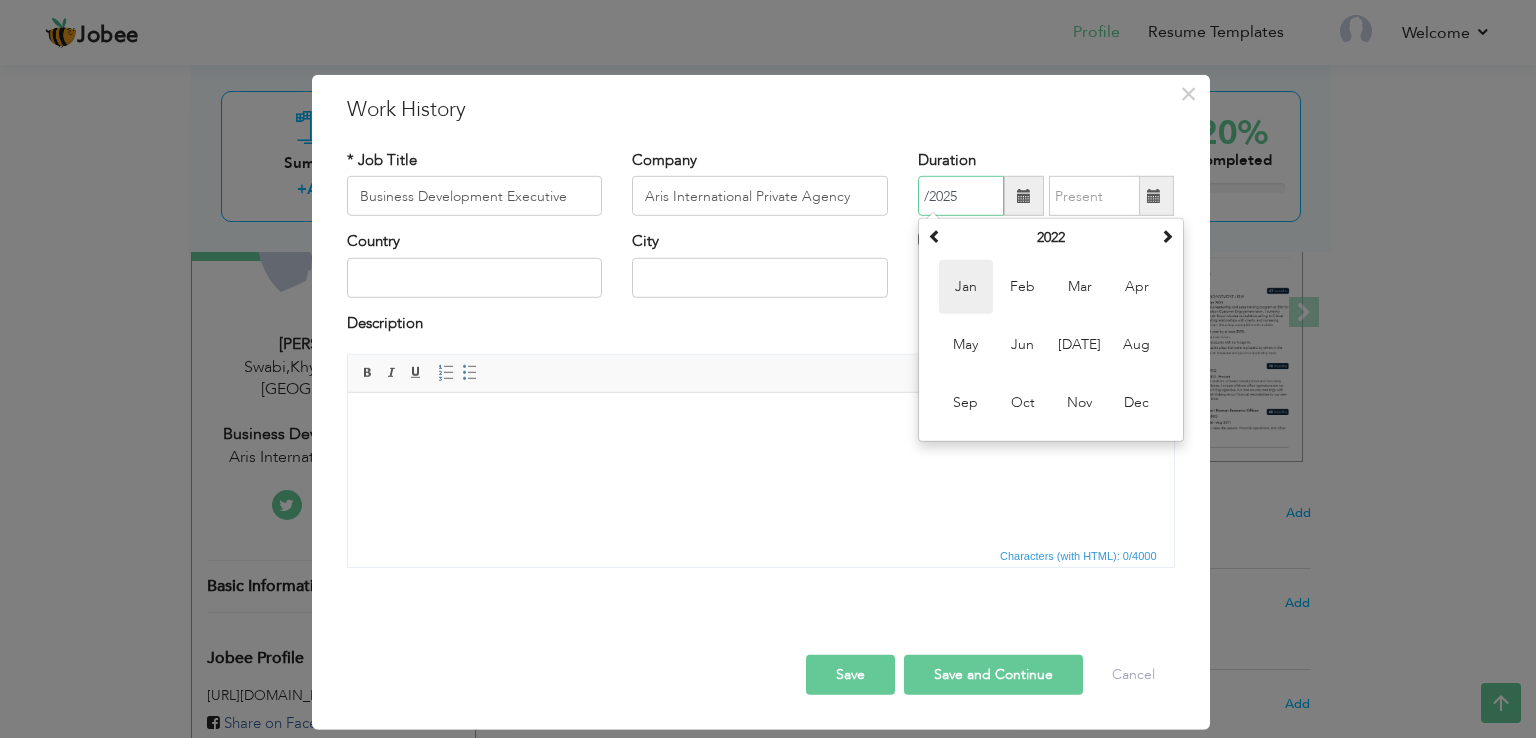 click on "Jan" at bounding box center (966, 287) 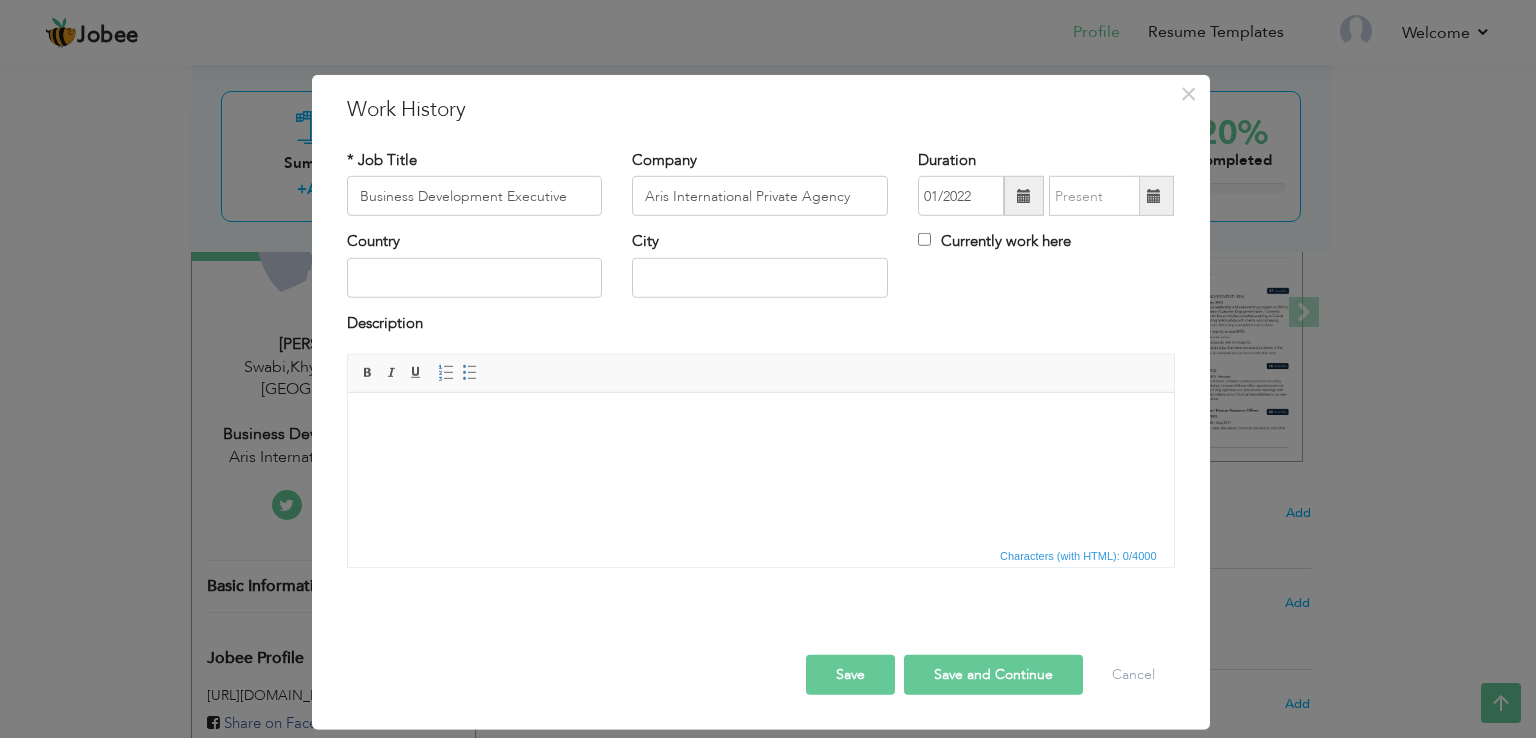 click at bounding box center (1154, 196) 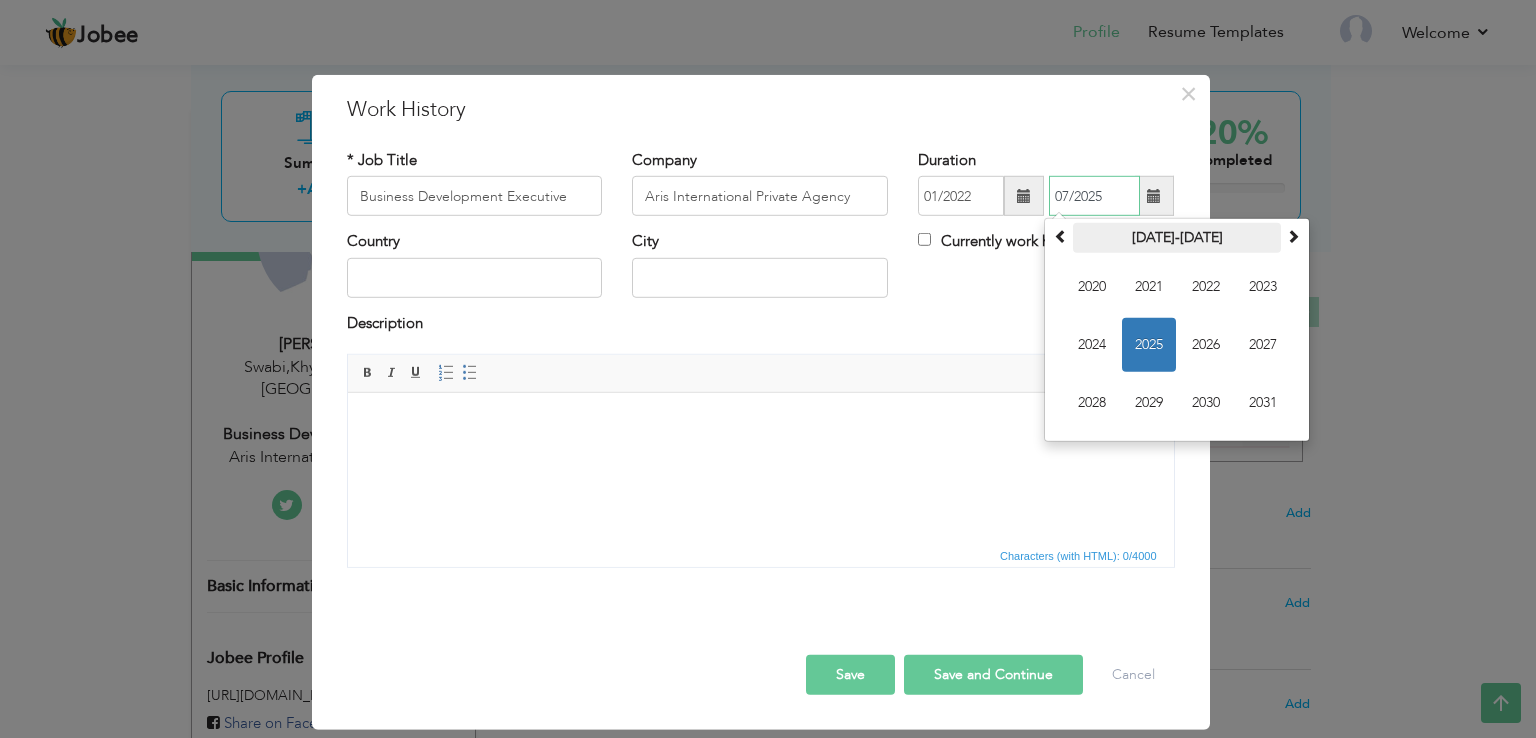 click on "2020-2031" at bounding box center (1177, 238) 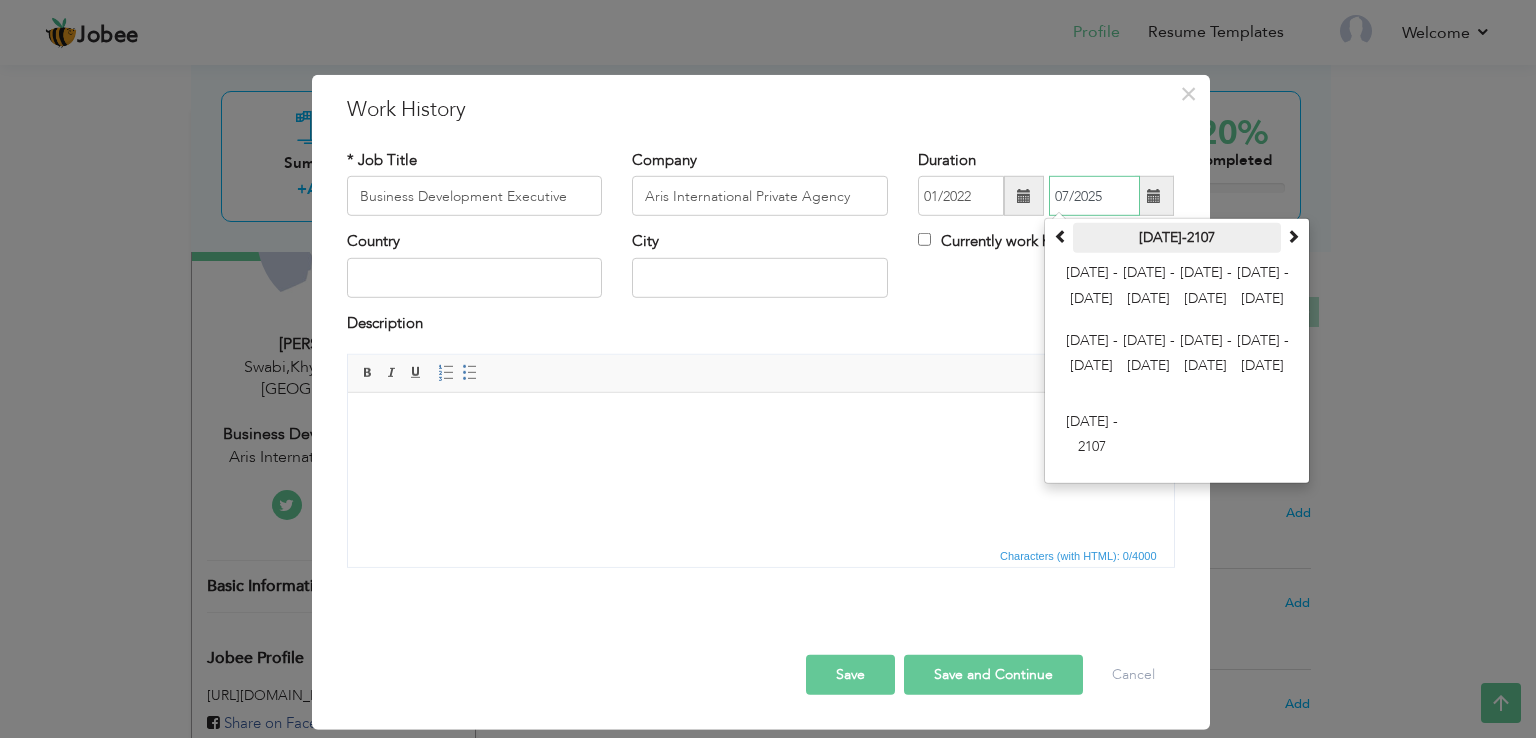 click on "2000-2107" at bounding box center (1177, 238) 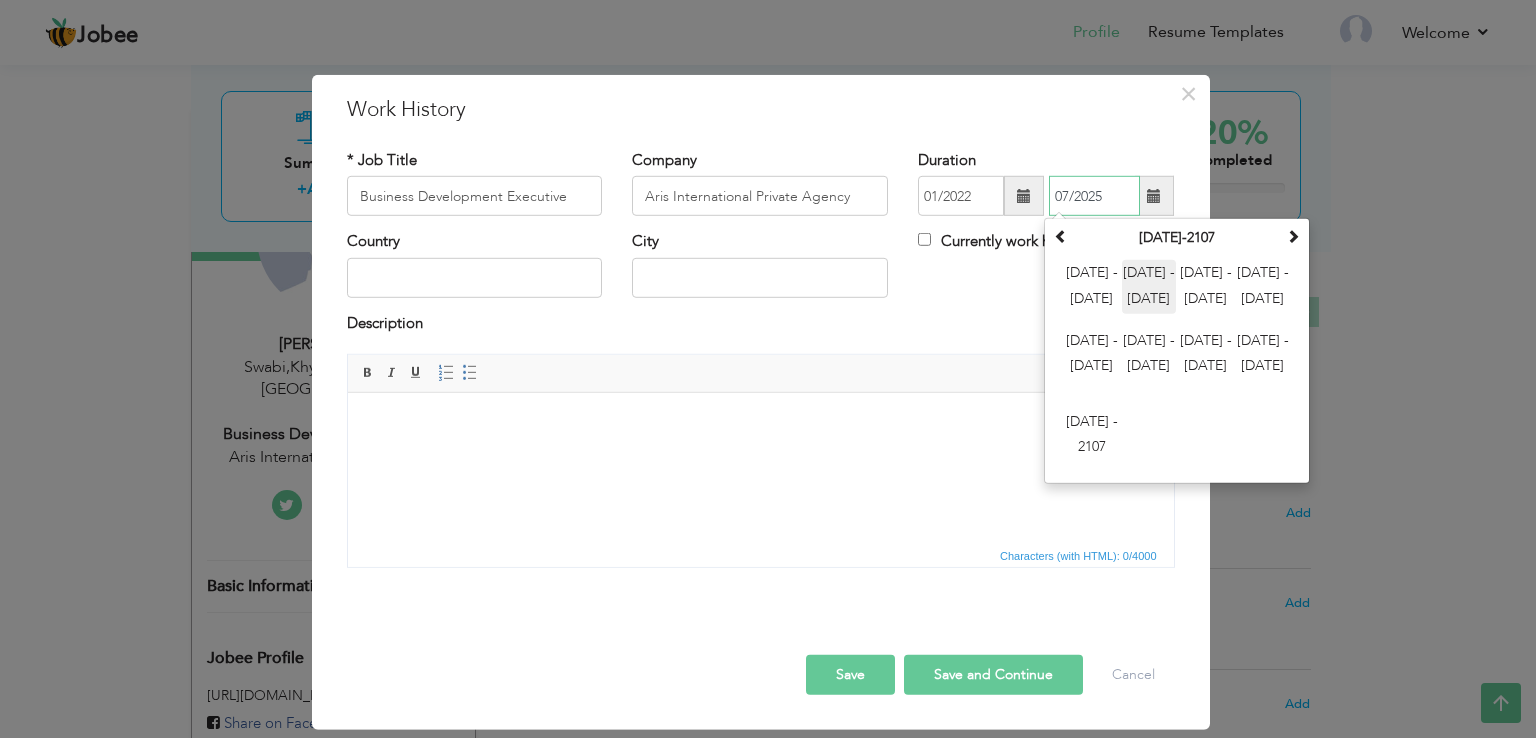 click on "2012 - 2023" at bounding box center [1149, 287] 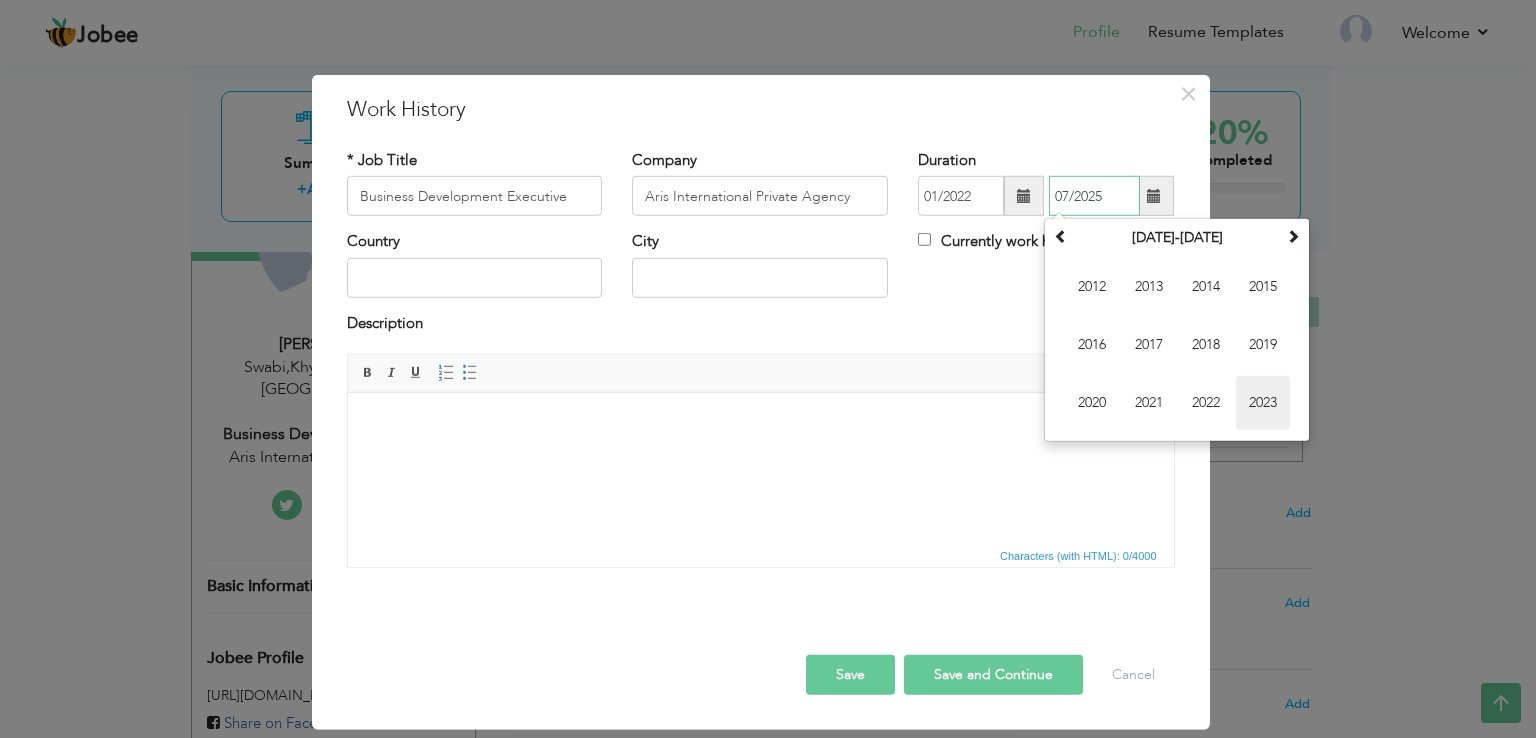 click on "2023" at bounding box center [1263, 403] 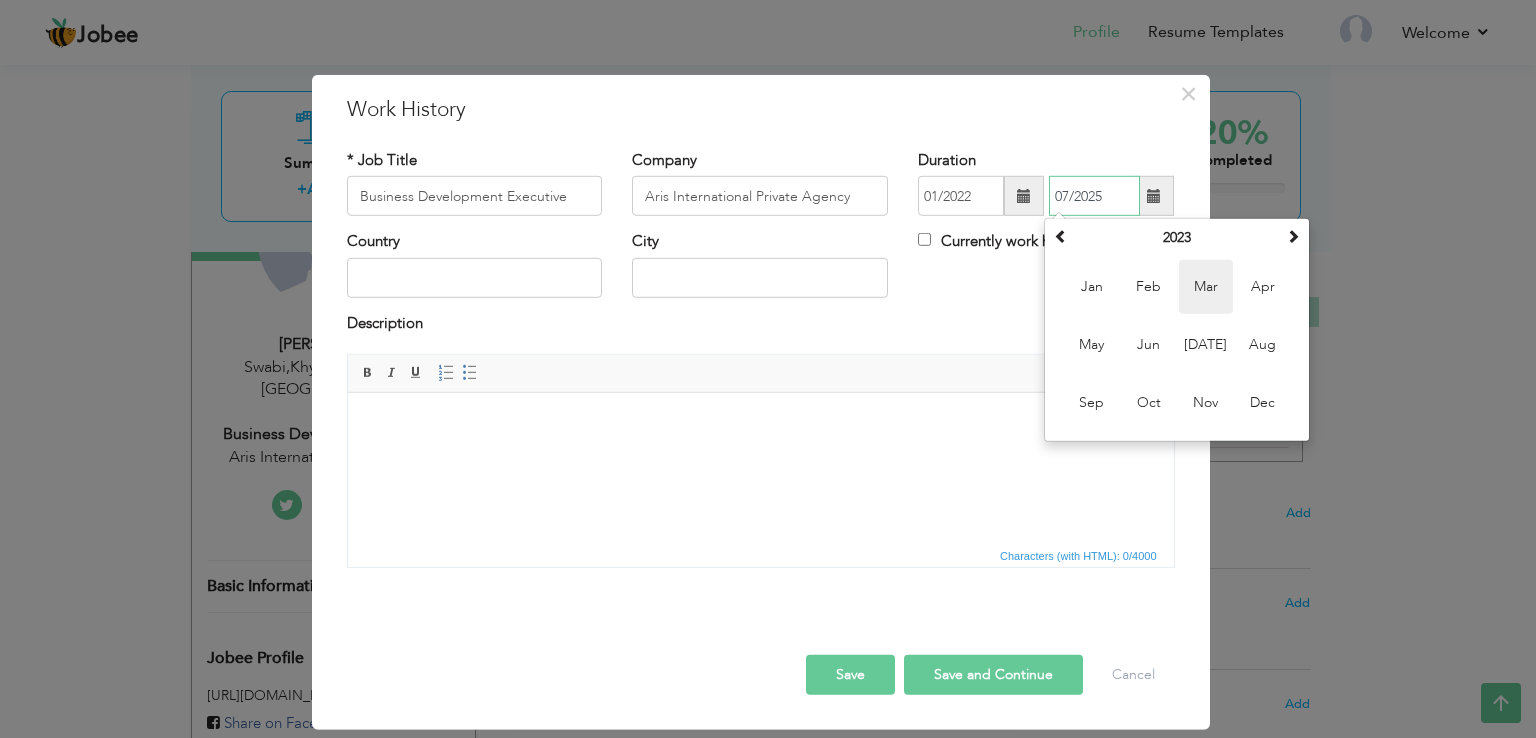 click on "Mar" at bounding box center (1206, 287) 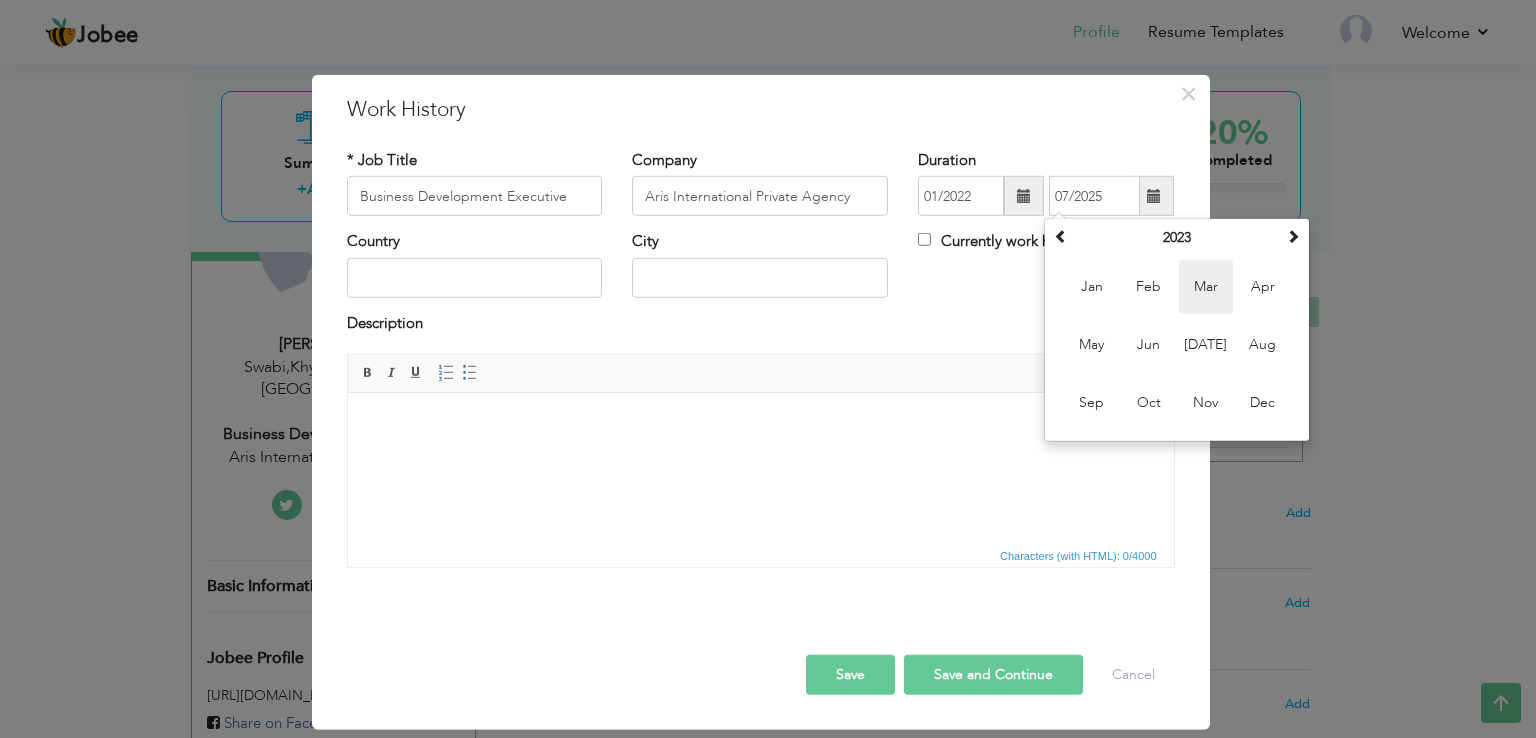 type on "03/2023" 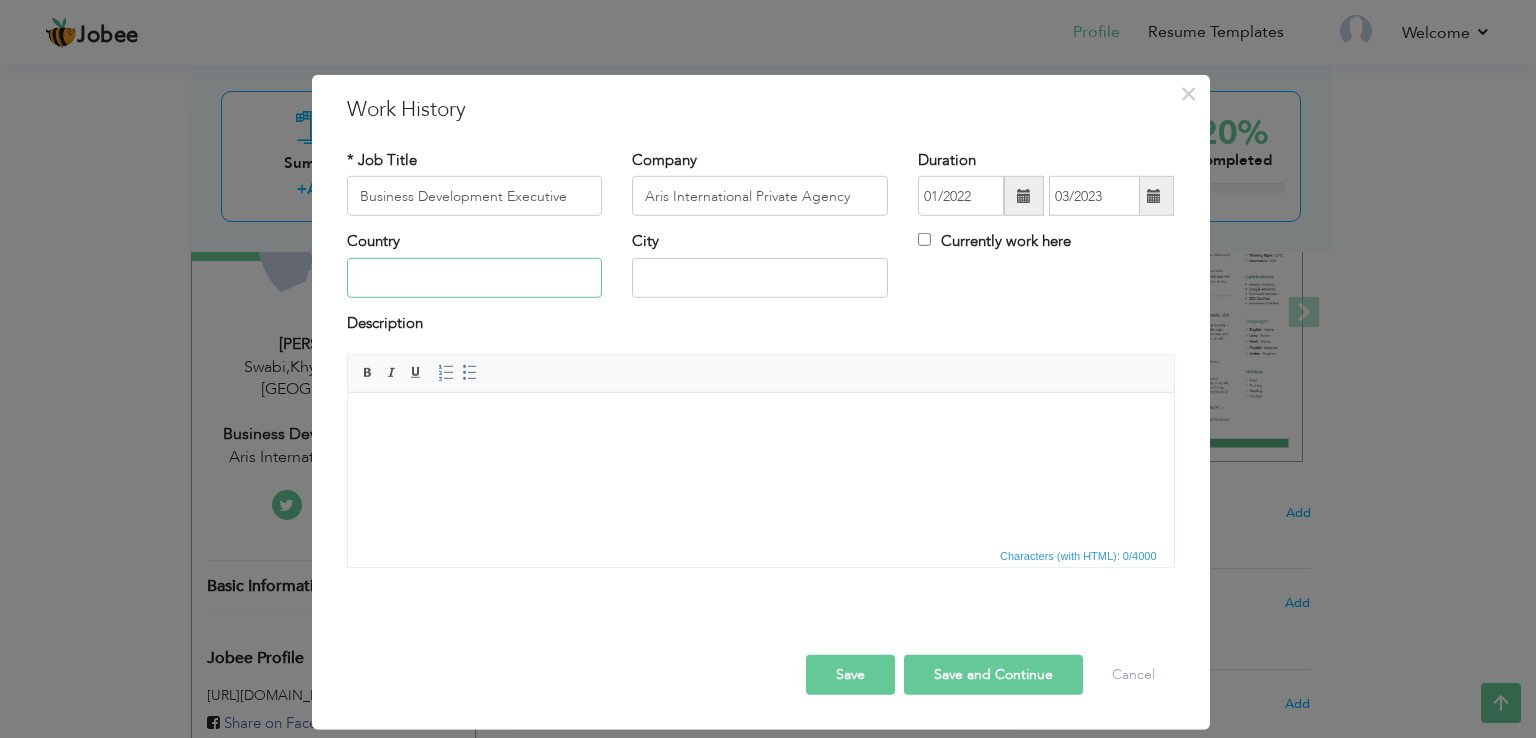 click at bounding box center (475, 278) 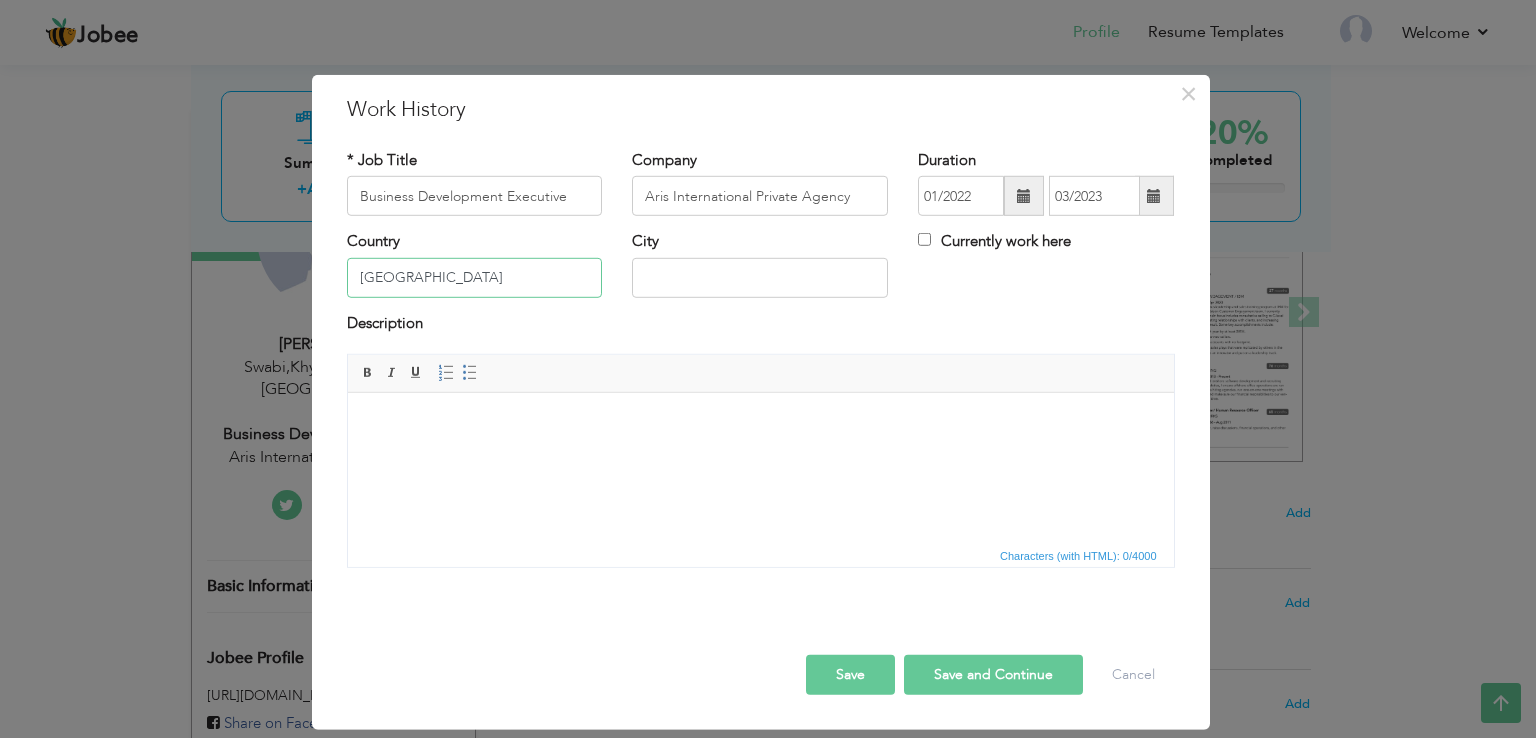 type on "[GEOGRAPHIC_DATA]" 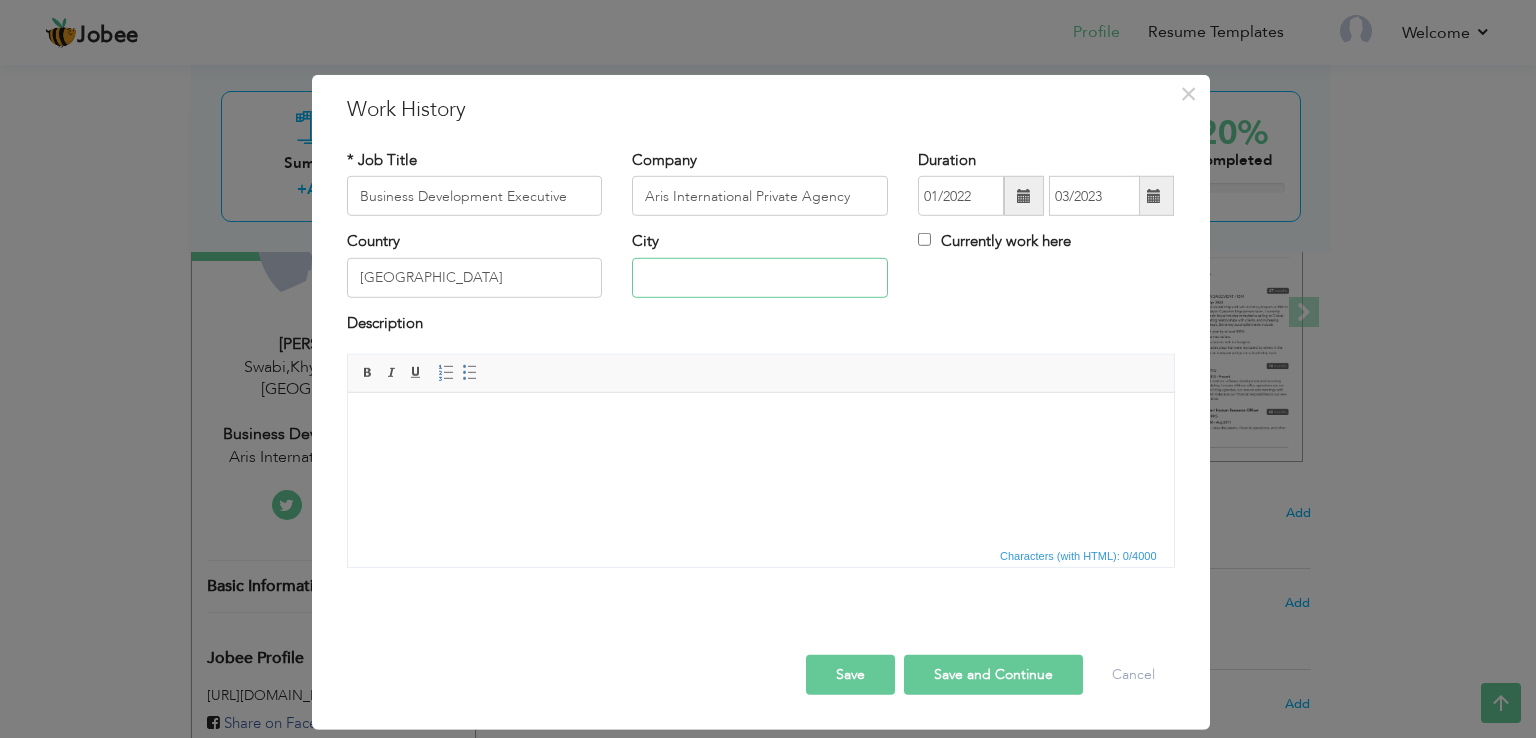 click at bounding box center [760, 278] 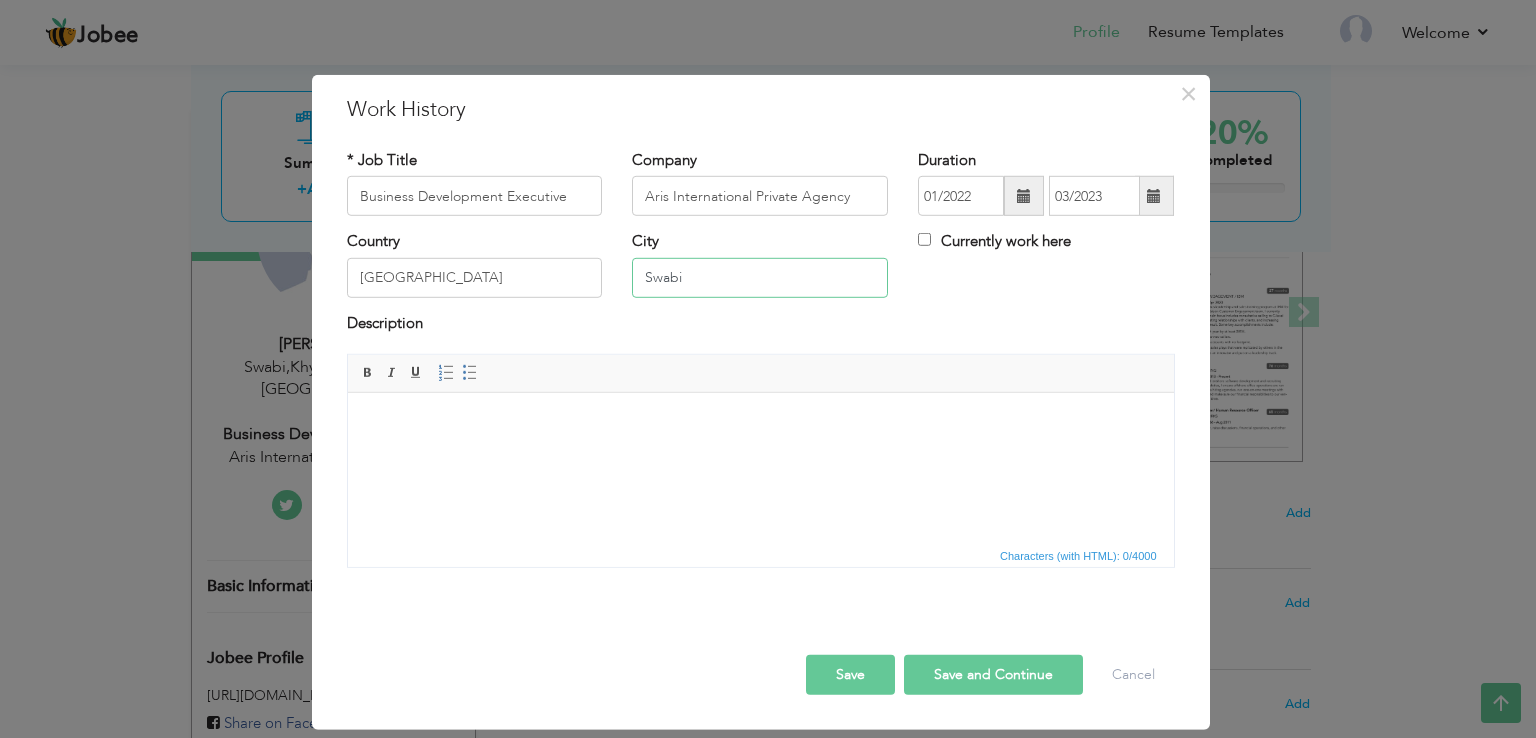 type on "Swabi" 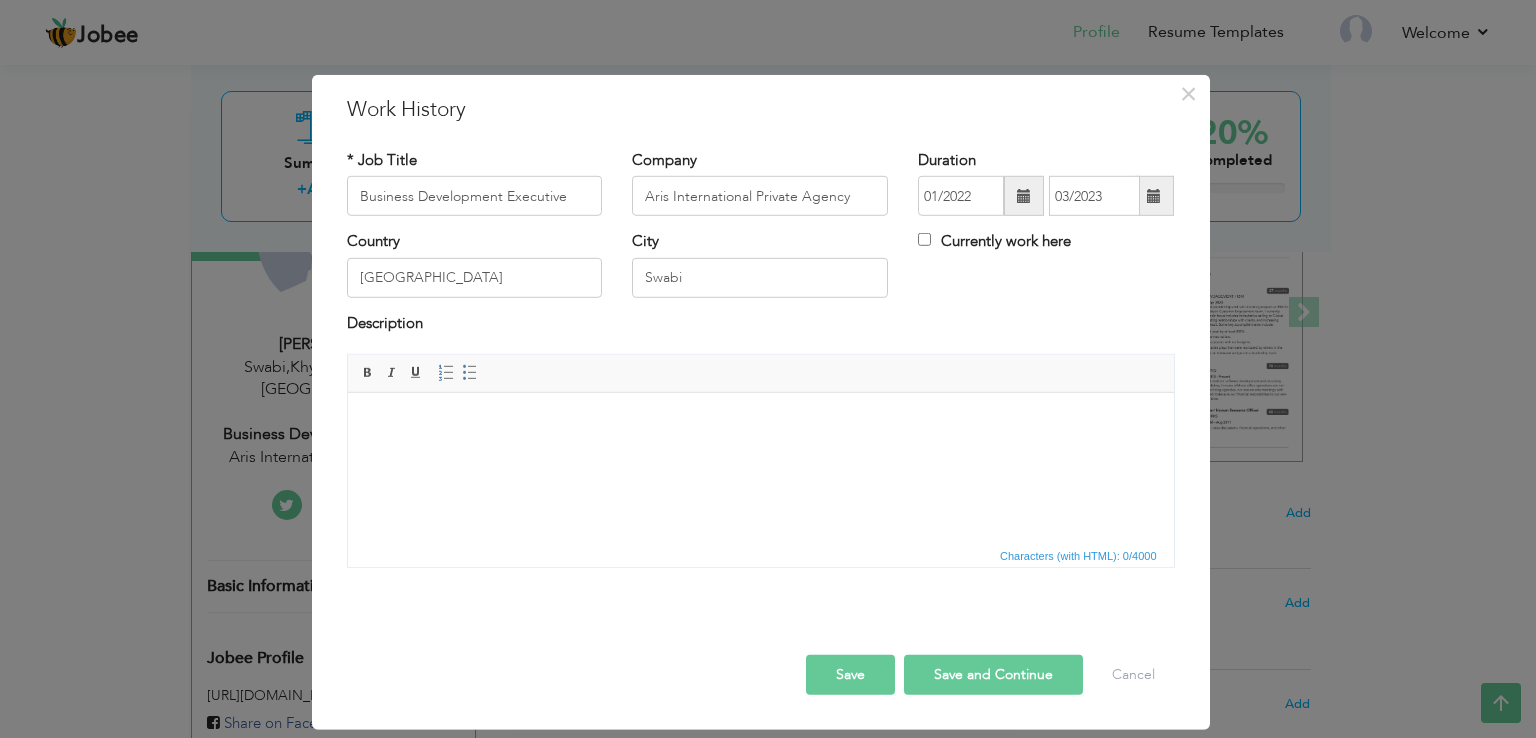 click at bounding box center (760, 423) 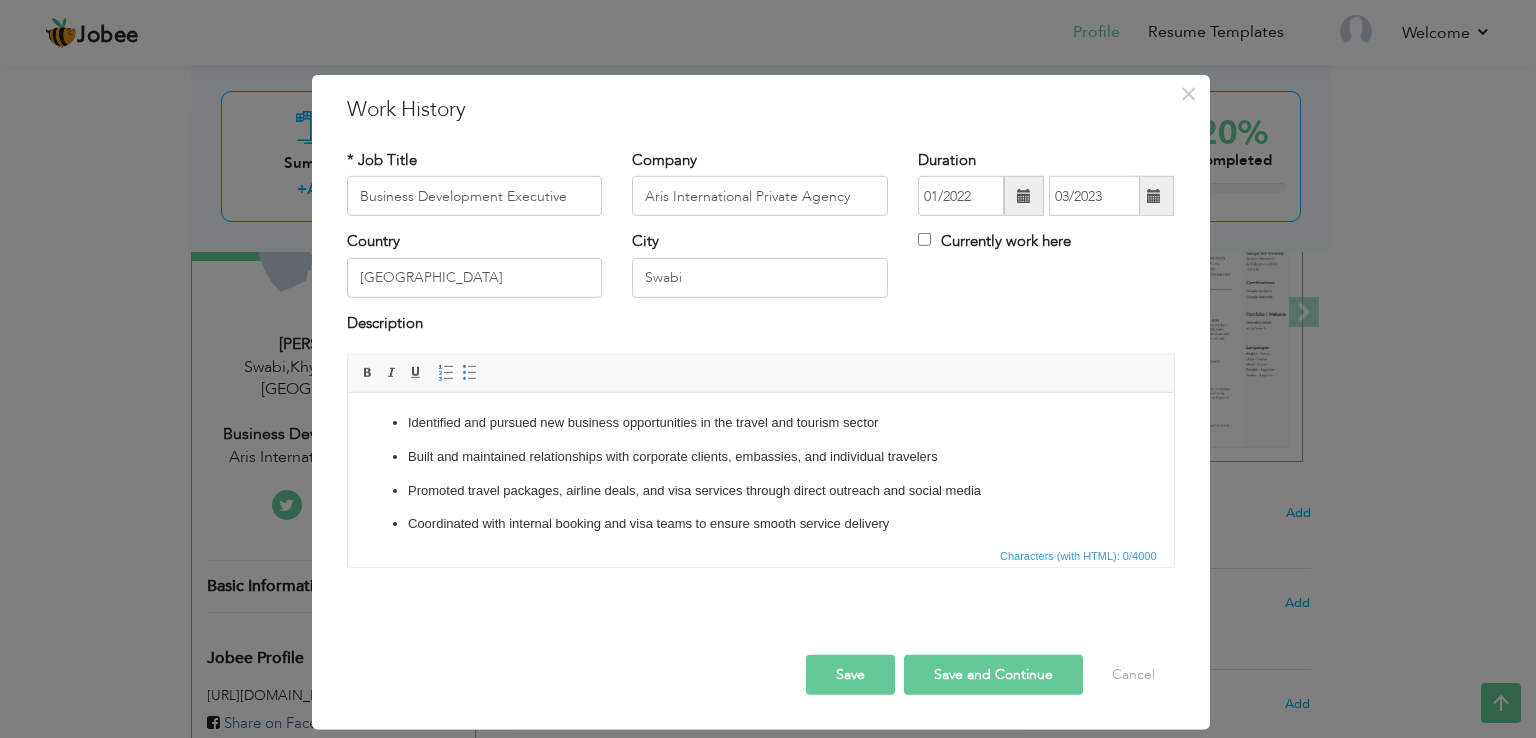 scroll, scrollTop: 90, scrollLeft: 0, axis: vertical 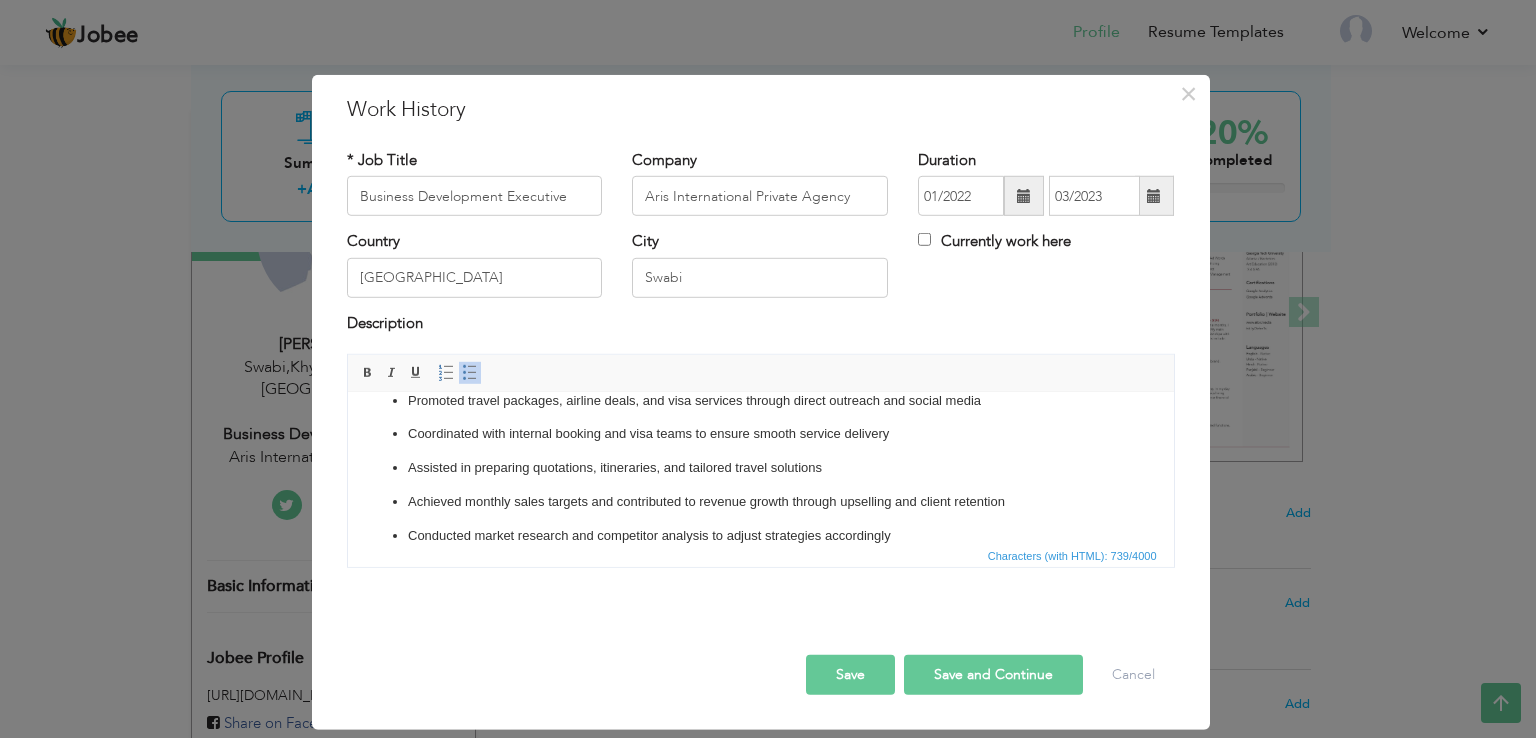 click on "Save and Continue" at bounding box center [993, 675] 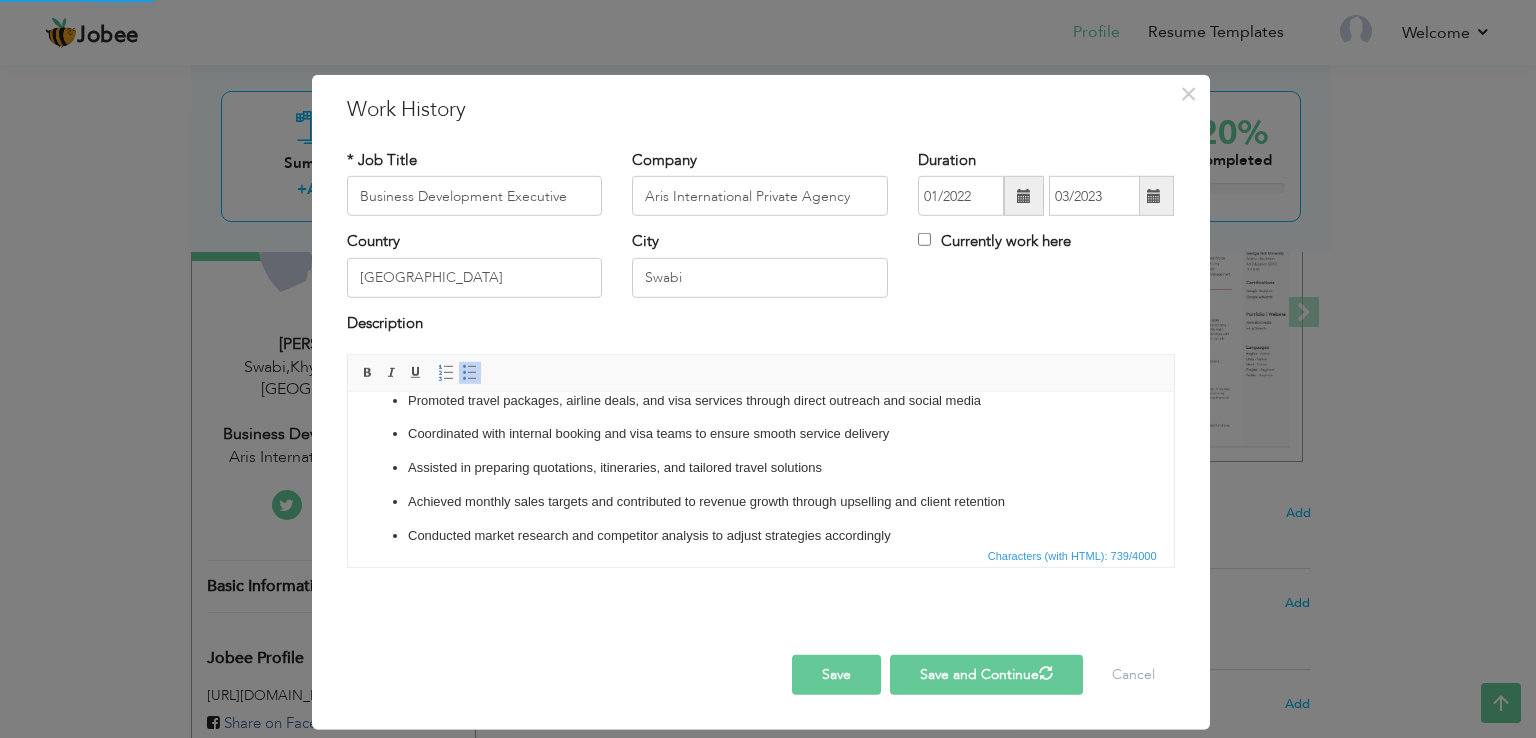 type 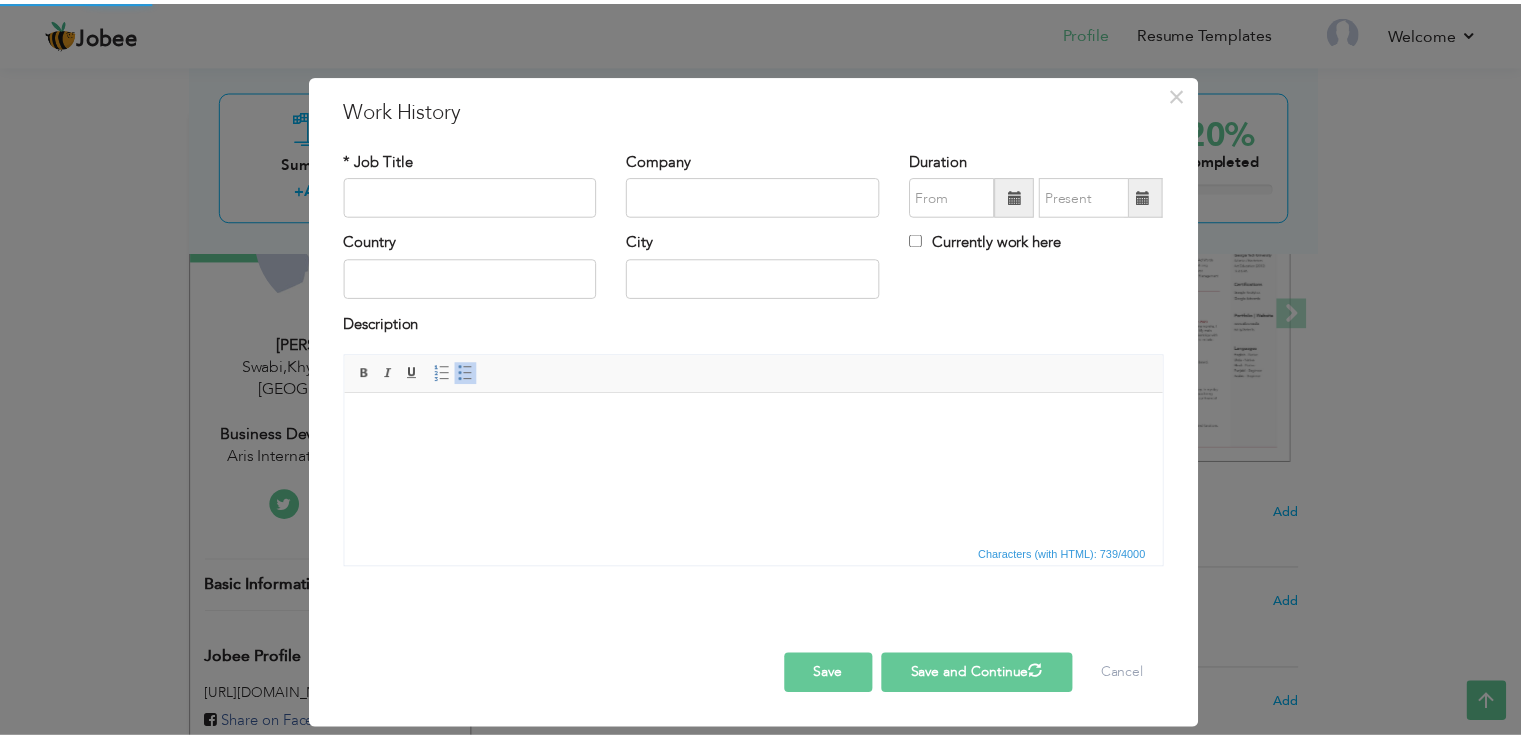 scroll, scrollTop: 0, scrollLeft: 0, axis: both 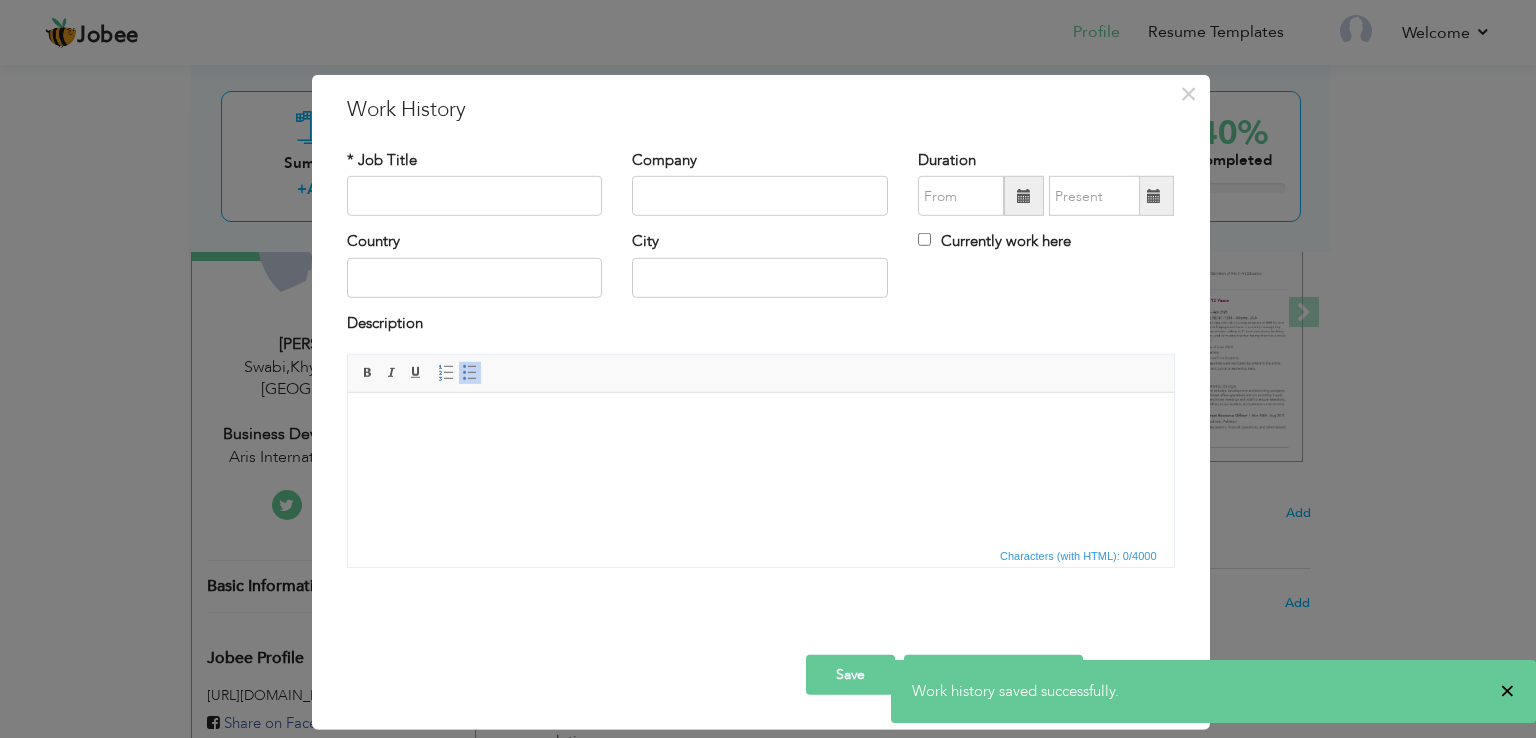 click on "×" at bounding box center [1507, 691] 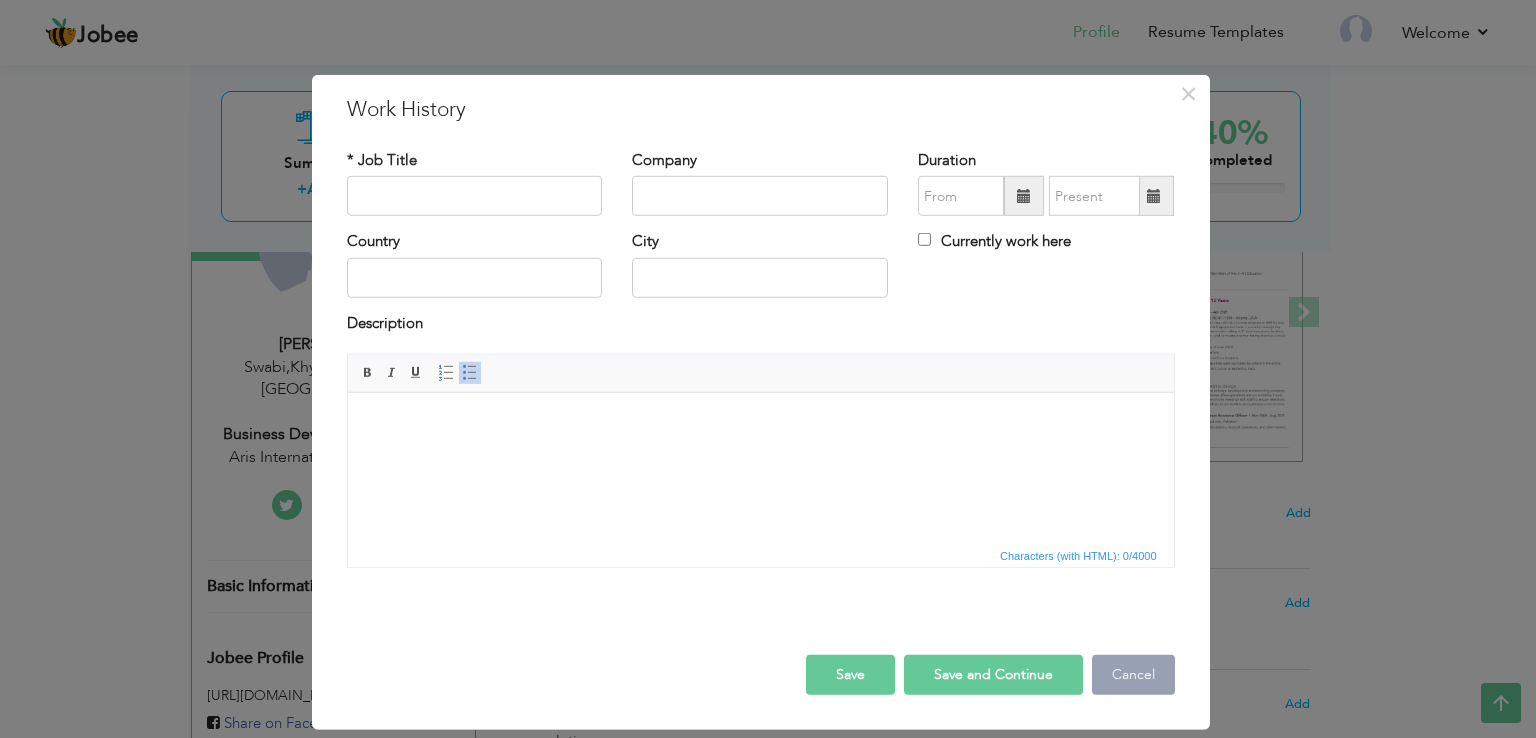 click on "Cancel" at bounding box center [1133, 675] 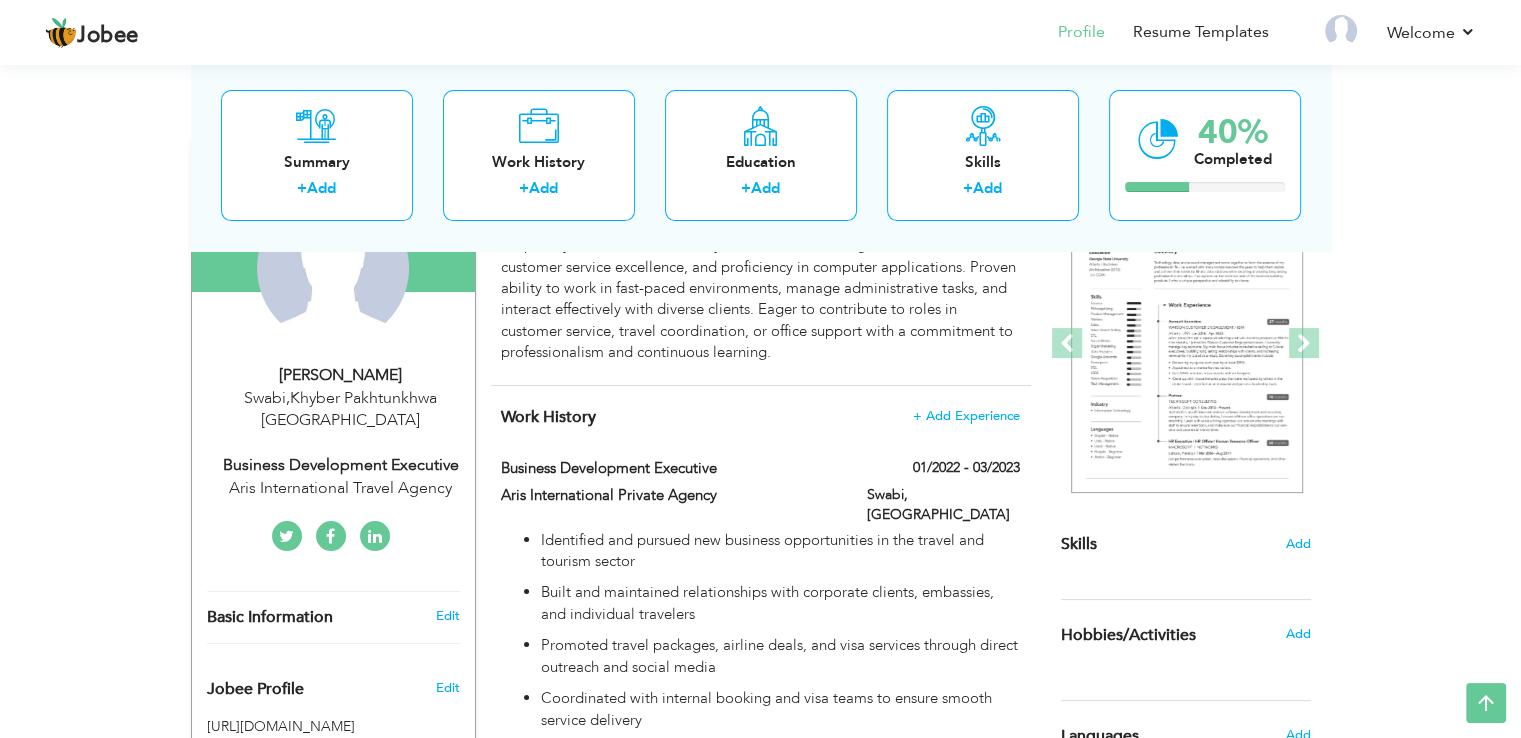 scroll, scrollTop: 244, scrollLeft: 0, axis: vertical 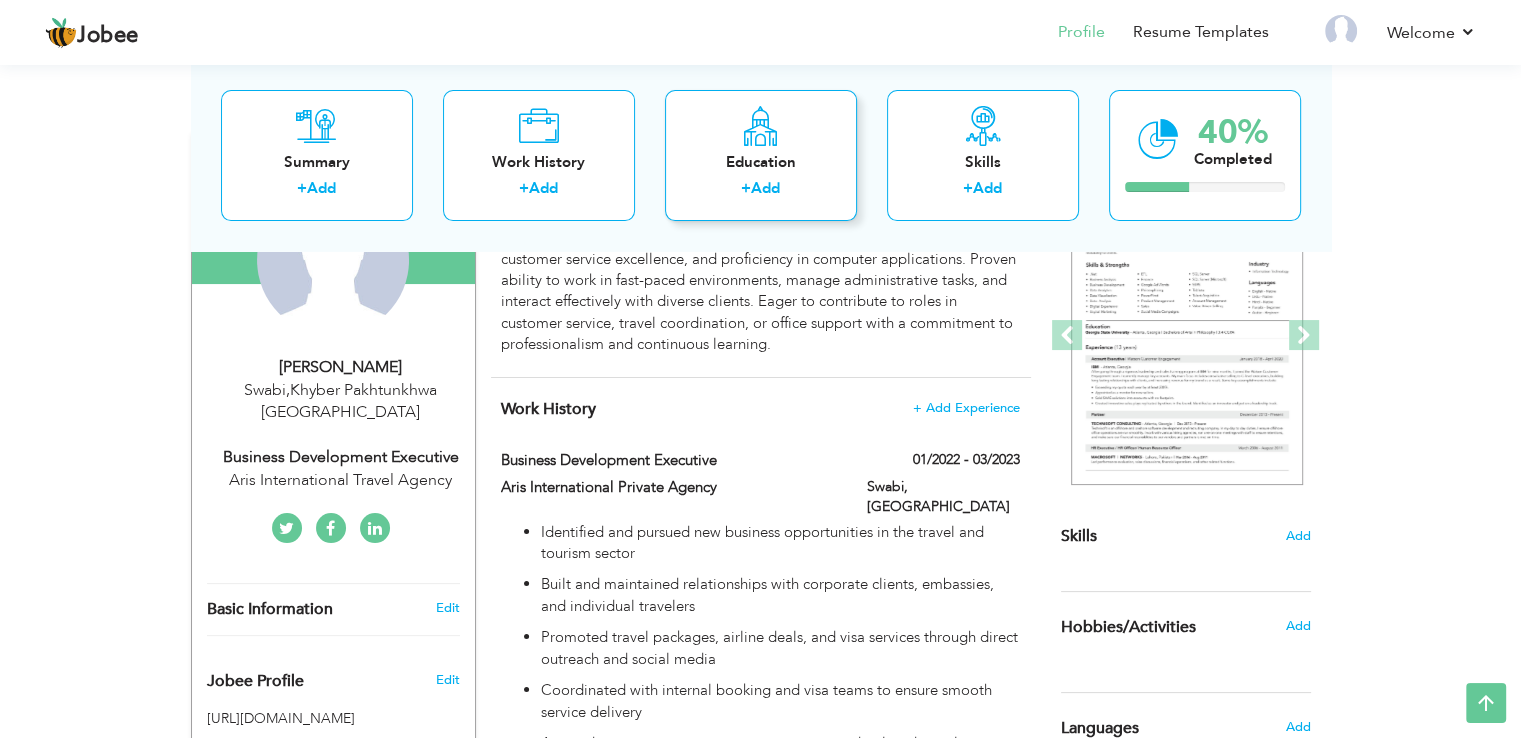 click on "Education
+  Add" at bounding box center (761, 155) 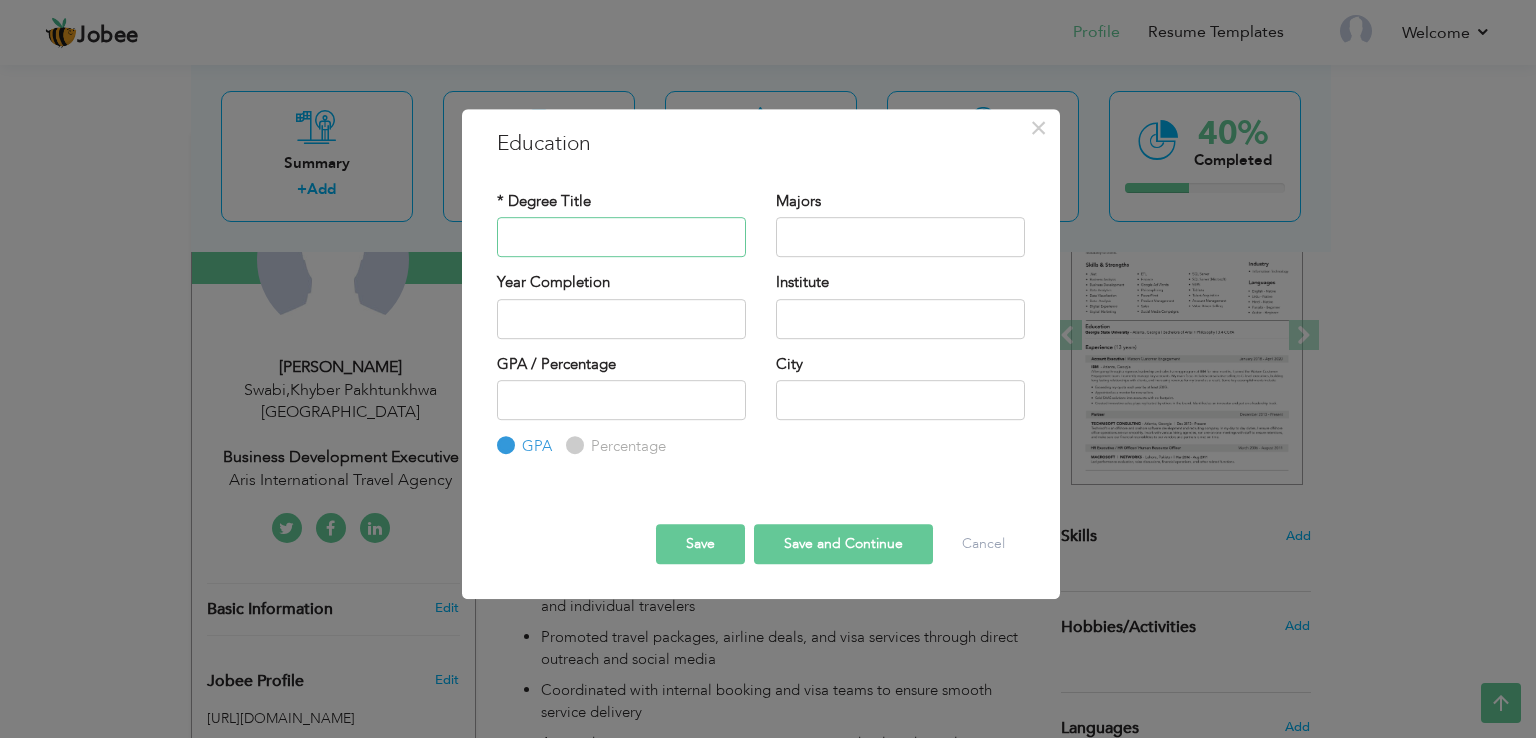 click at bounding box center [621, 237] 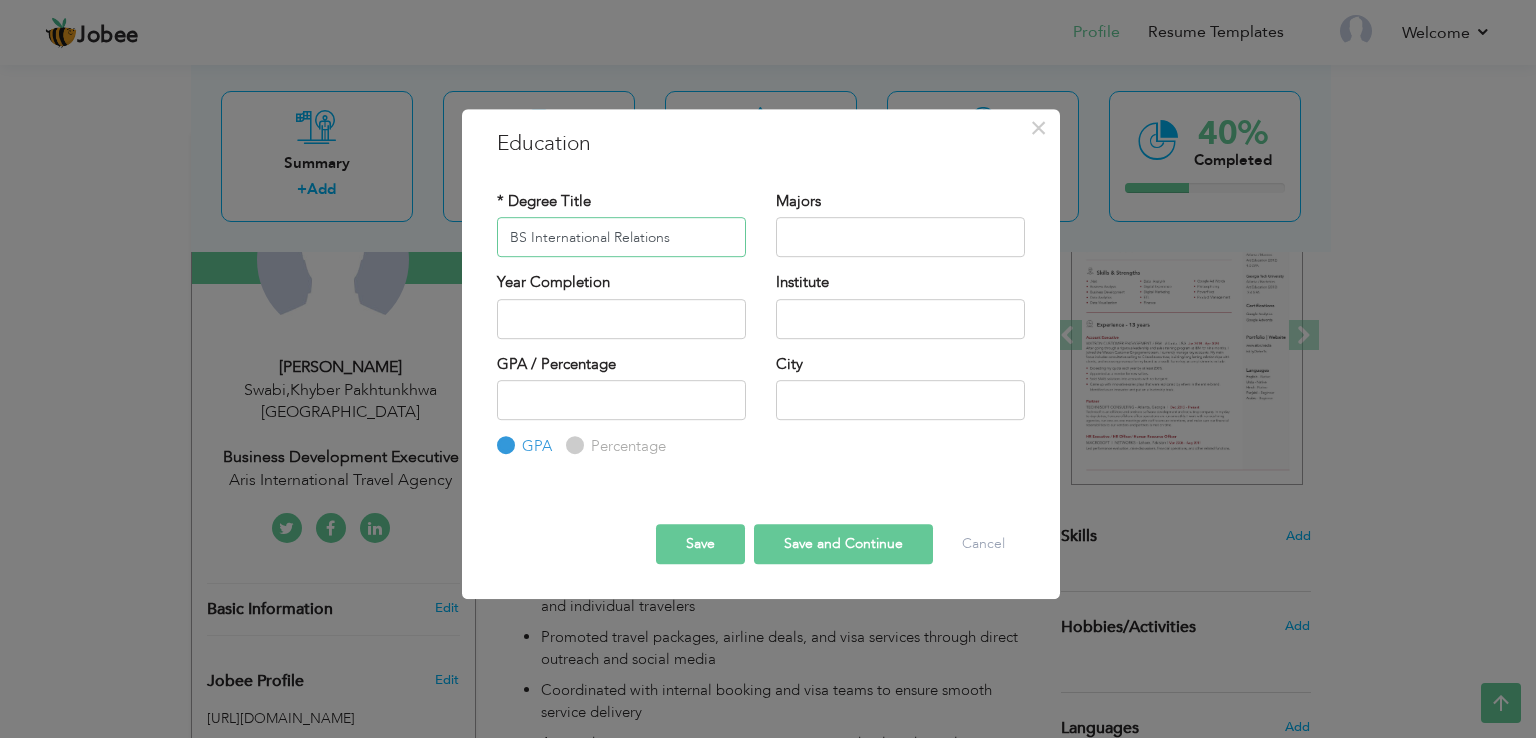 type on "BS International Relations" 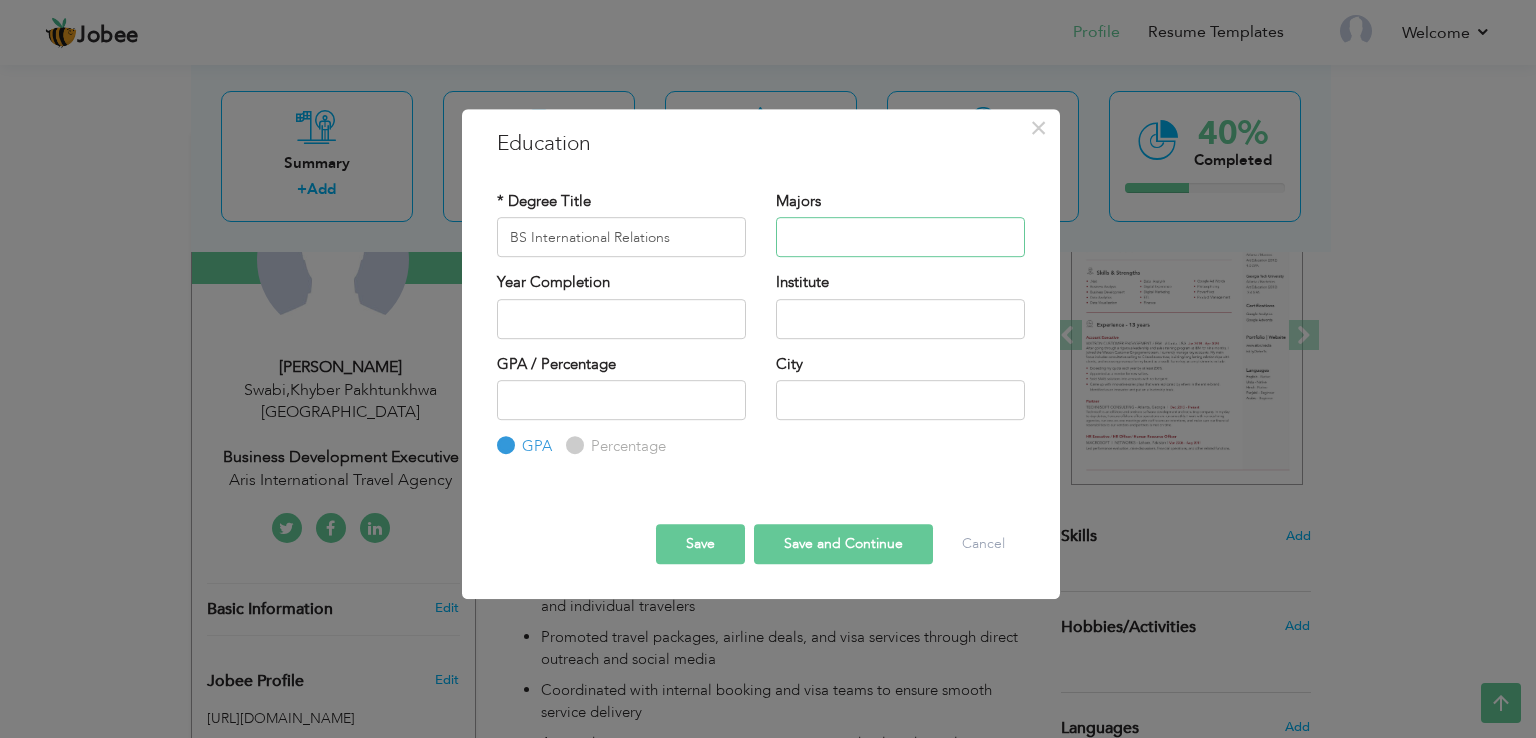 click at bounding box center [900, 237] 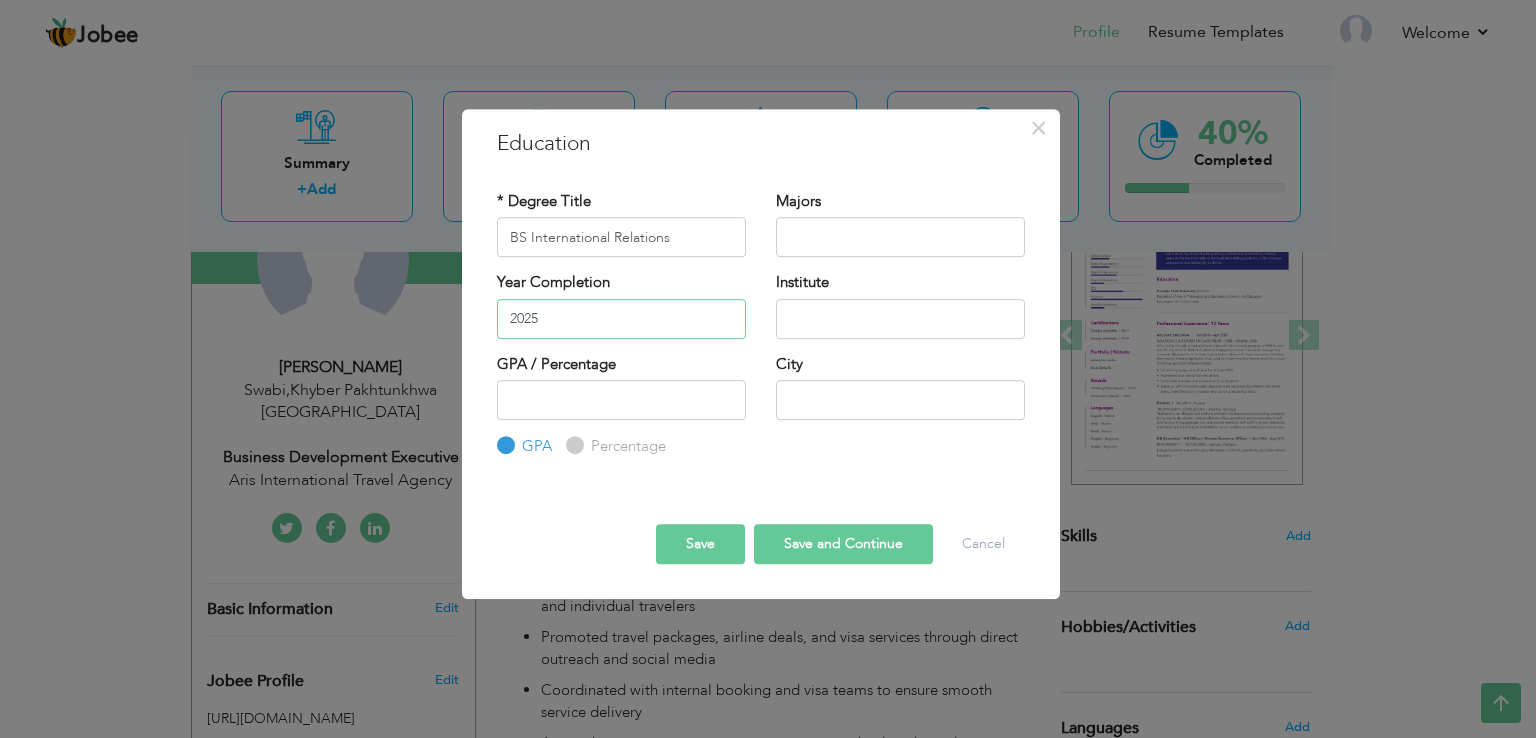click on "2025" at bounding box center (621, 319) 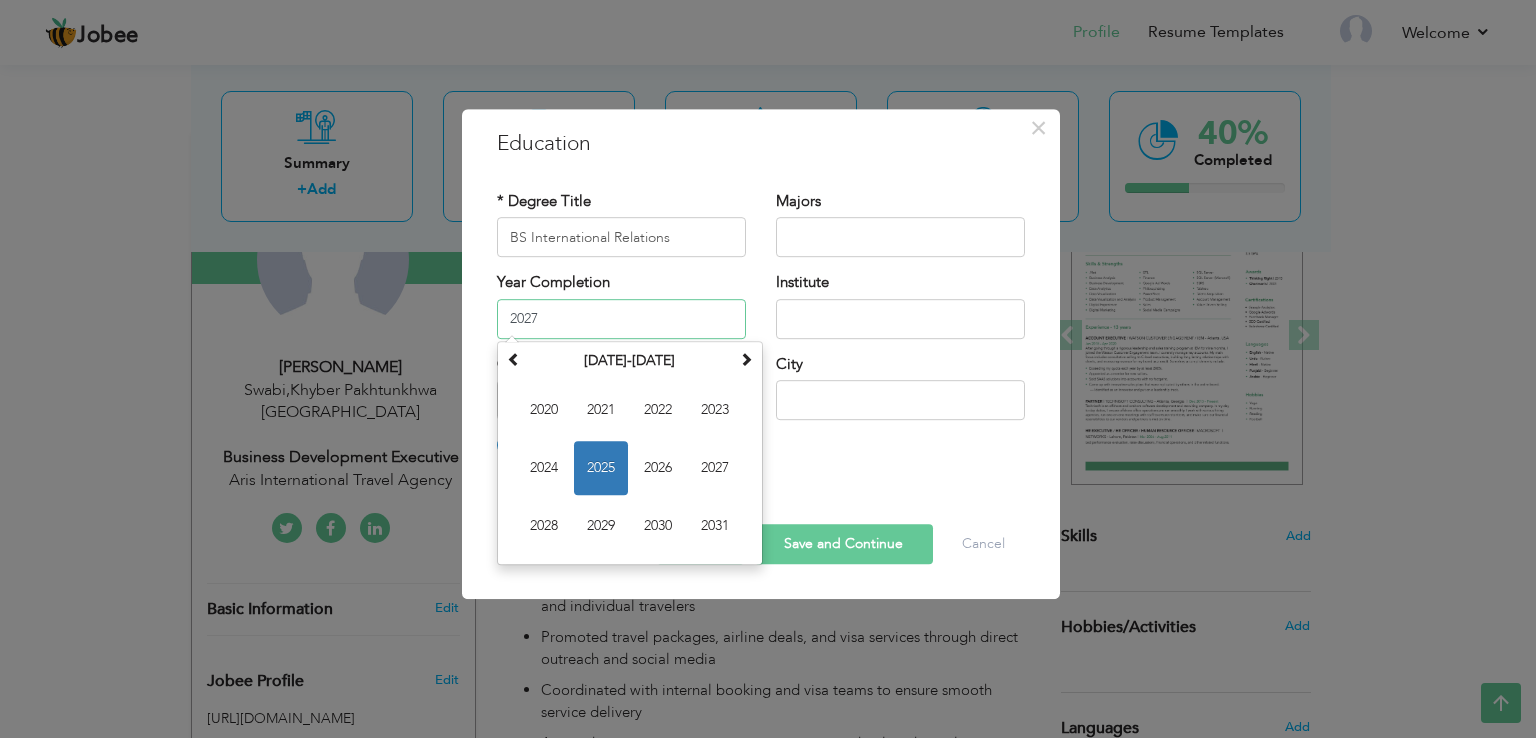 type on "2027" 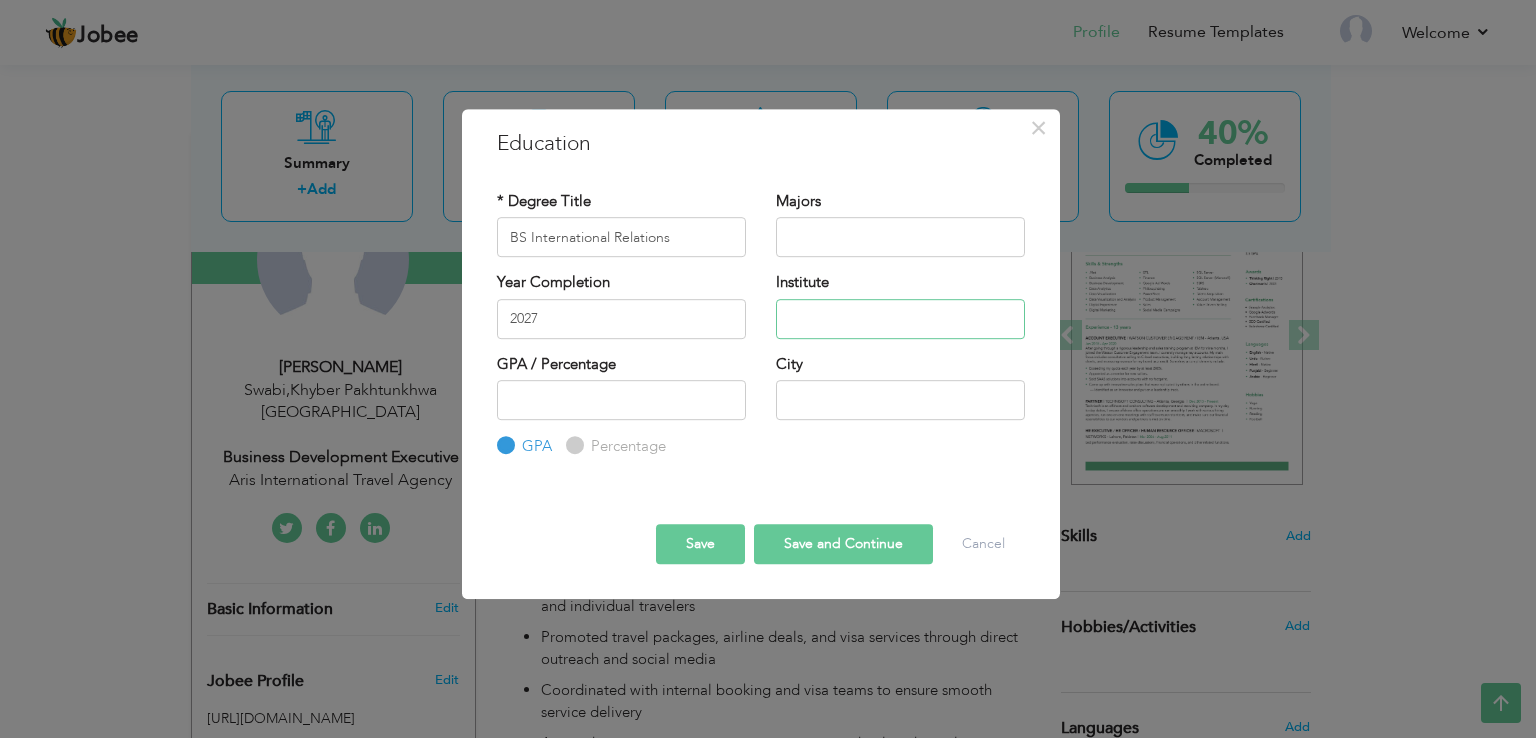 click at bounding box center [900, 319] 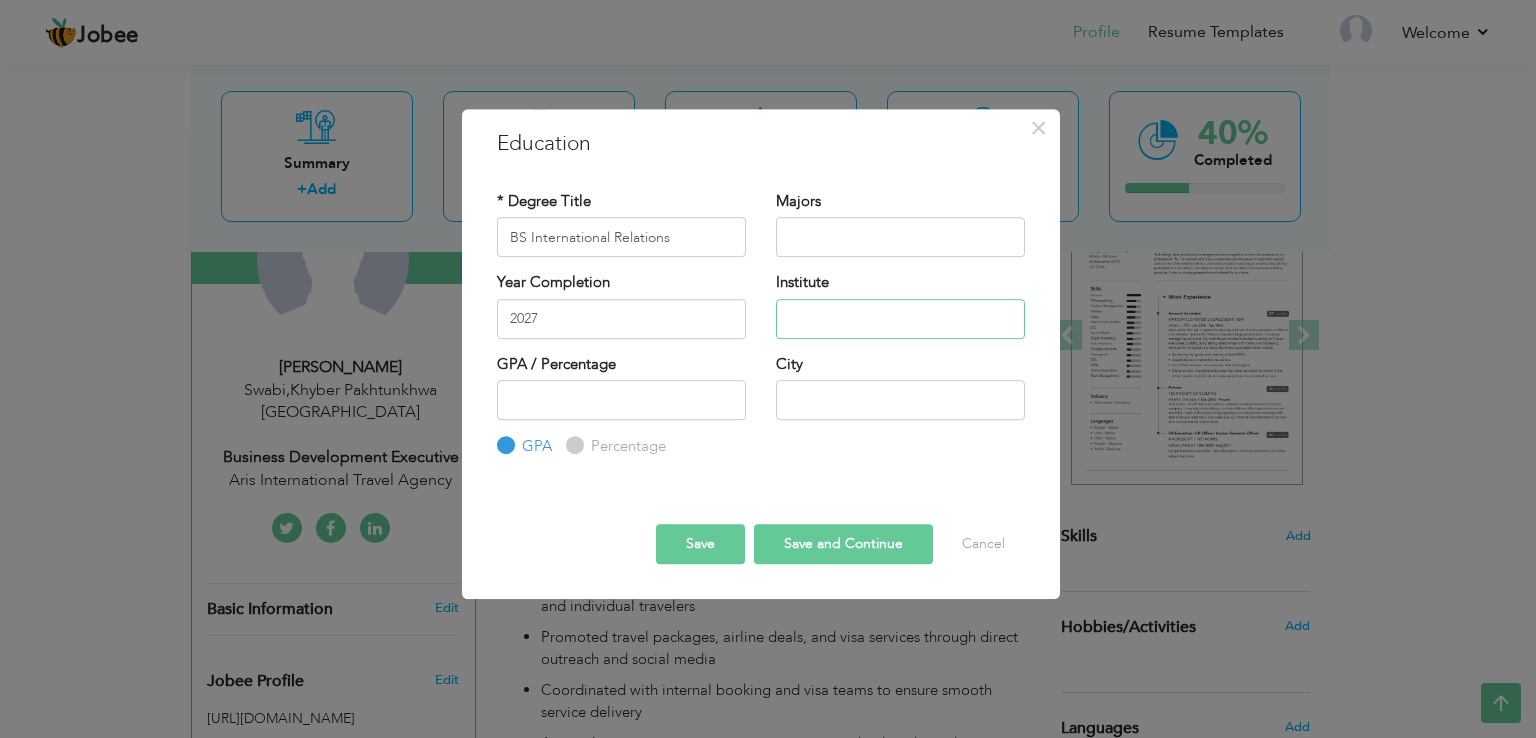 type on "[GEOGRAPHIC_DATA][DEMOGRAPHIC_DATA]" 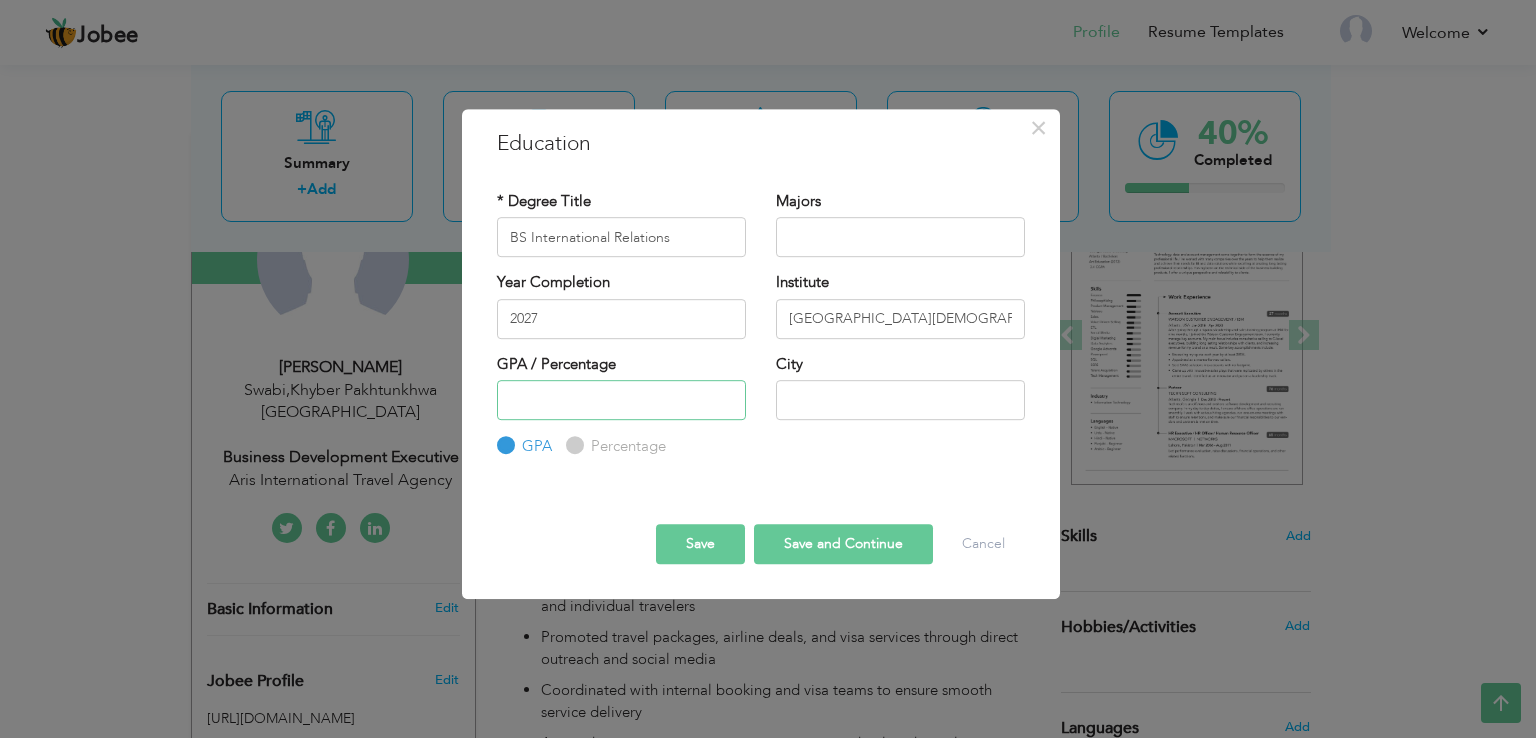 click at bounding box center [621, 400] 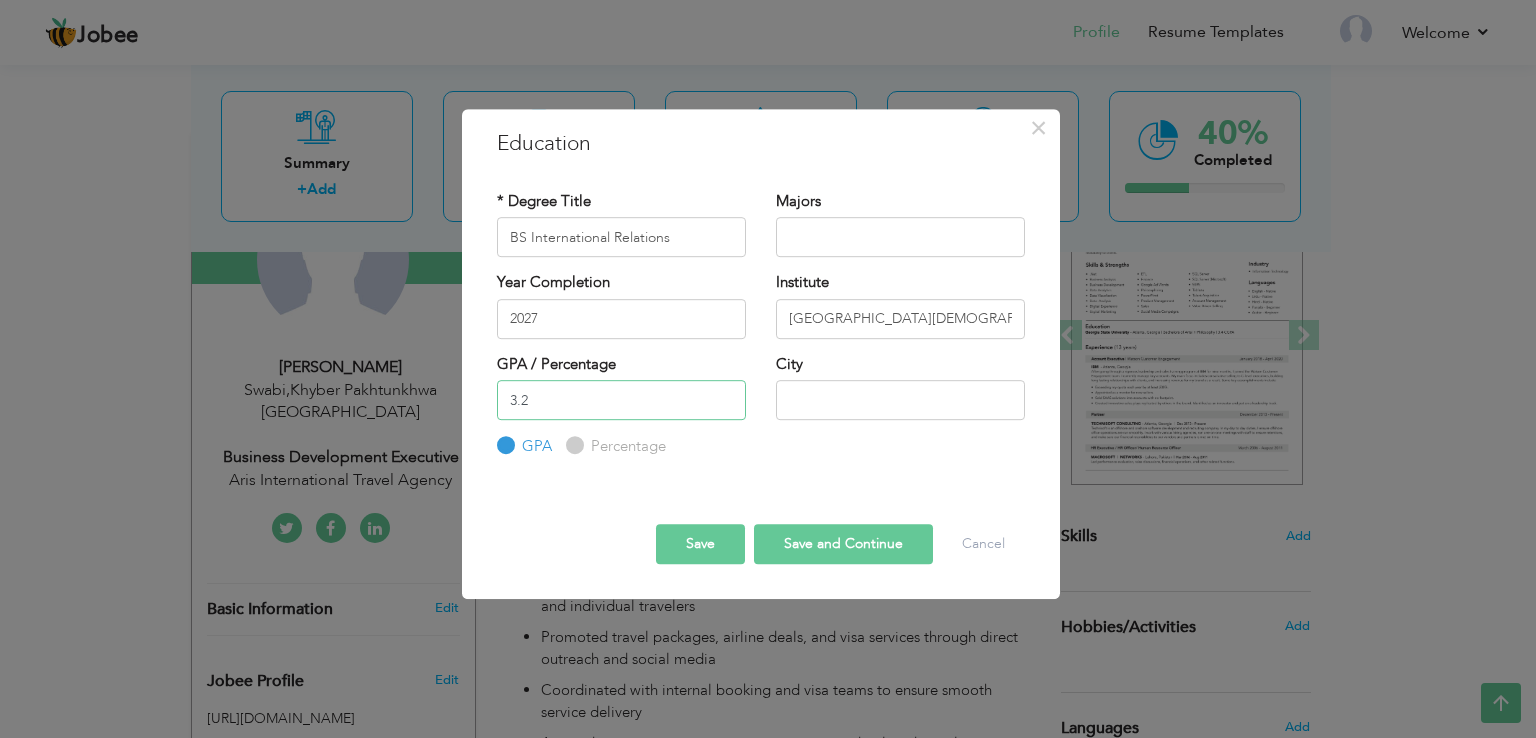 type on "3.2" 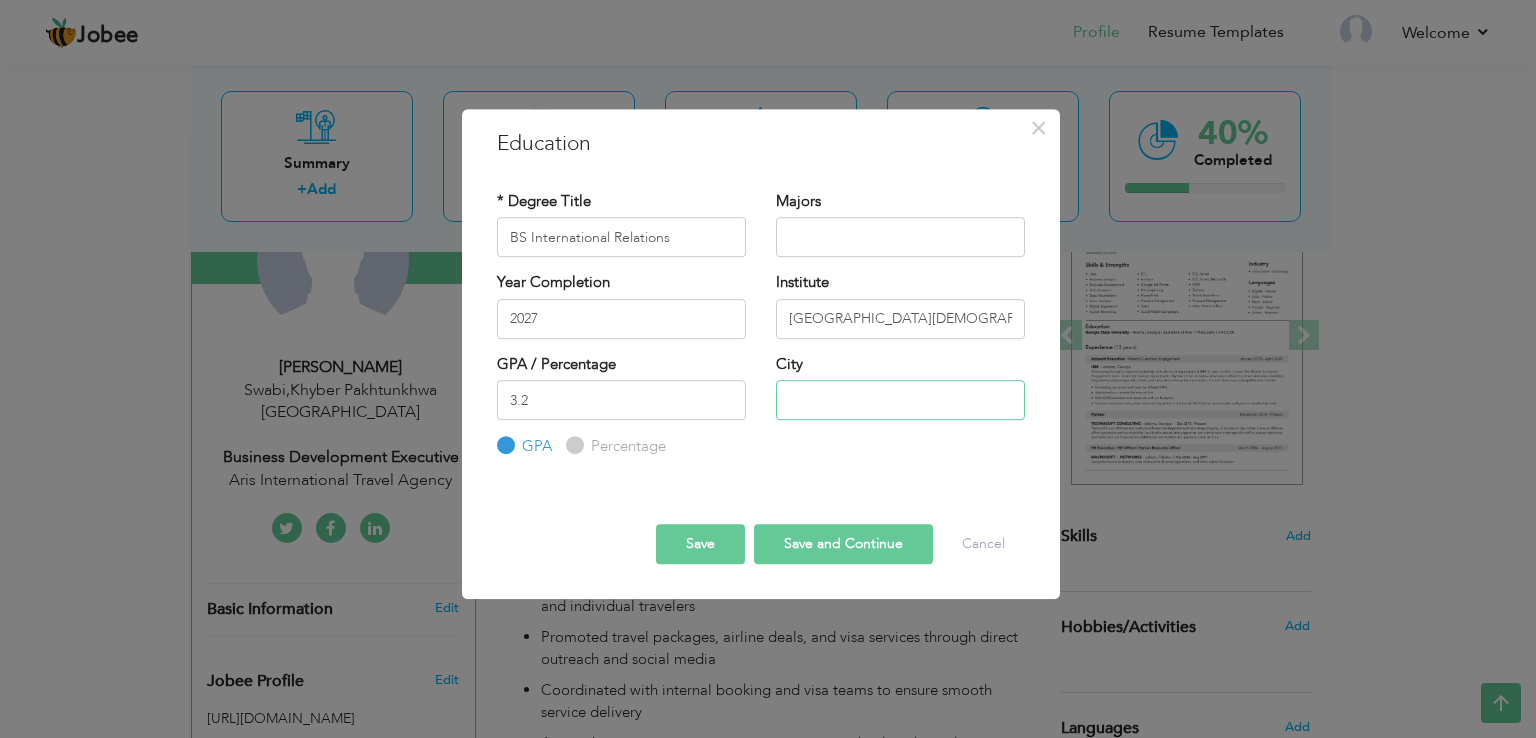 click at bounding box center (900, 400) 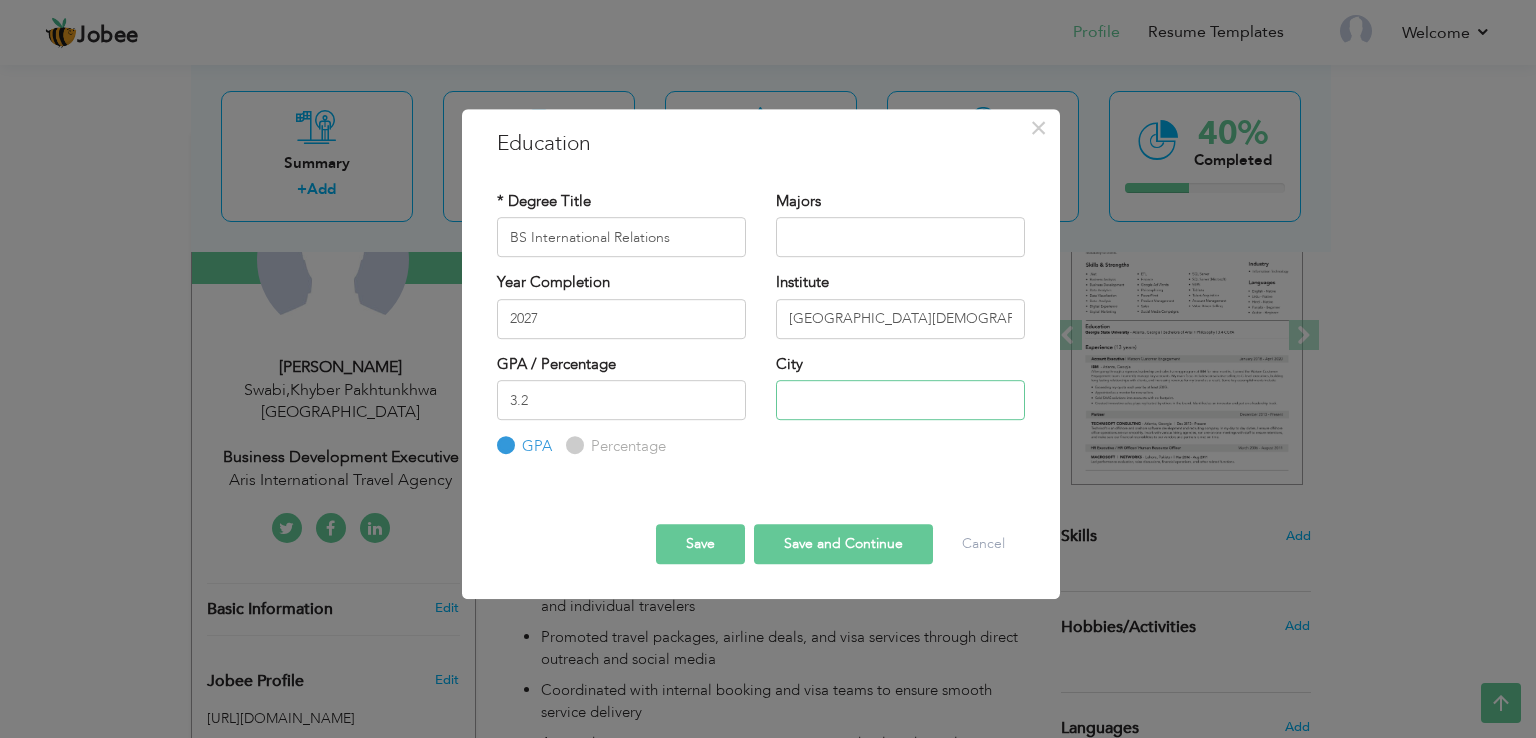 type on "[GEOGRAPHIC_DATA]" 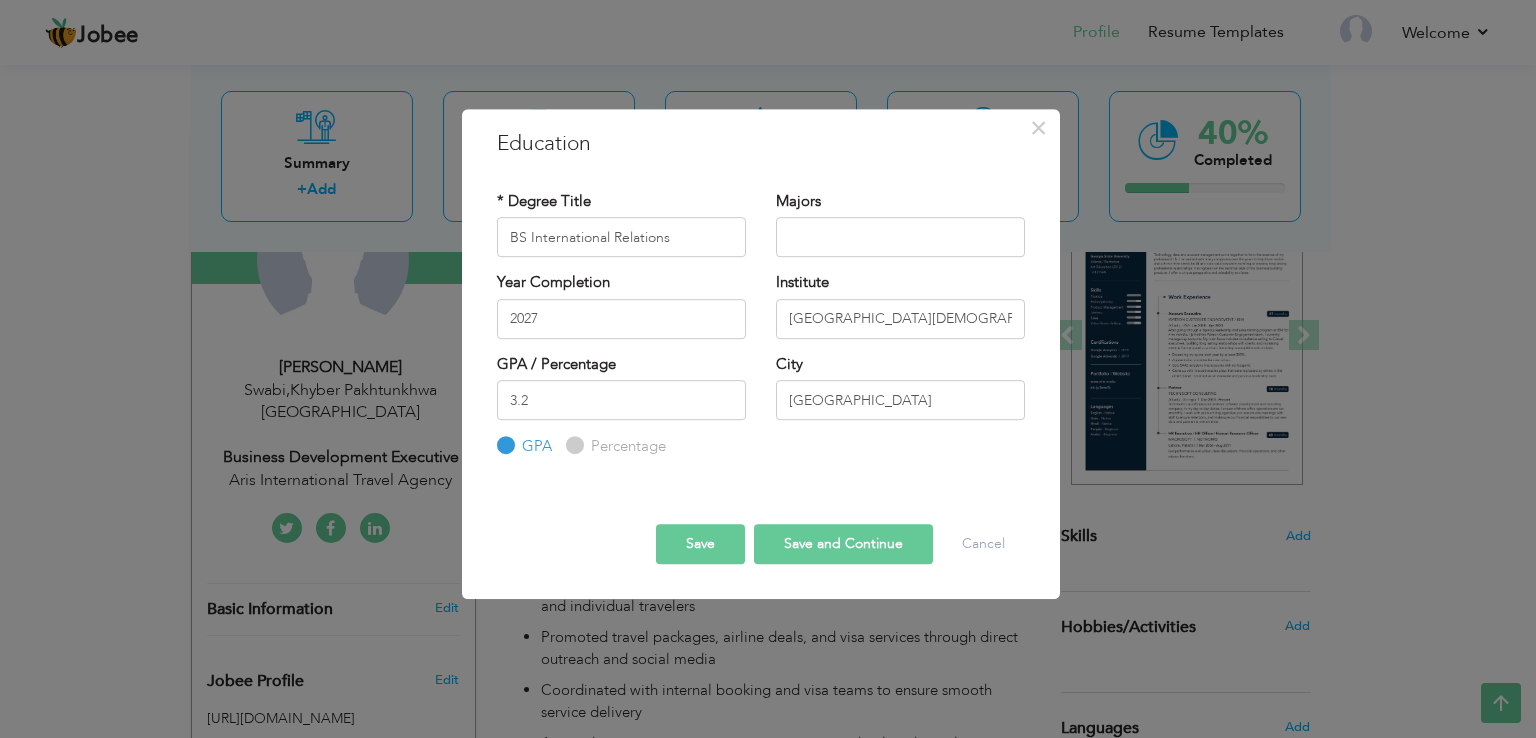 click on "Save" at bounding box center (700, 544) 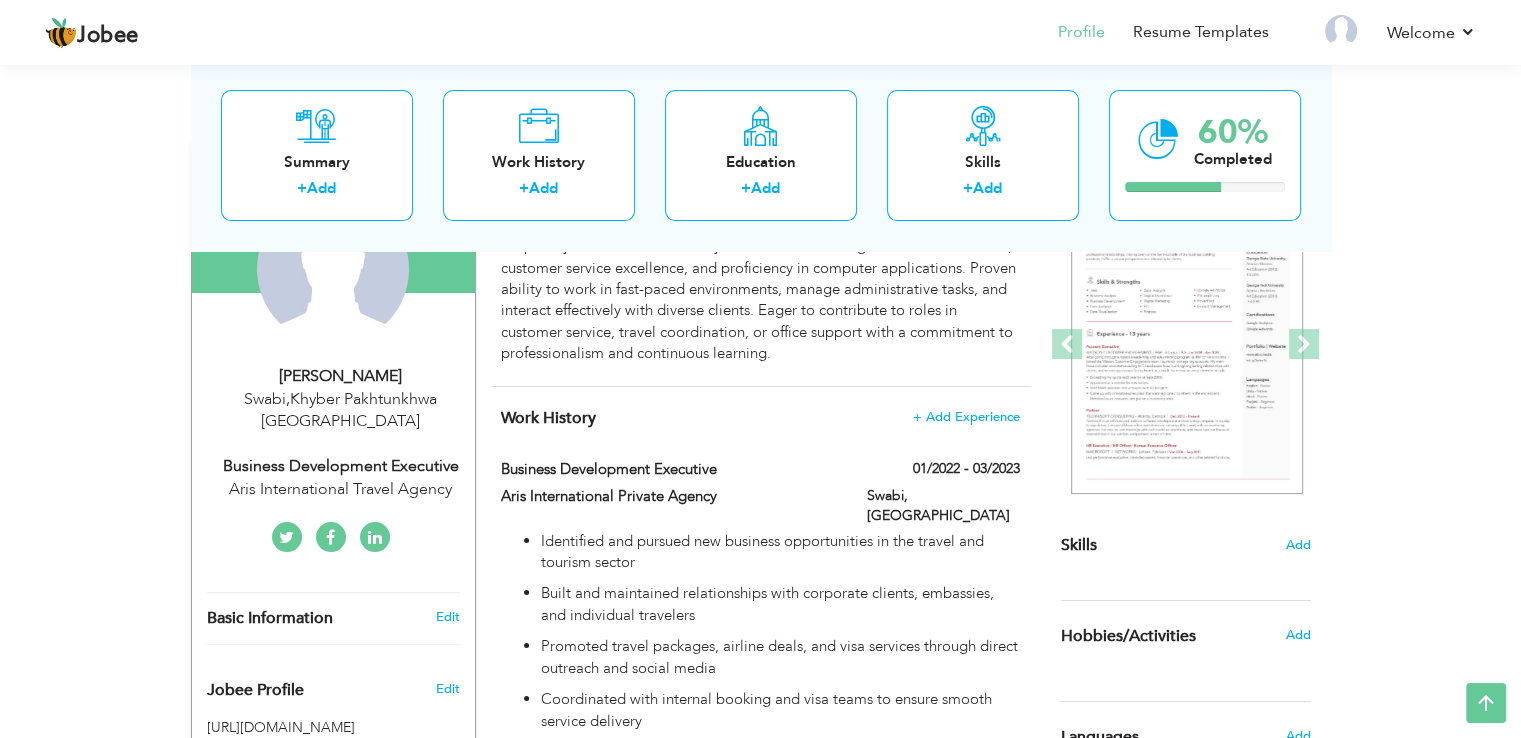 scroll, scrollTop: 236, scrollLeft: 0, axis: vertical 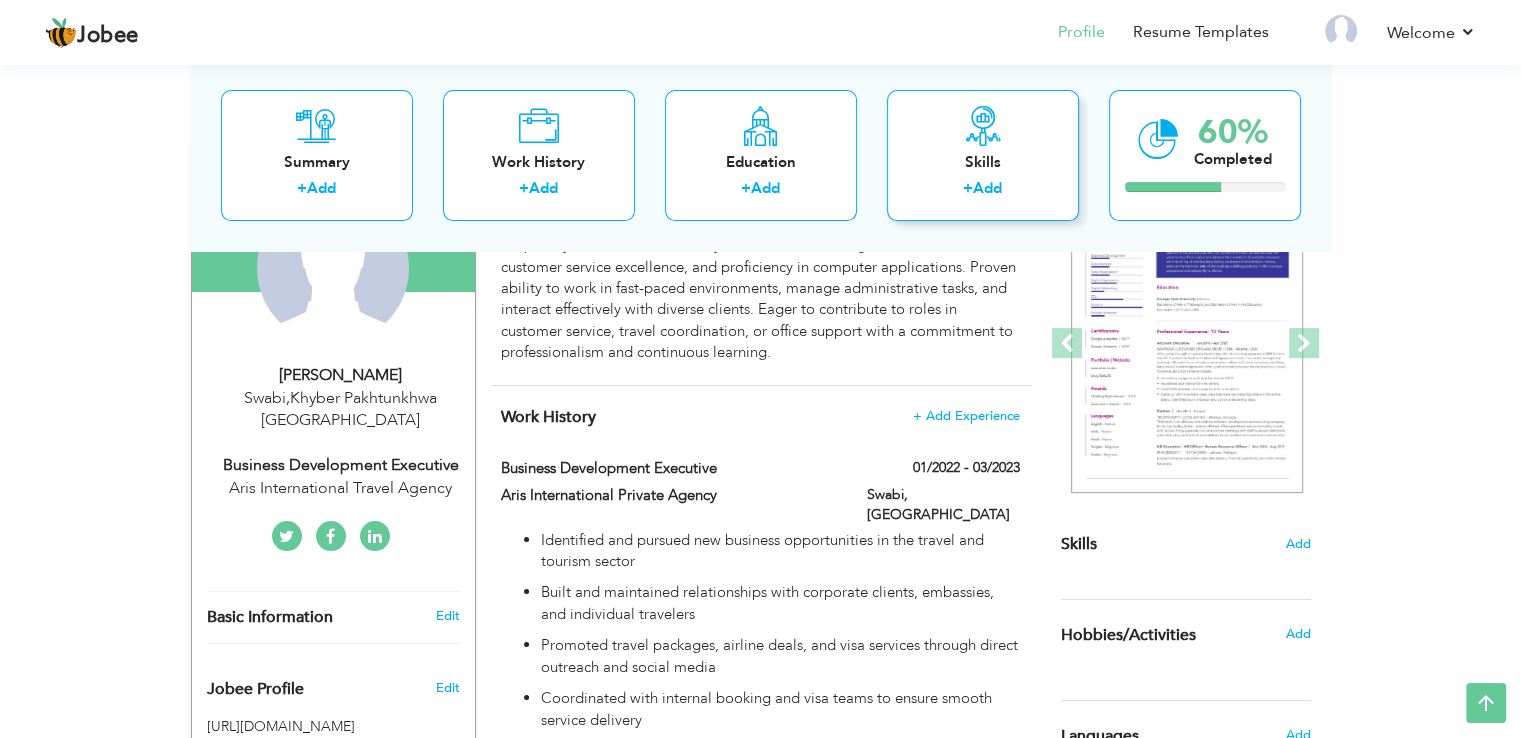 click on "Skills
+  Add" at bounding box center [983, 155] 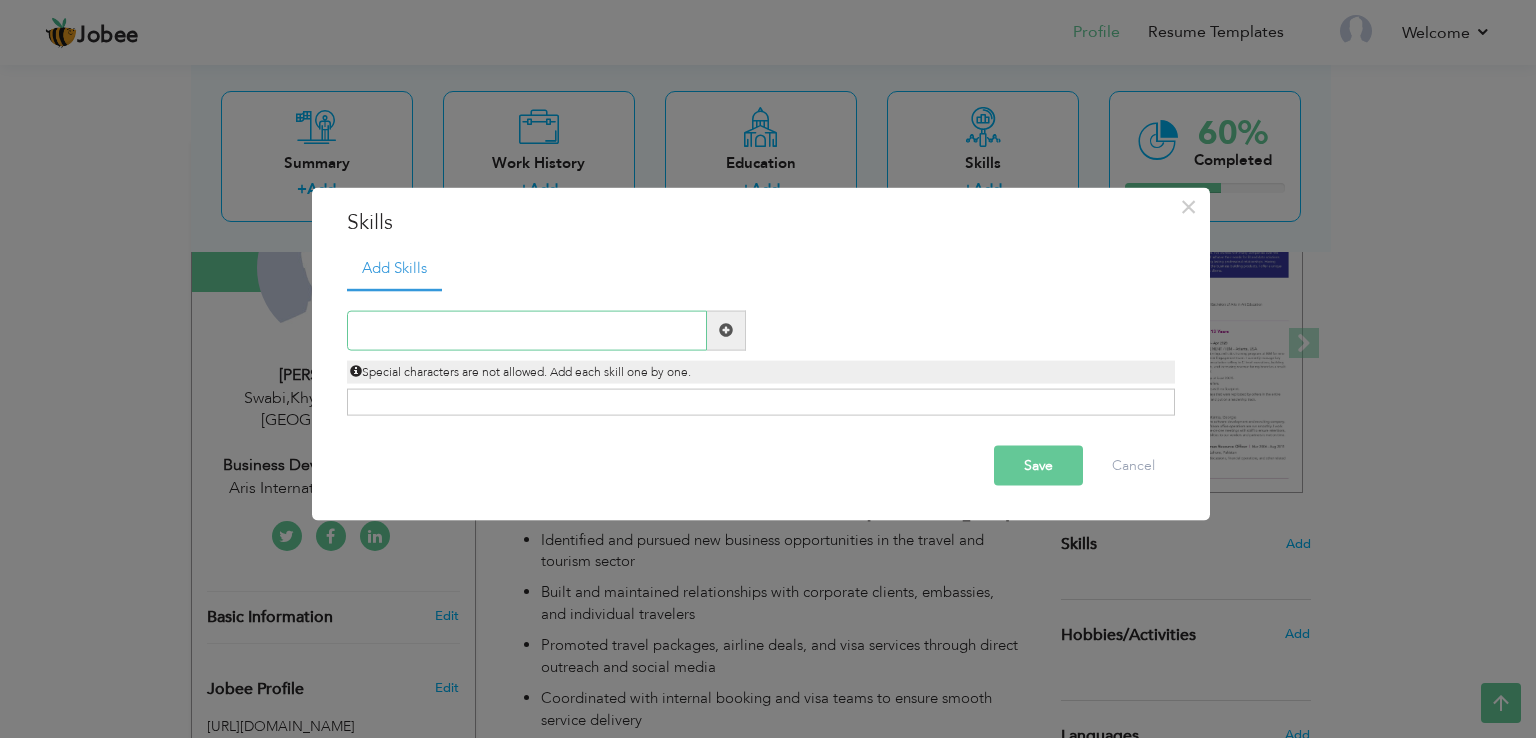 click at bounding box center [527, 330] 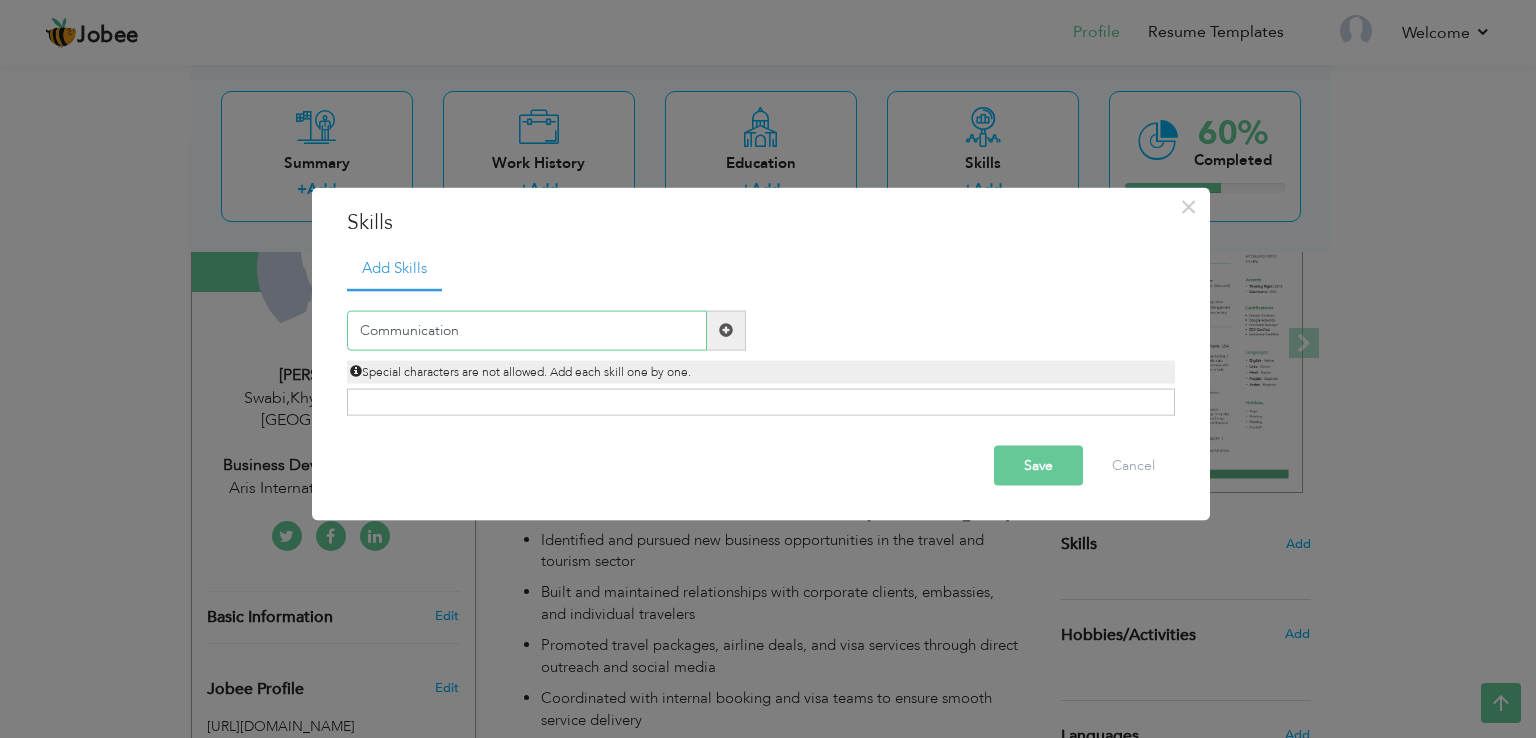 type on "Communication" 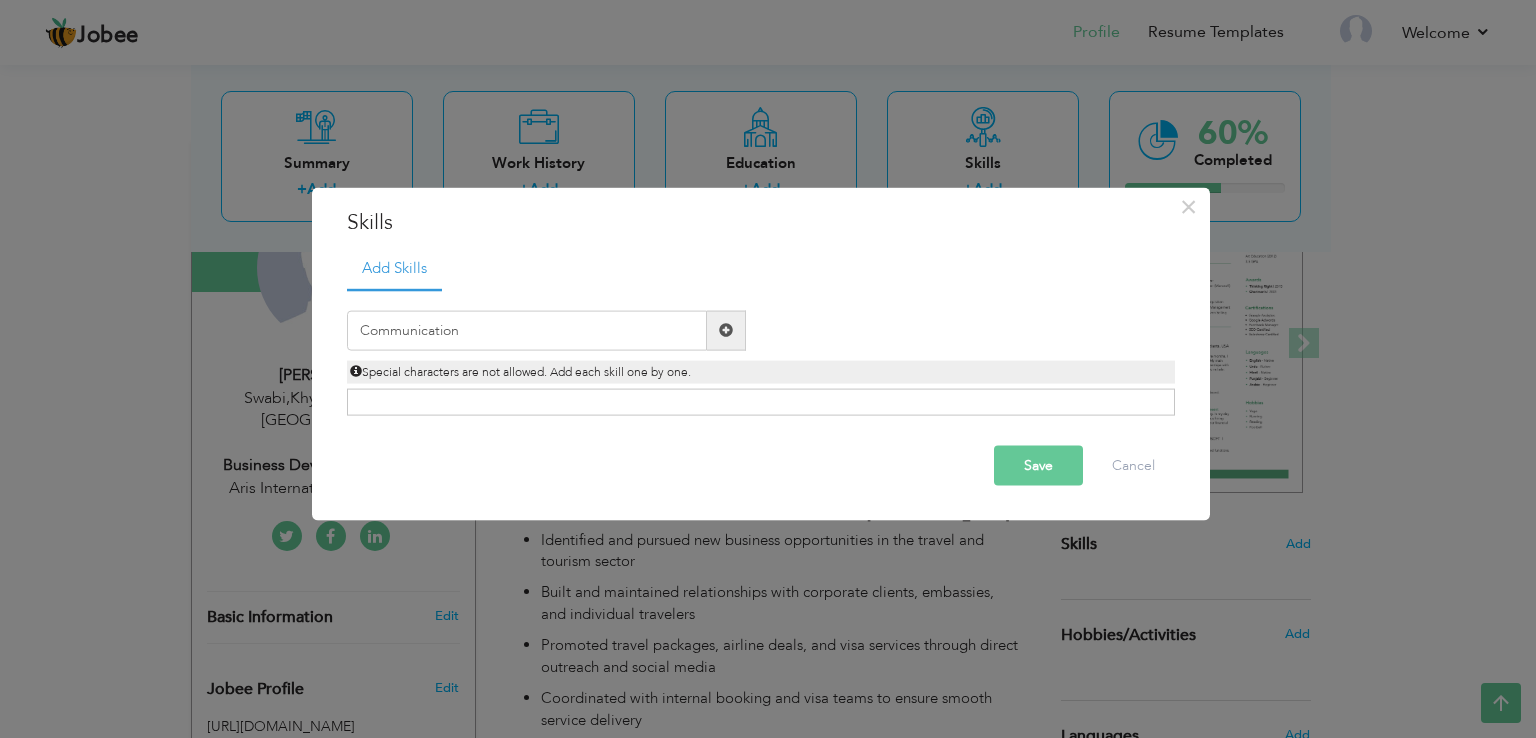 click at bounding box center [726, 330] 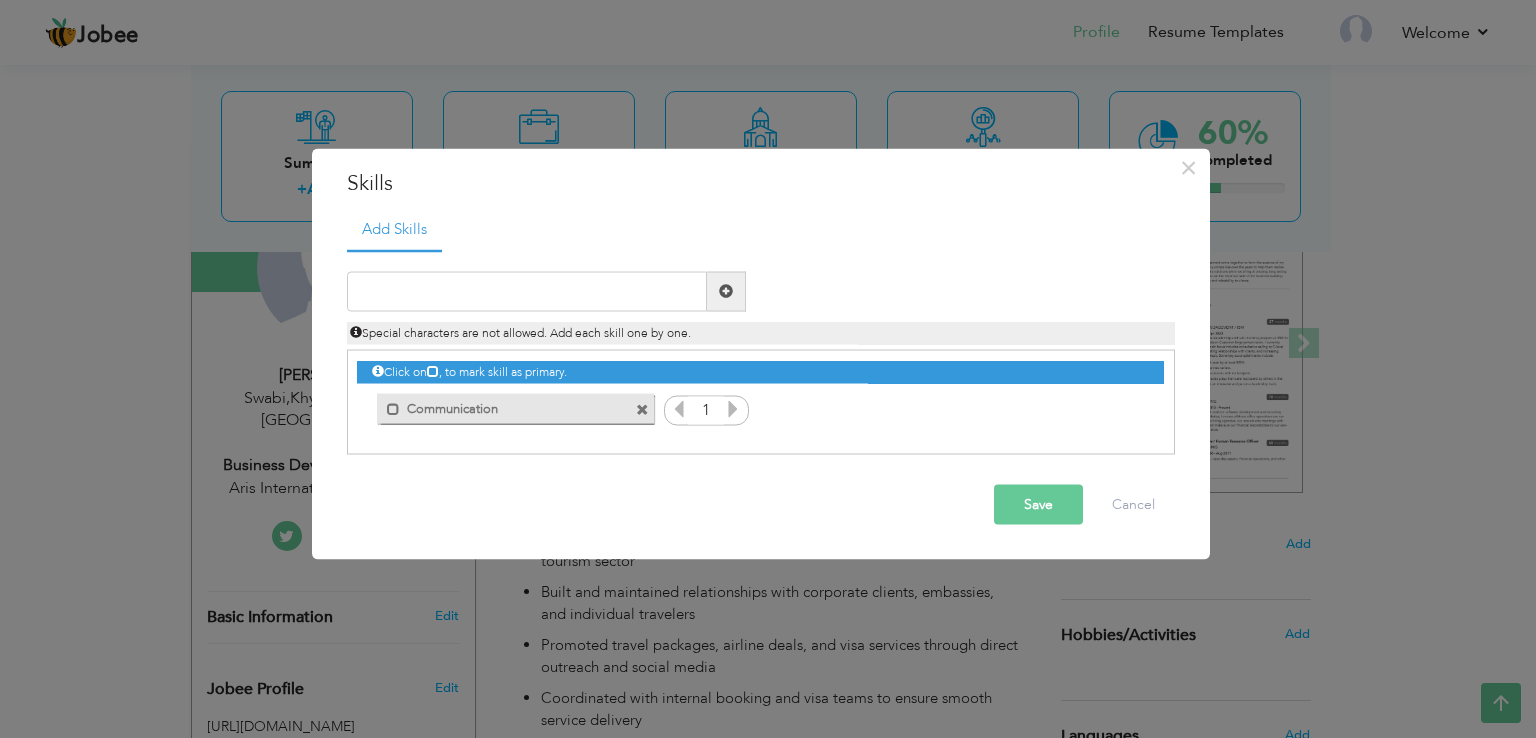 click at bounding box center [733, 408] 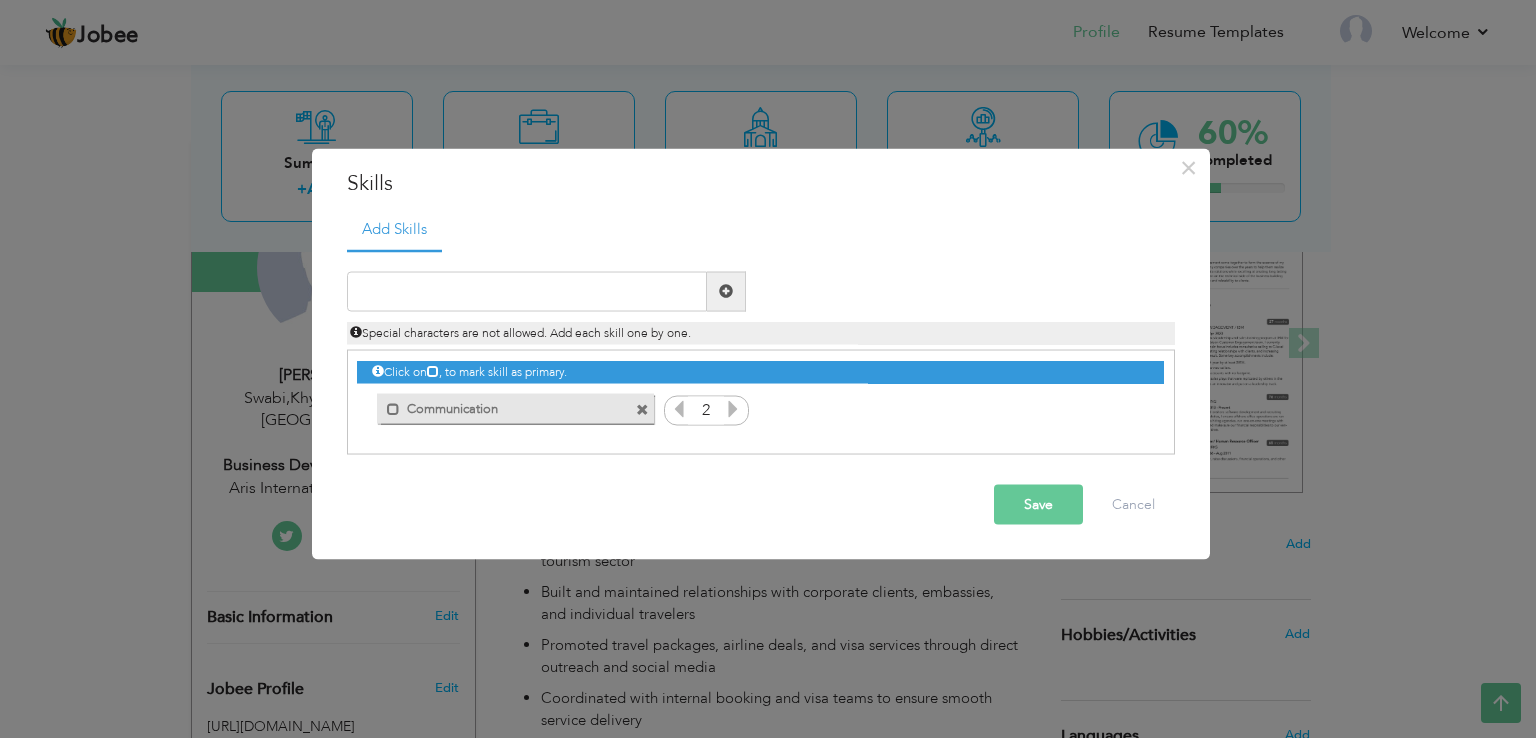 click at bounding box center (733, 408) 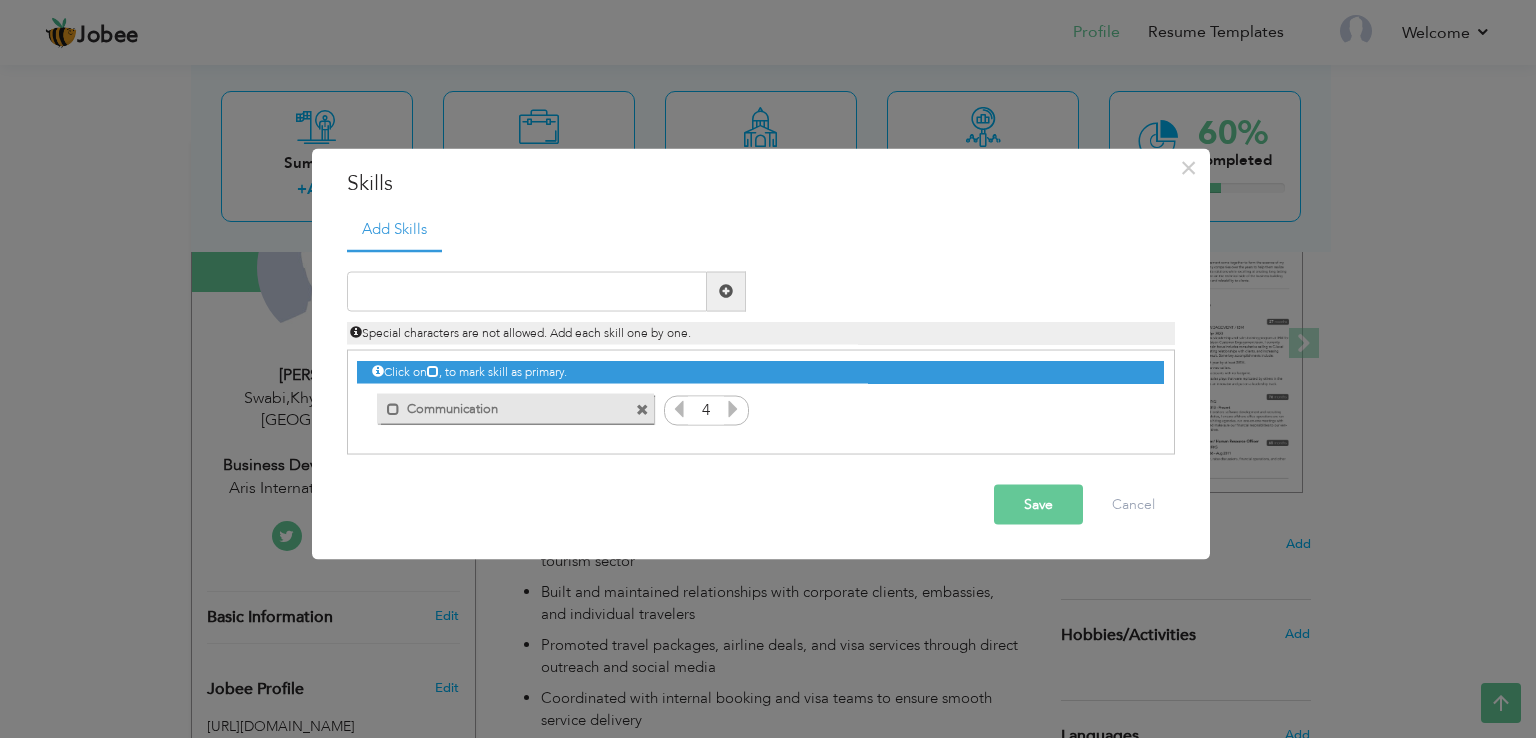 click on "Click on  , to mark skill as primary.
Mark as primary skill. Communication 1" at bounding box center [760, 390] 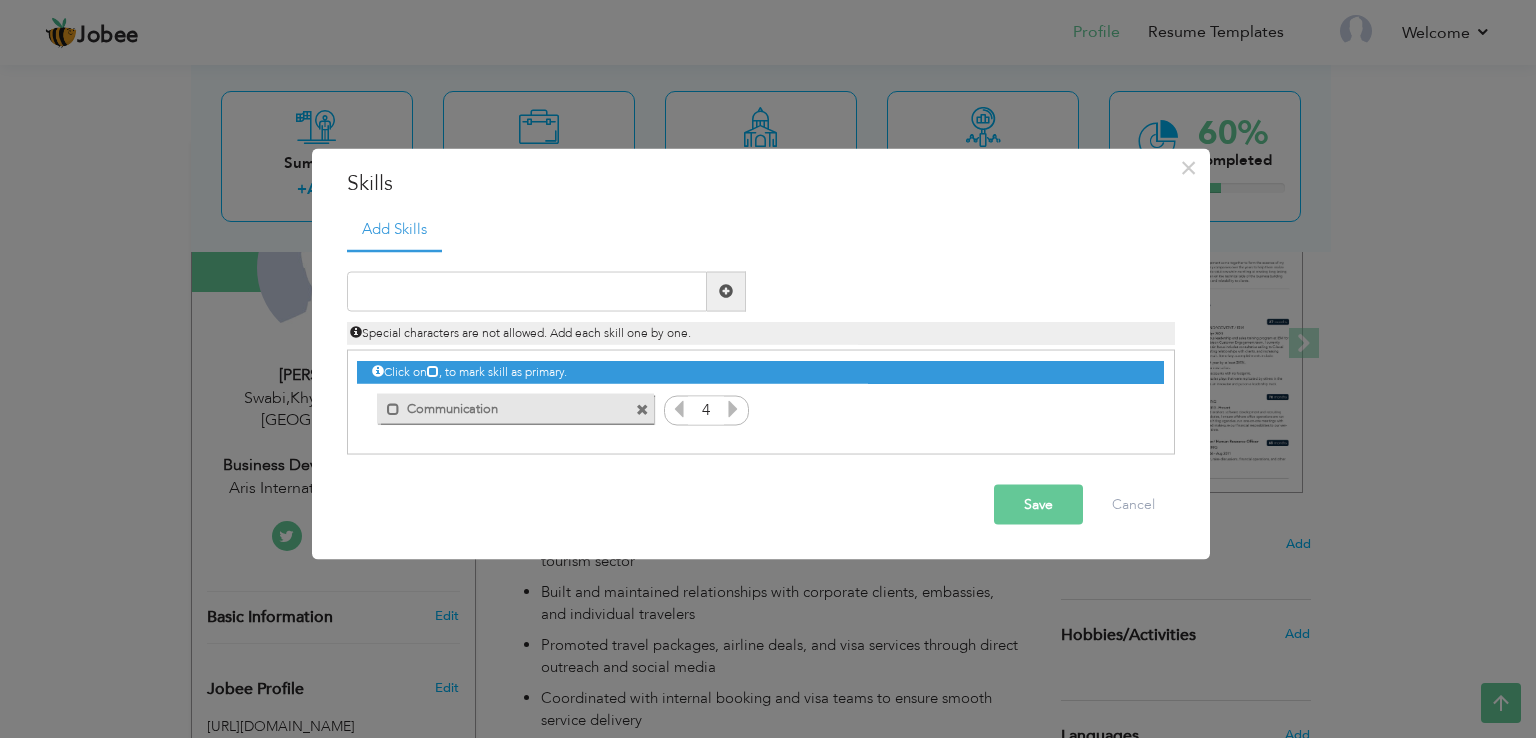 click at bounding box center (642, 410) 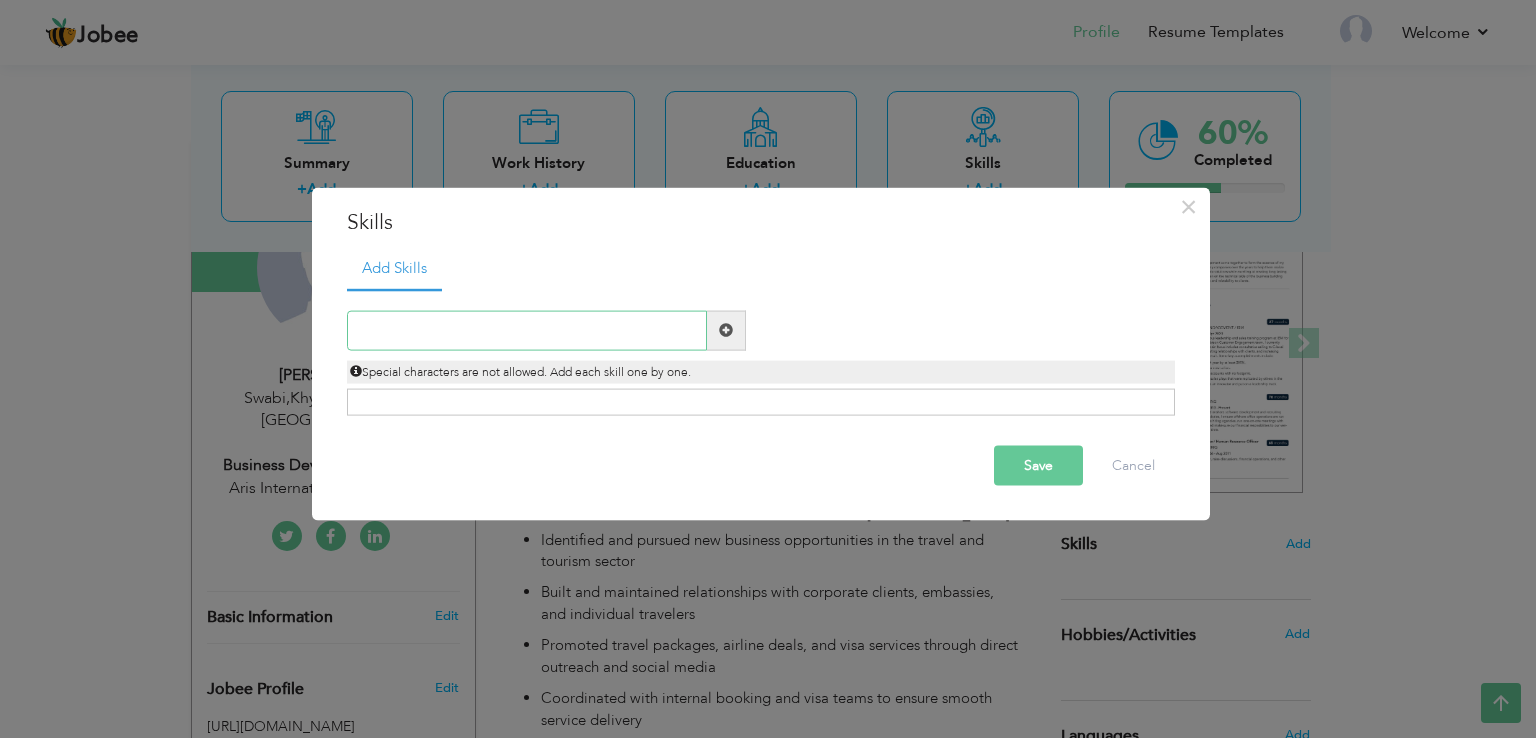 click at bounding box center (527, 330) 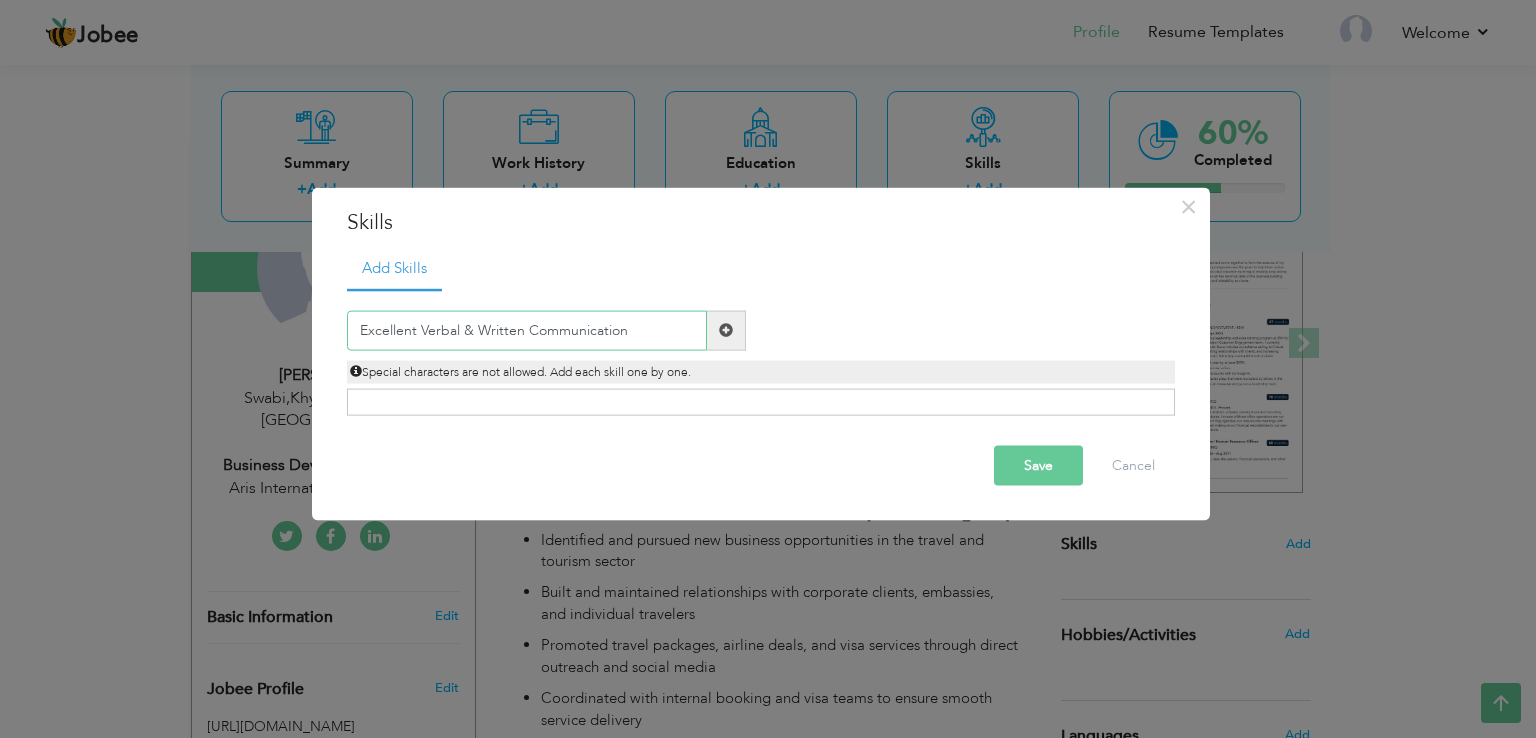 type on "Excellent Verbal & Written Communication" 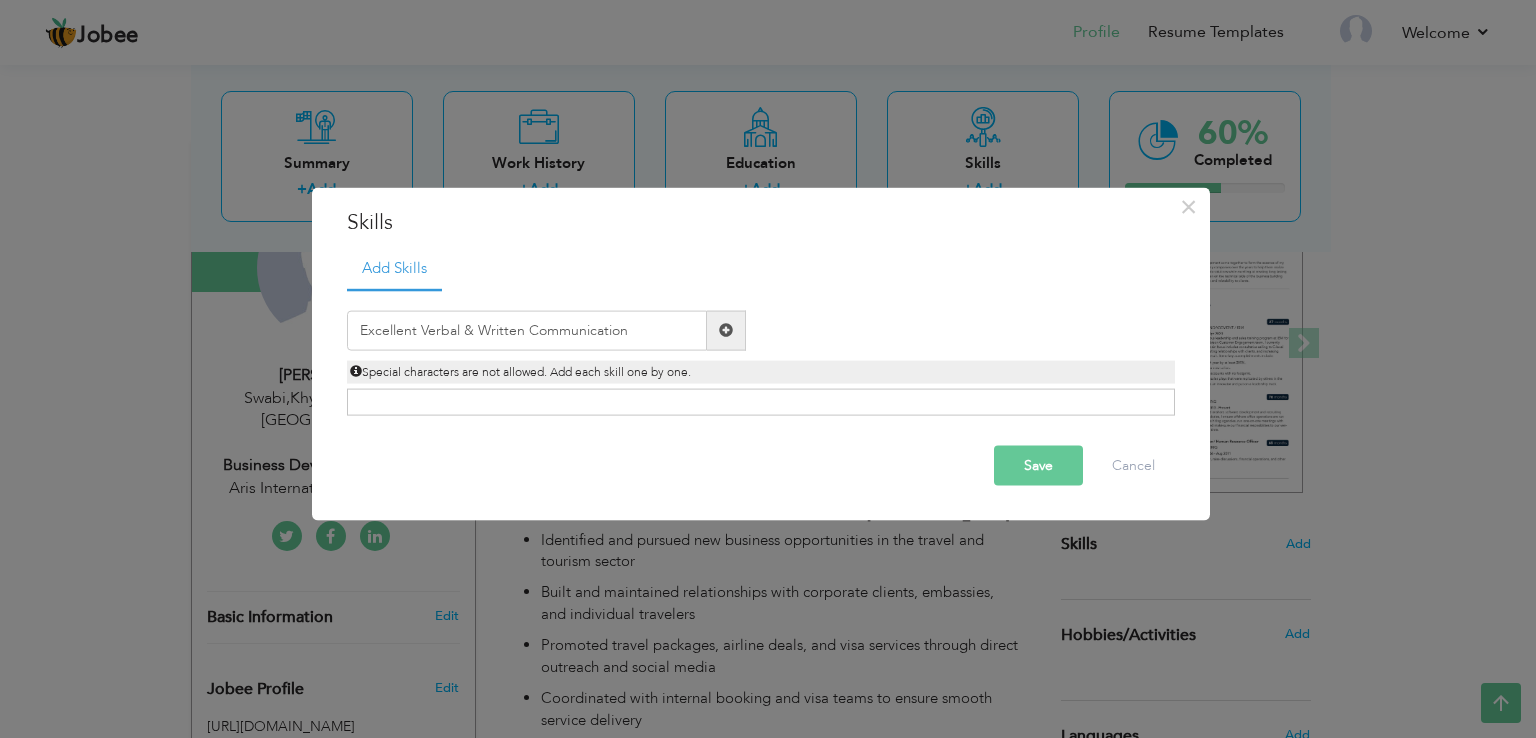 click at bounding box center (726, 330) 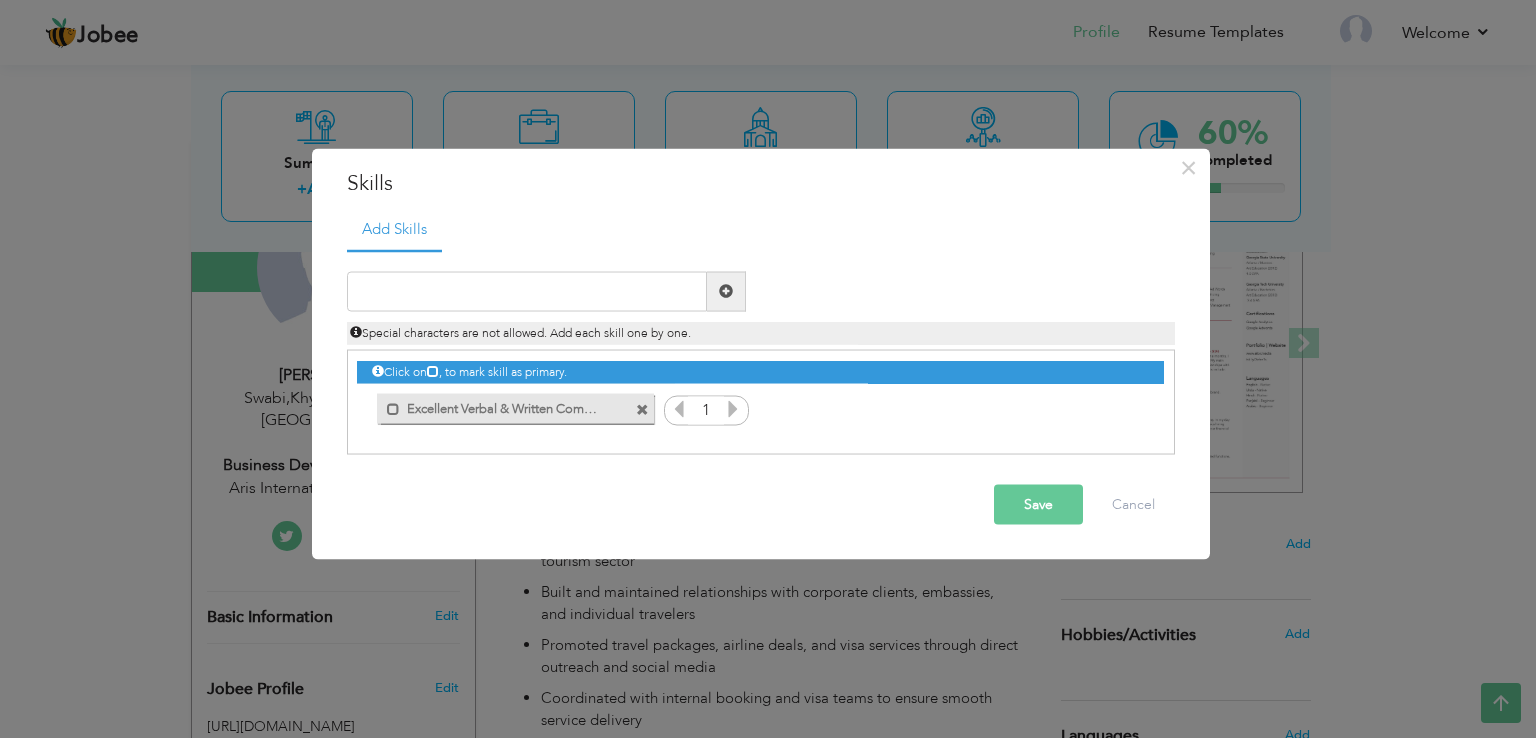 click at bounding box center [733, 408] 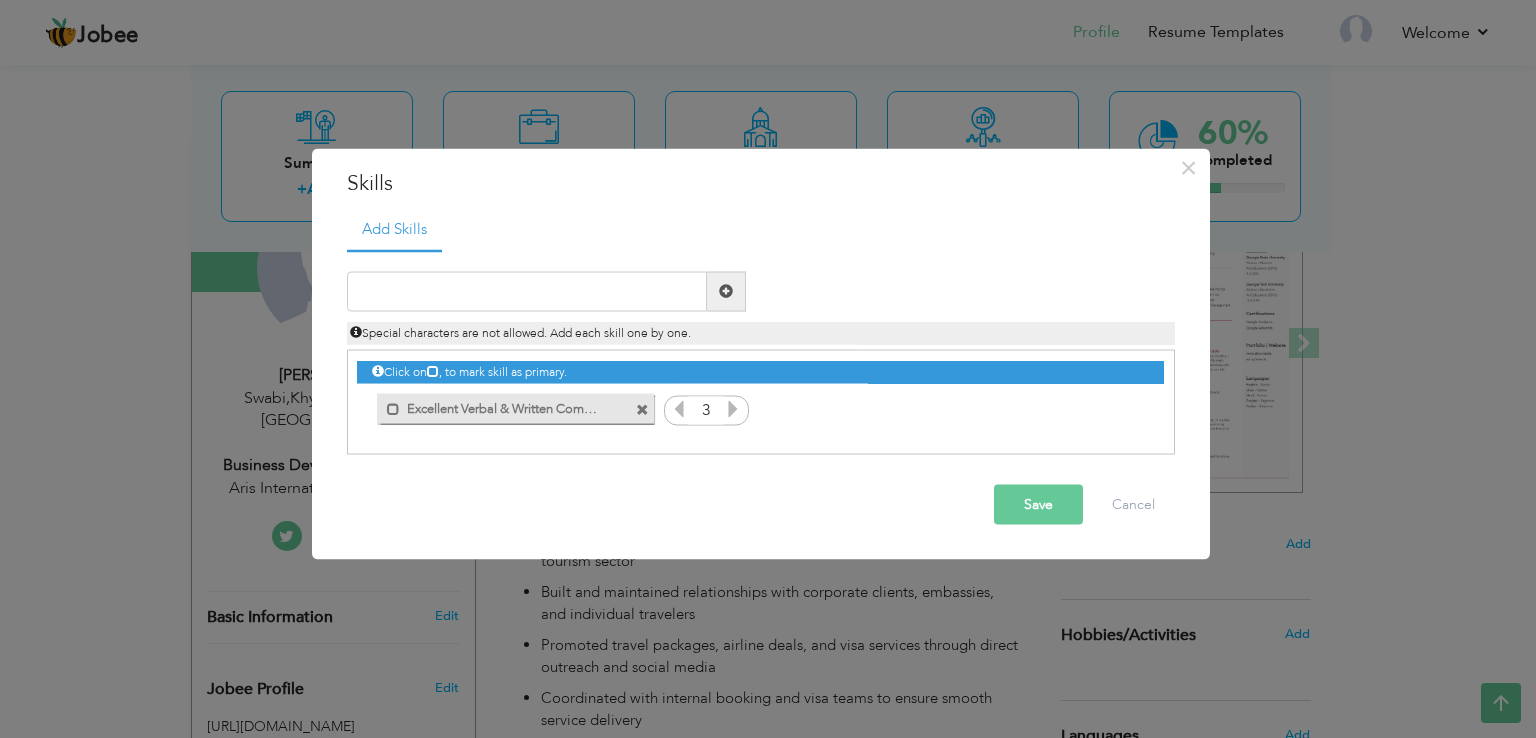 click at bounding box center [733, 408] 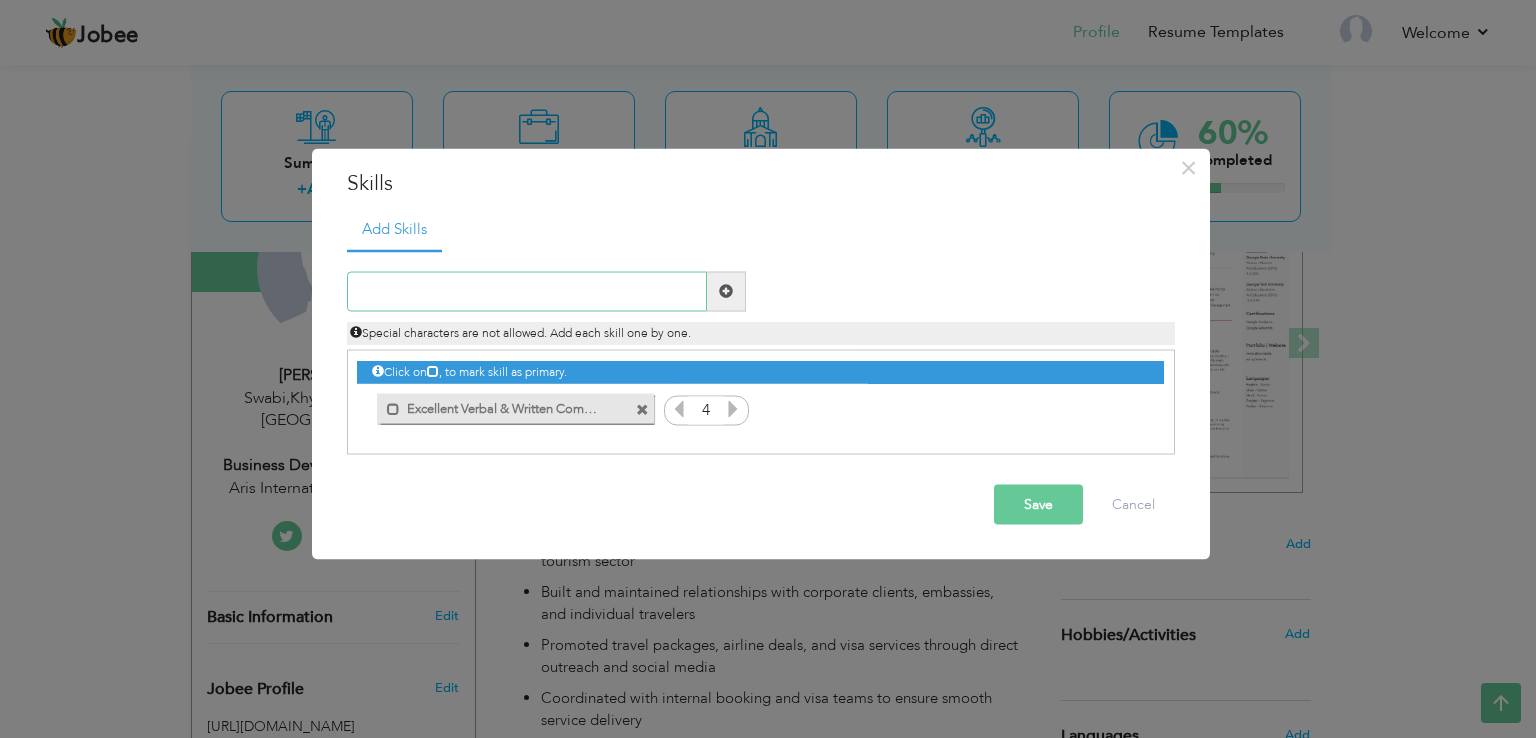 click at bounding box center (527, 291) 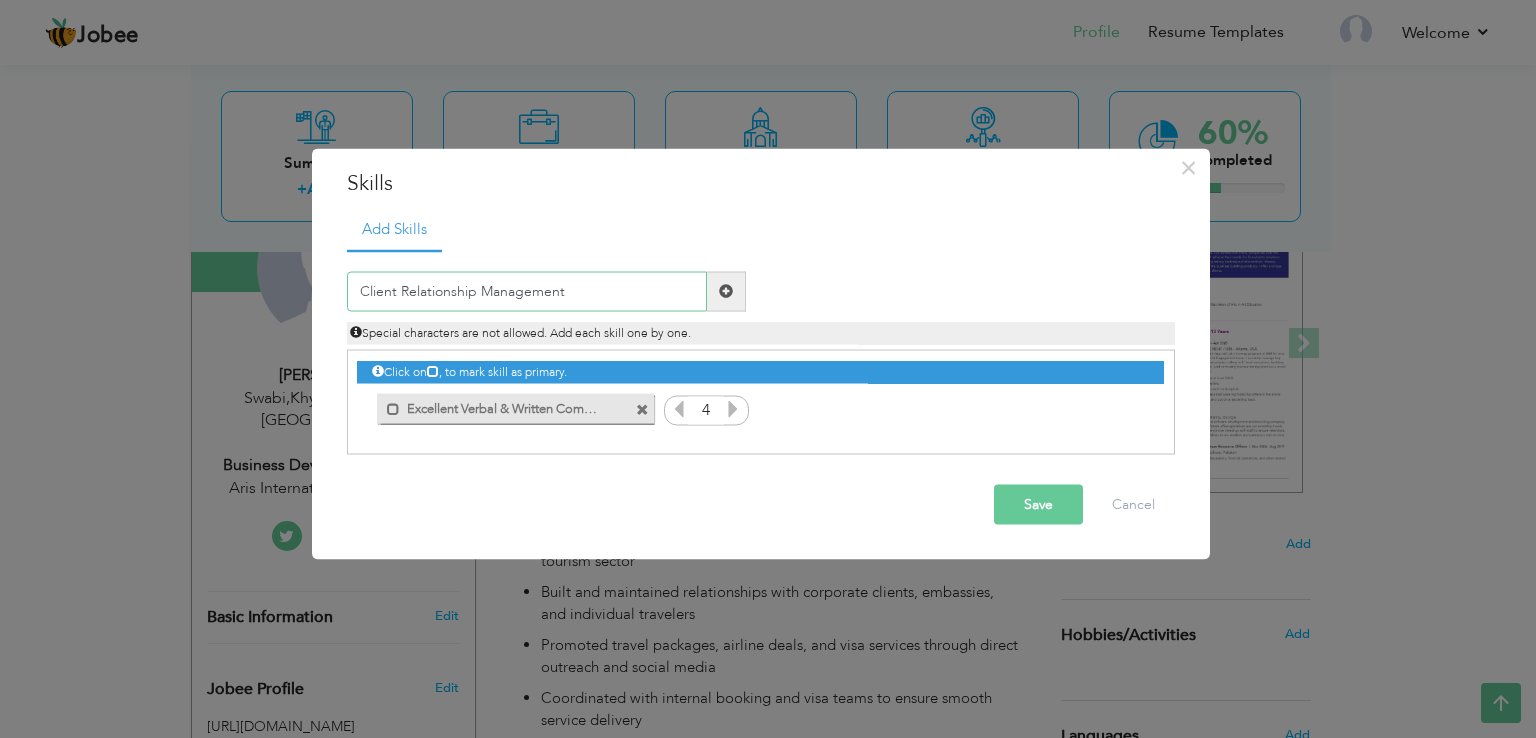 type on "Client Relationship Management" 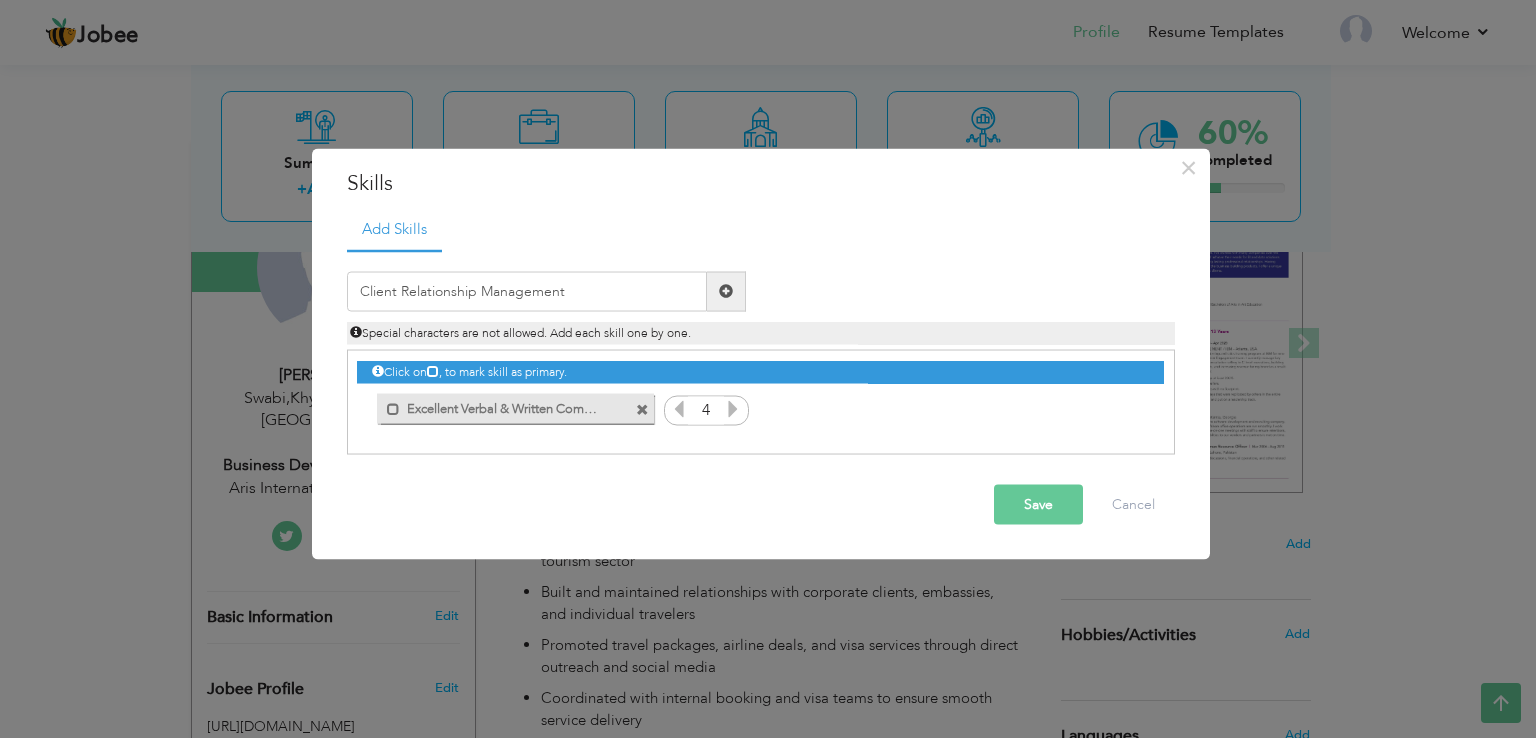 click at bounding box center (726, 291) 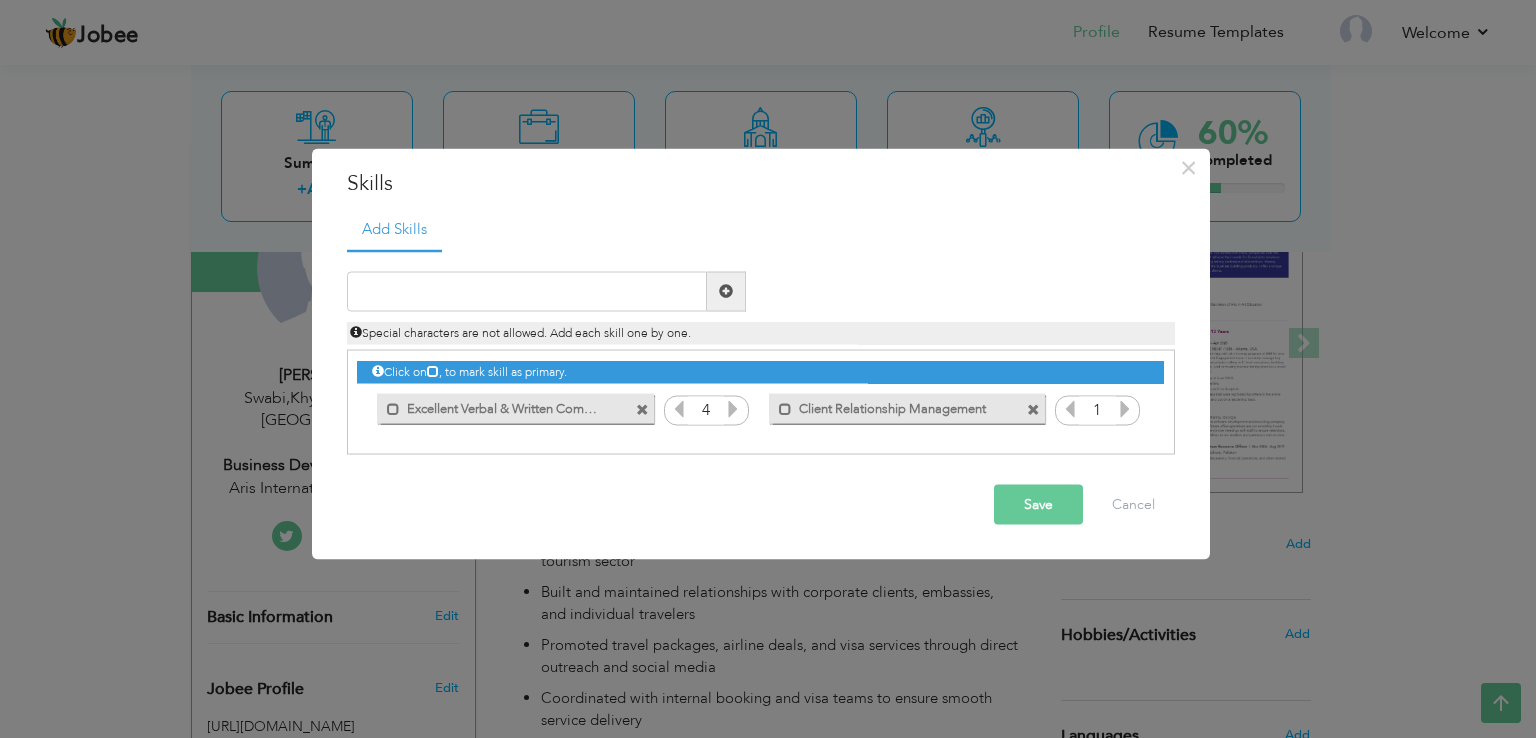 click at bounding box center [1125, 408] 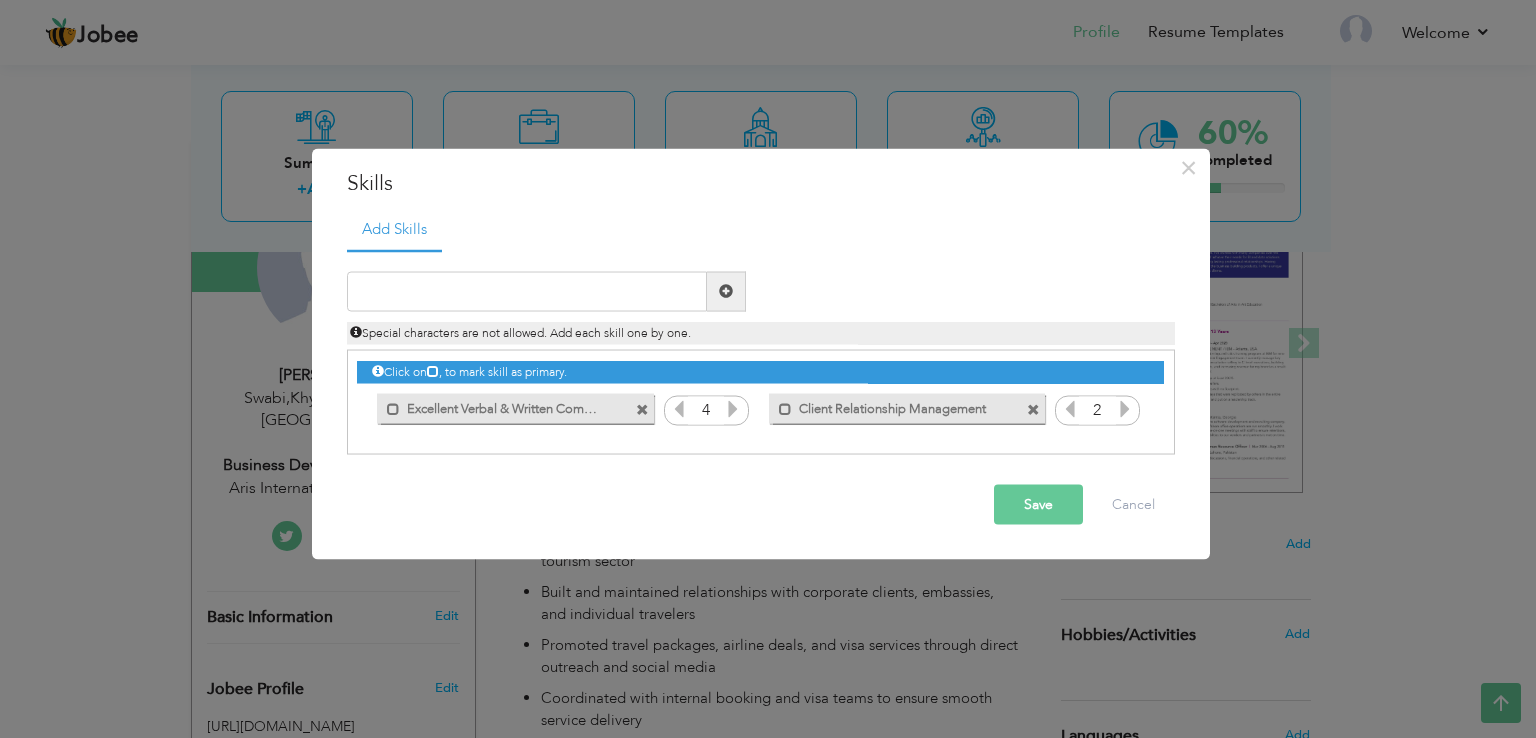 click at bounding box center [1125, 408] 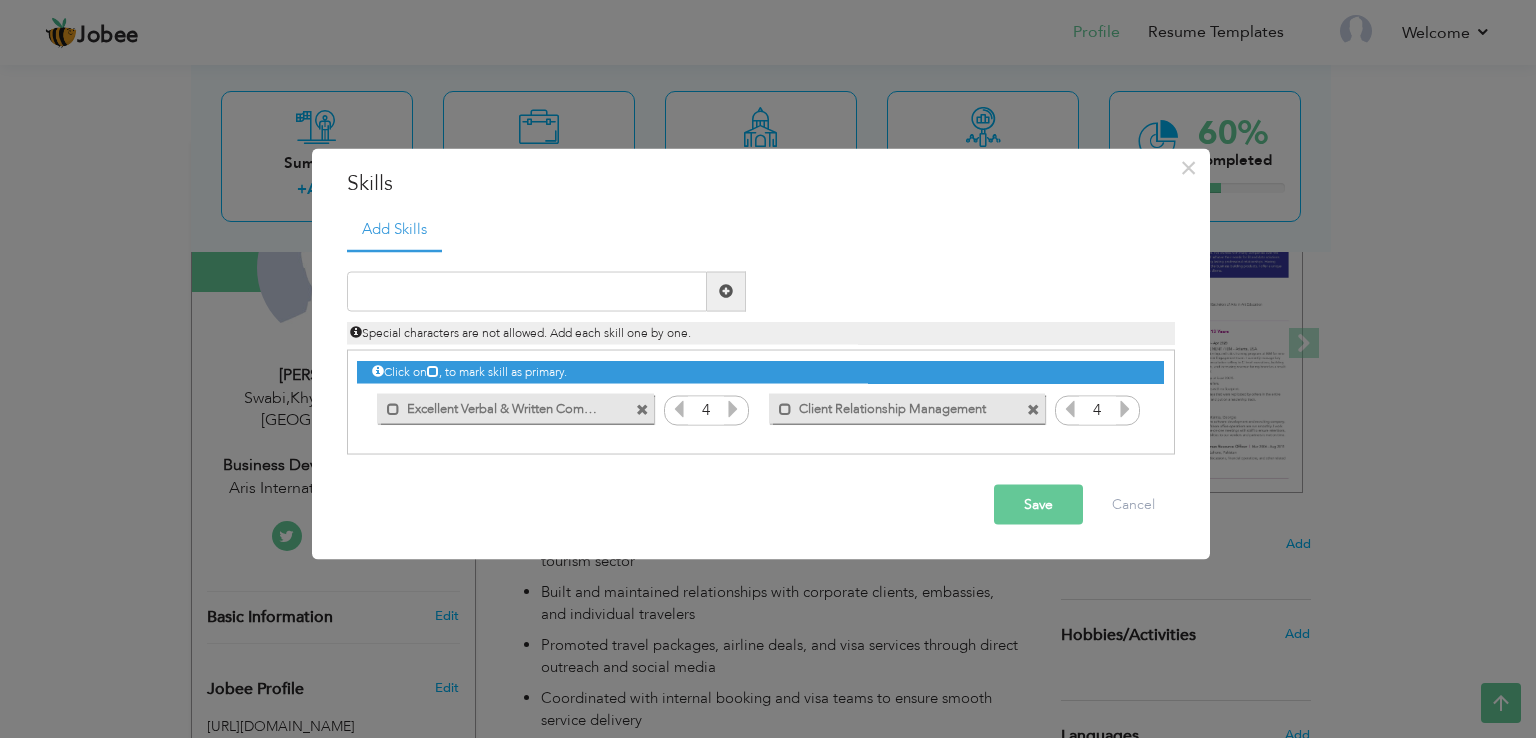 click at bounding box center [1125, 408] 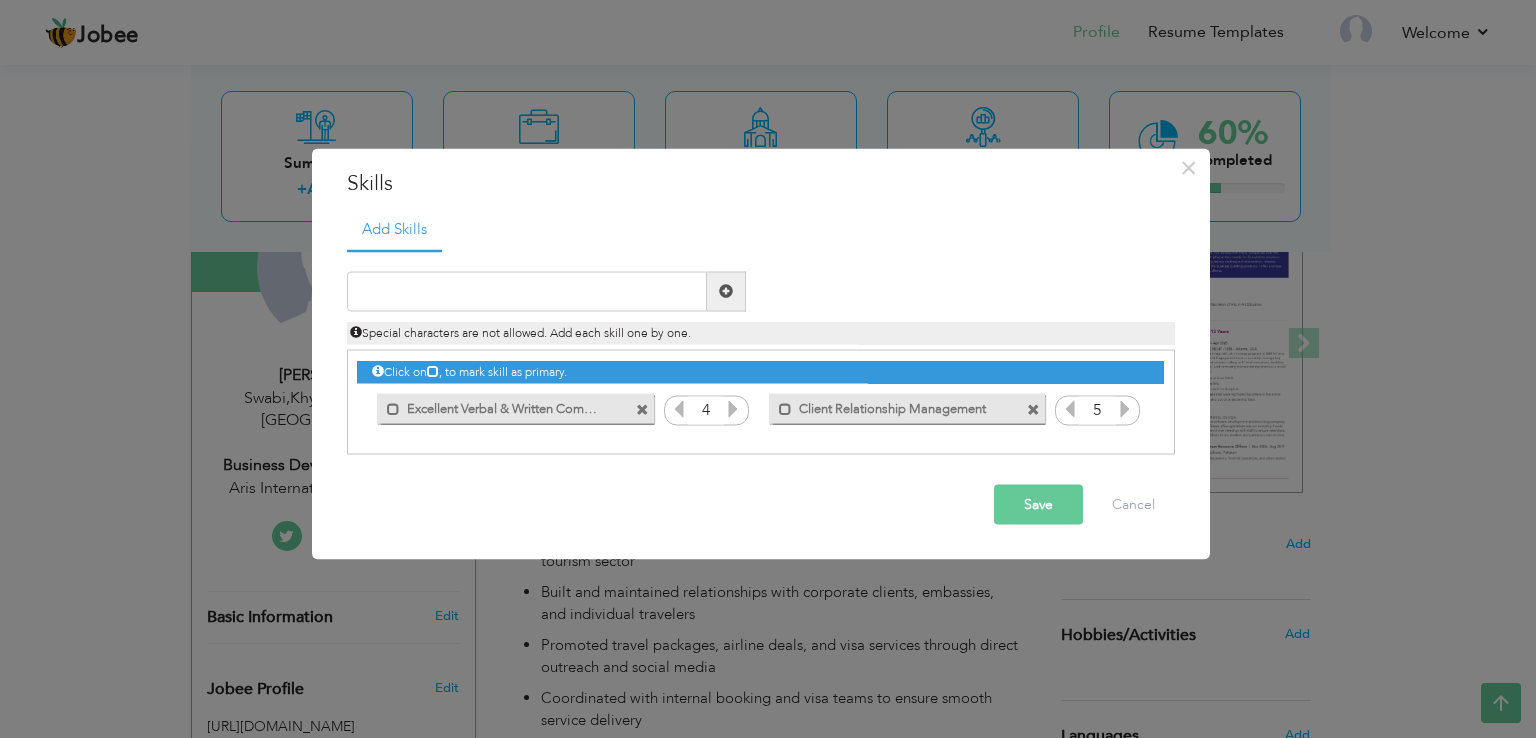 click at bounding box center (1070, 408) 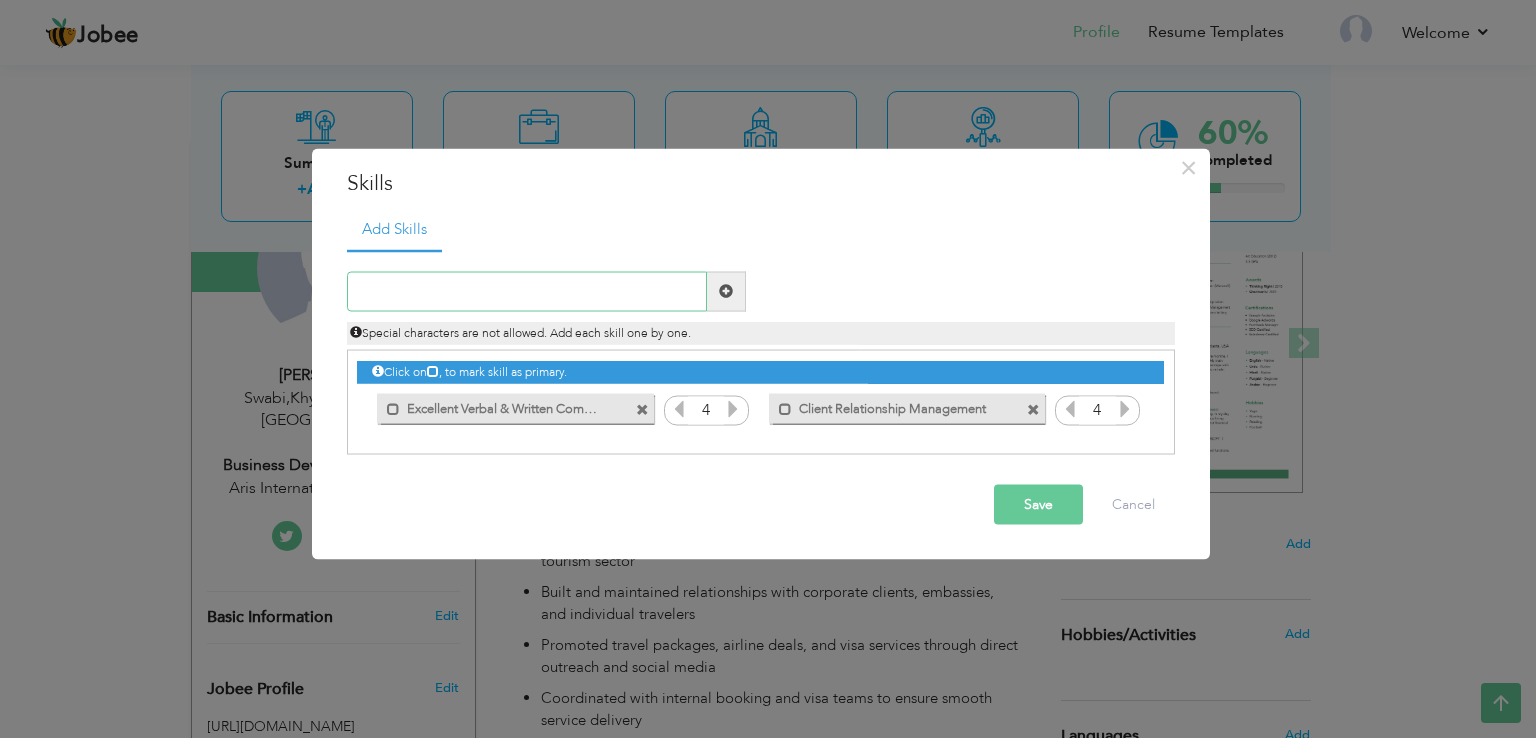 click at bounding box center (527, 291) 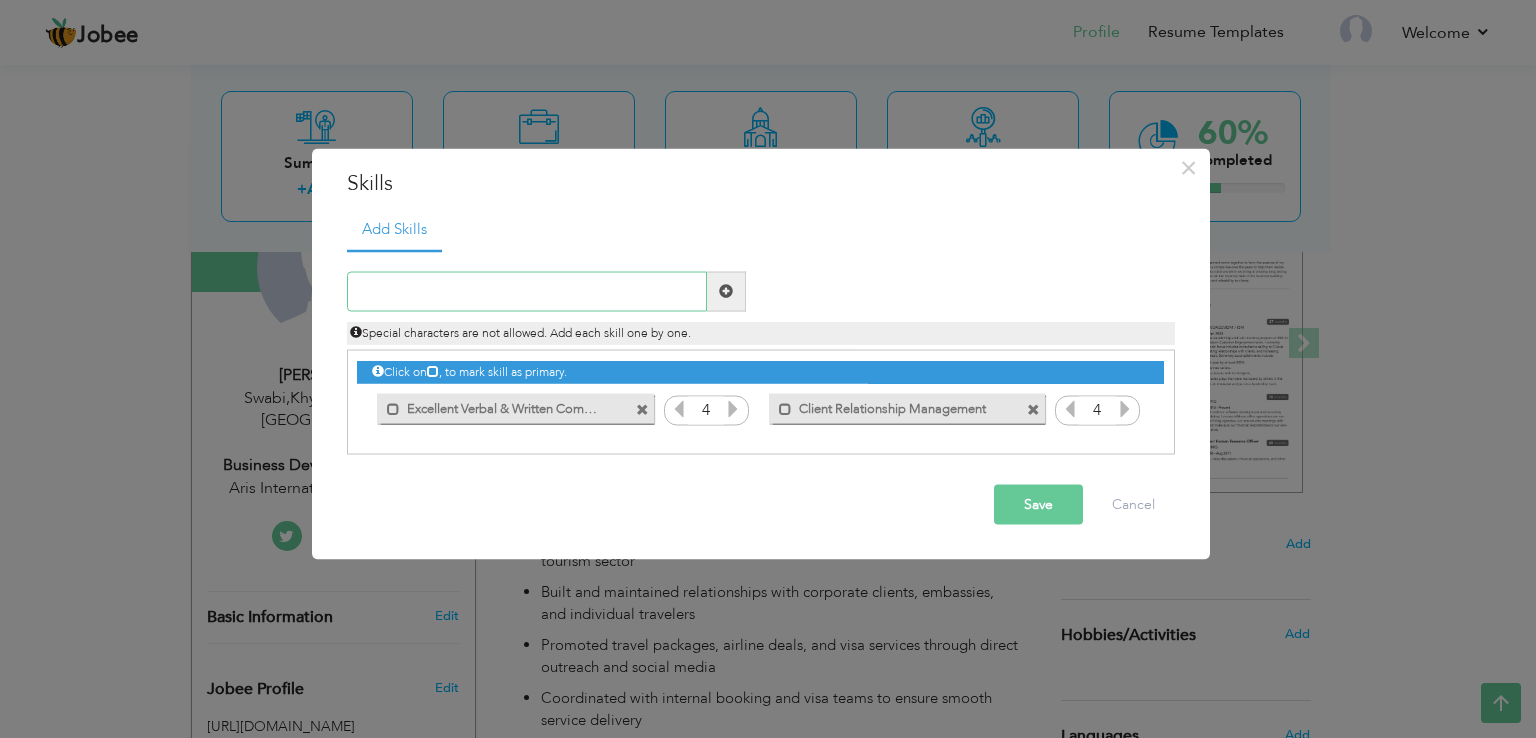 paste on "Market Research & Competitor Analysis" 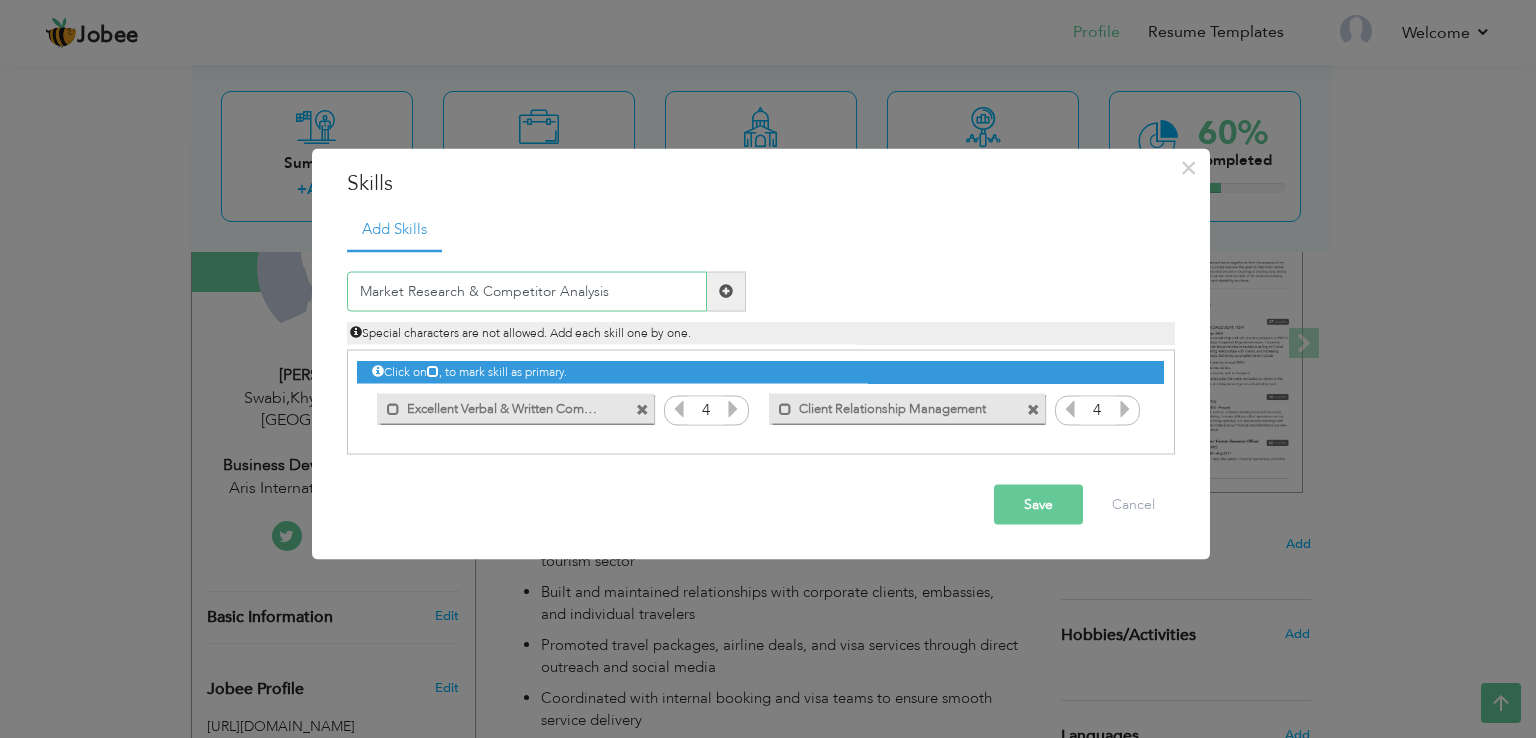 type on "Market Research & Competitor Analysis" 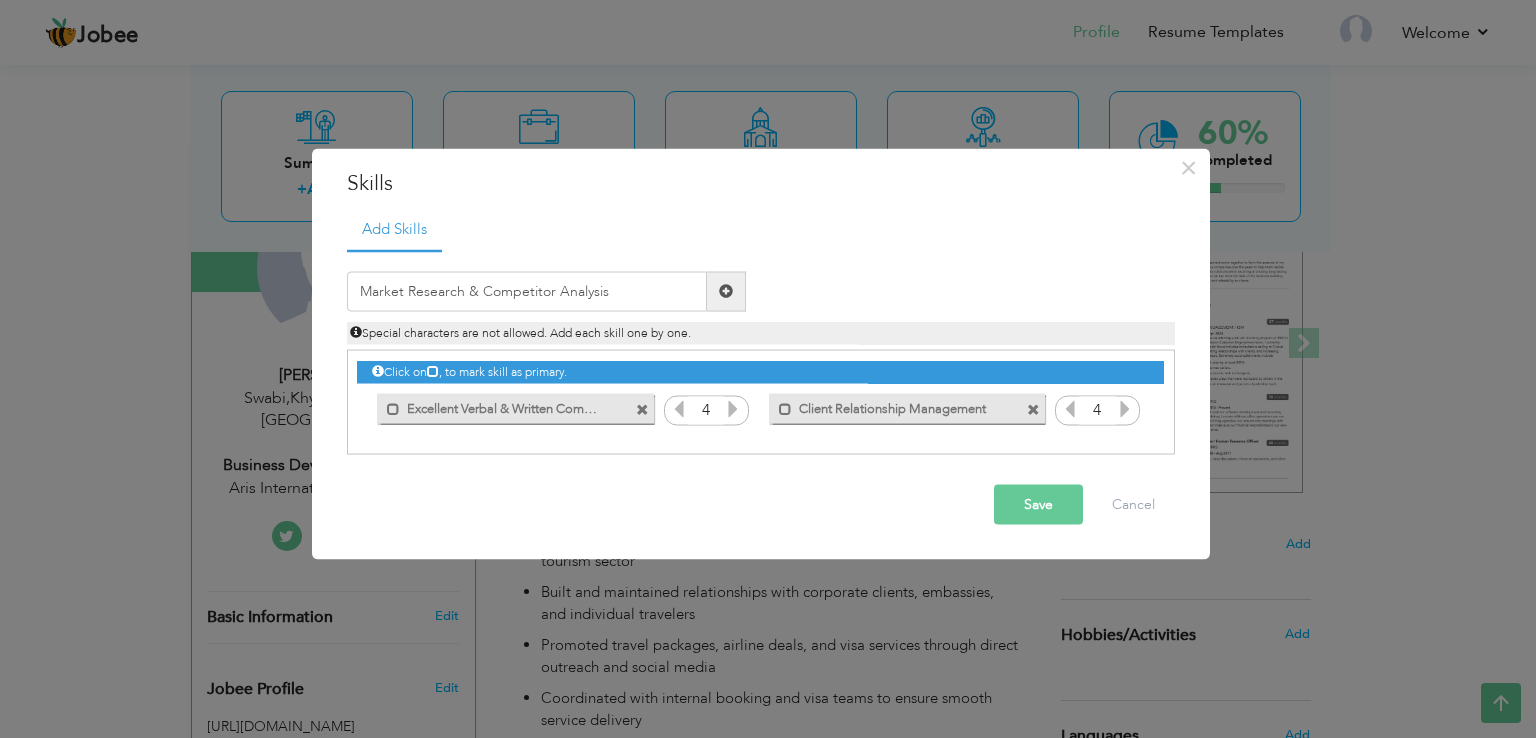 click at bounding box center [726, 291] 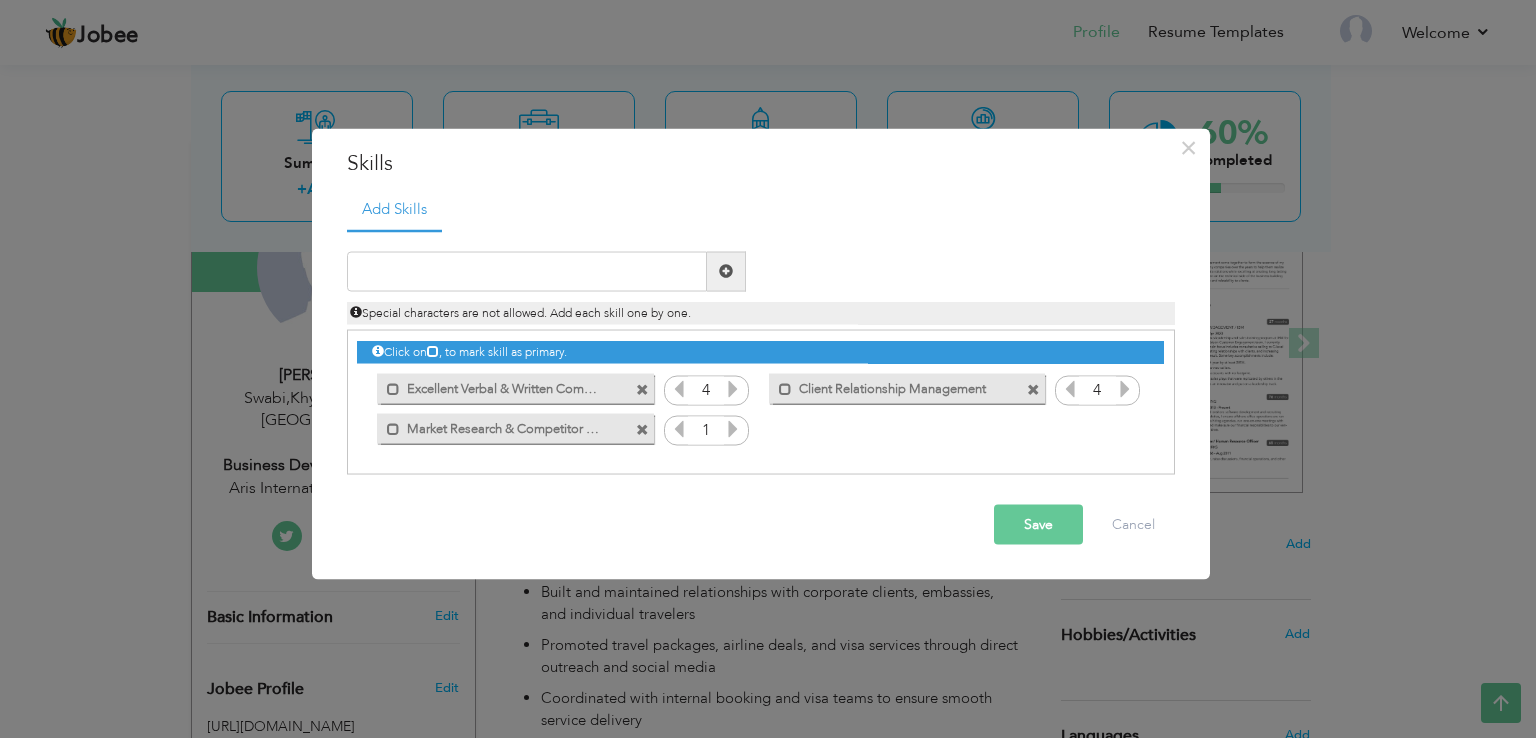 click at bounding box center (733, 428) 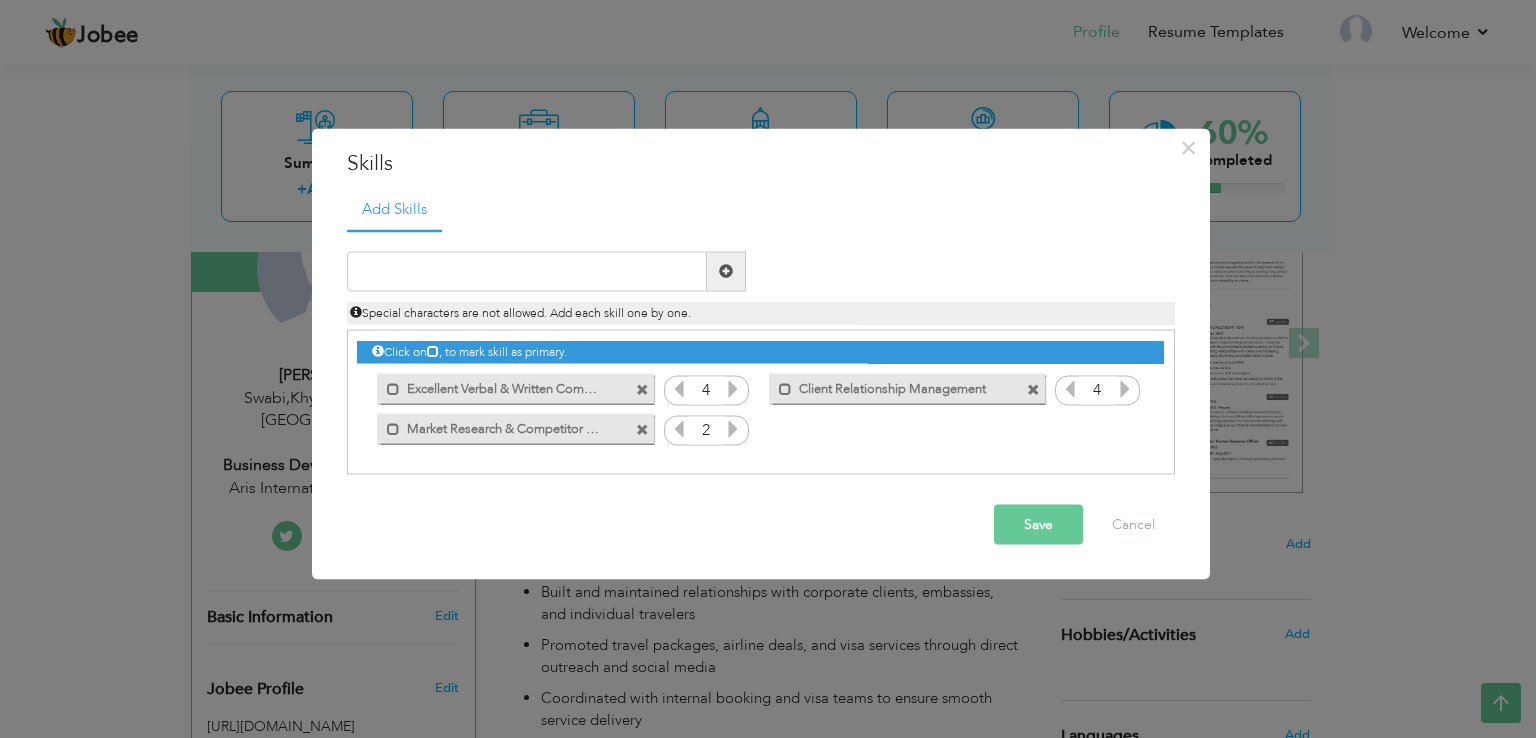 click at bounding box center (733, 428) 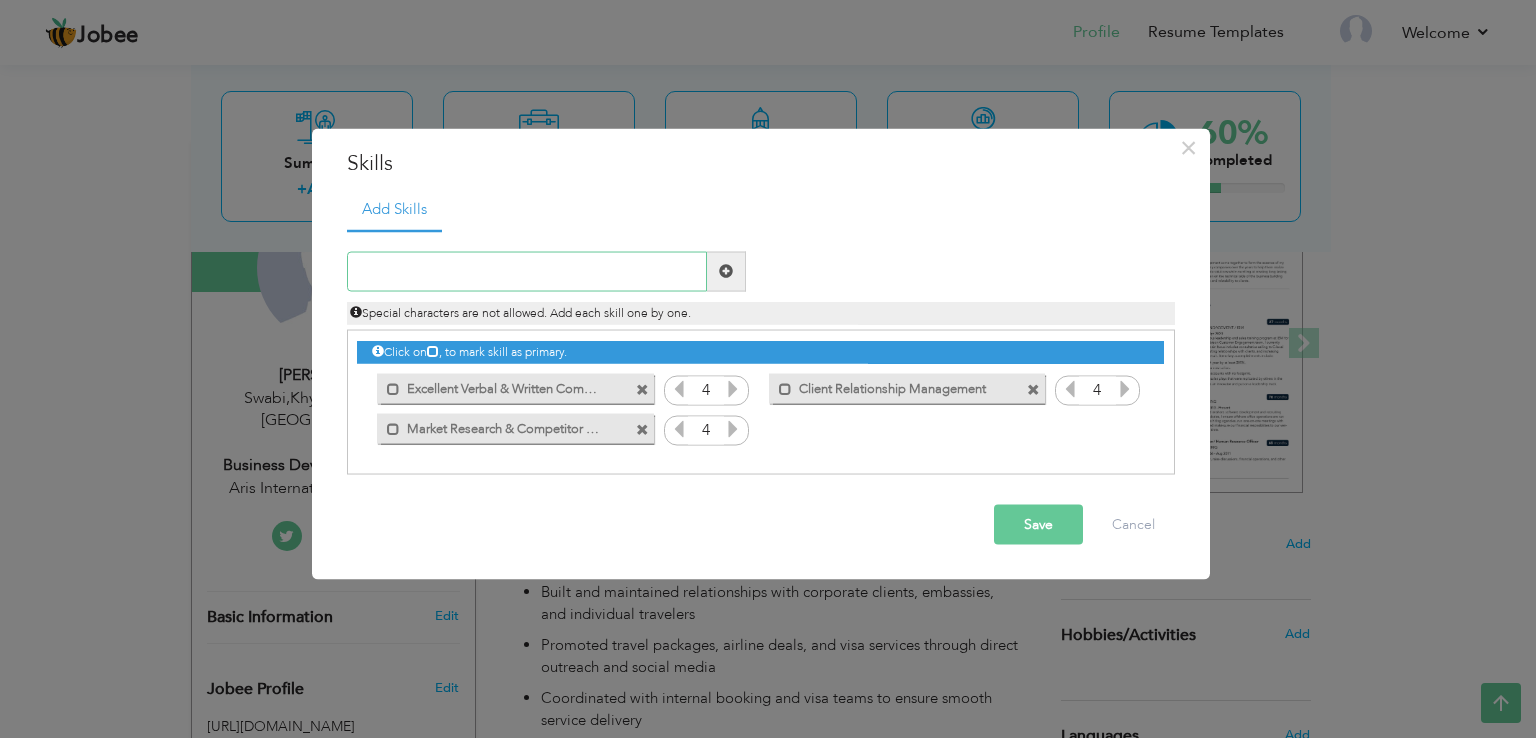 click at bounding box center [527, 271] 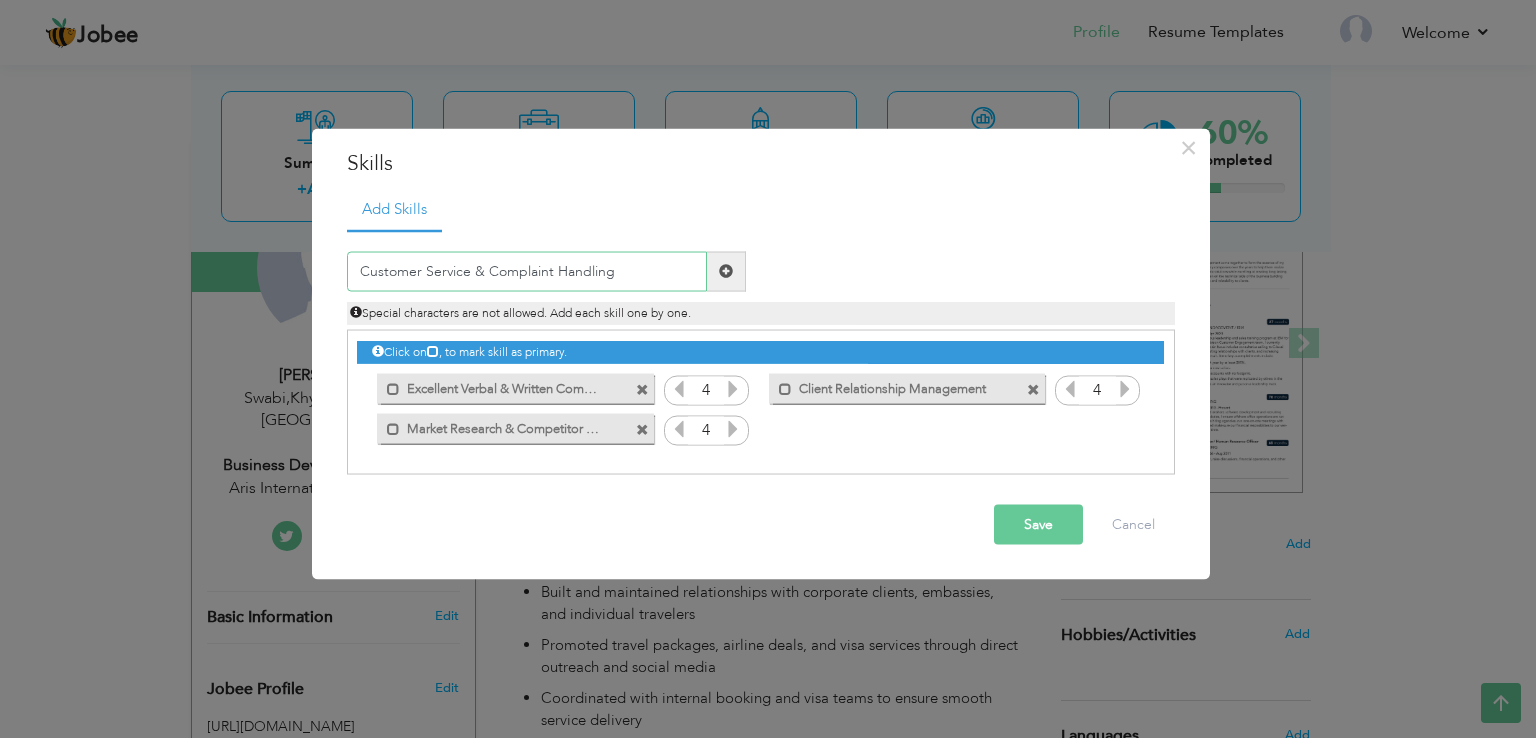 type on "Customer Service & Complaint Handling" 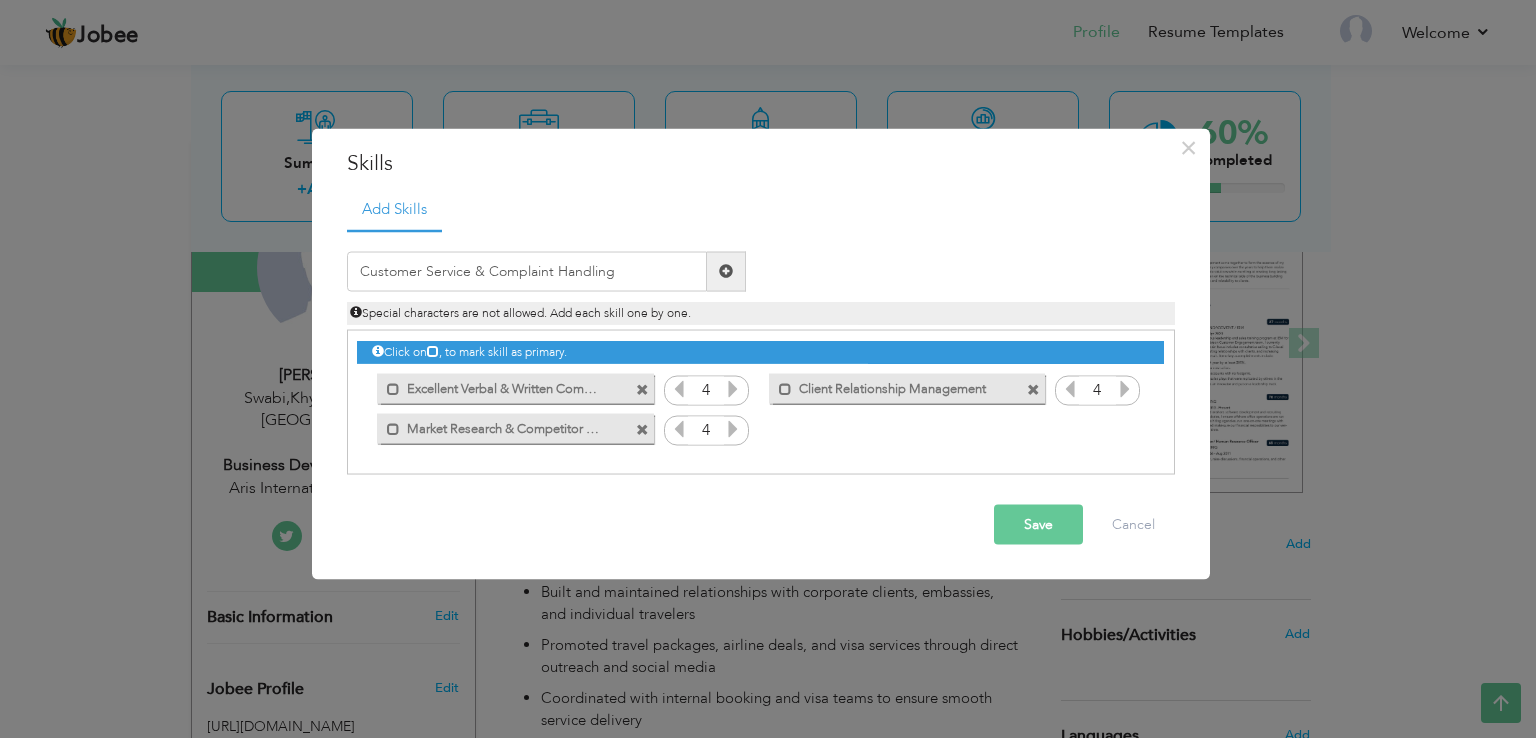 click at bounding box center (726, 271) 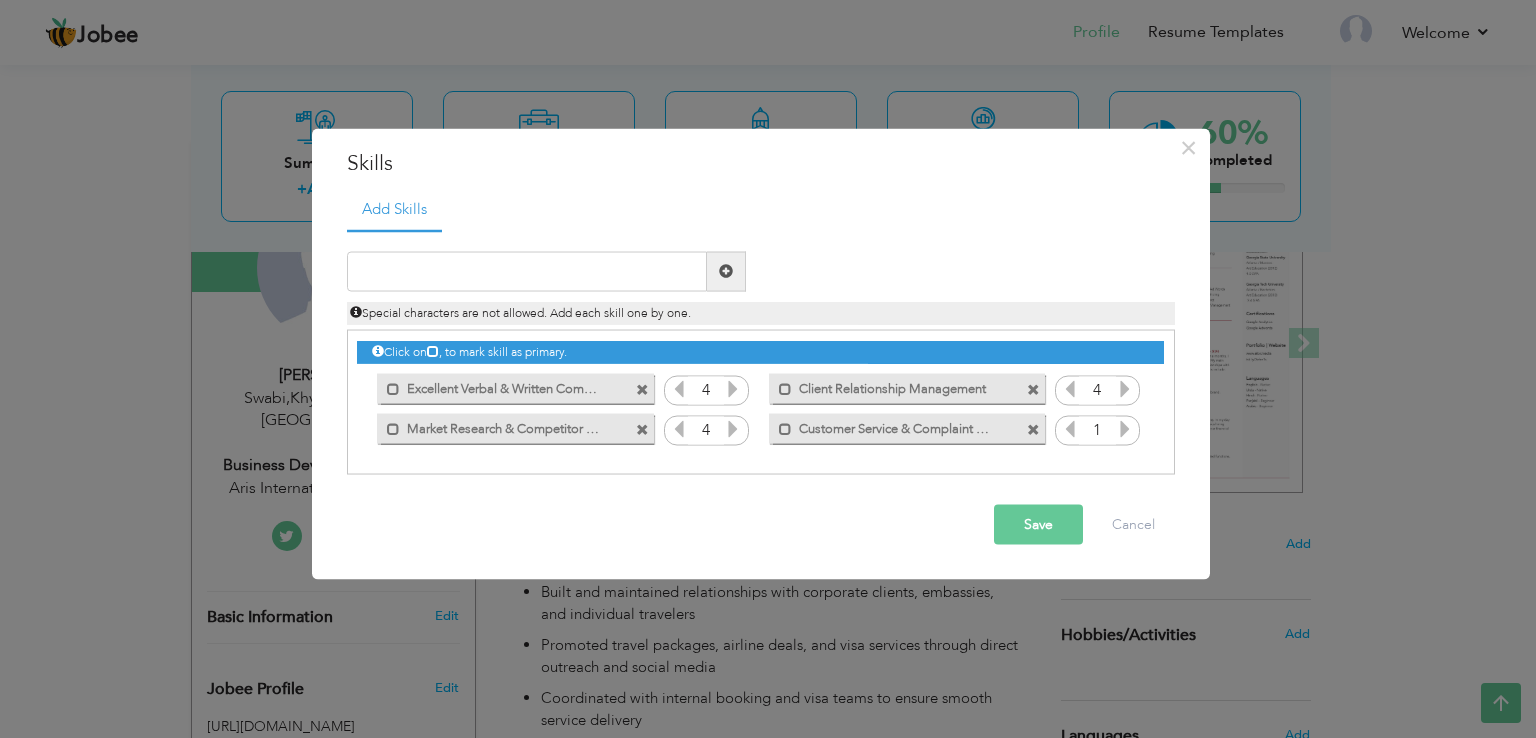 click at bounding box center [1125, 428] 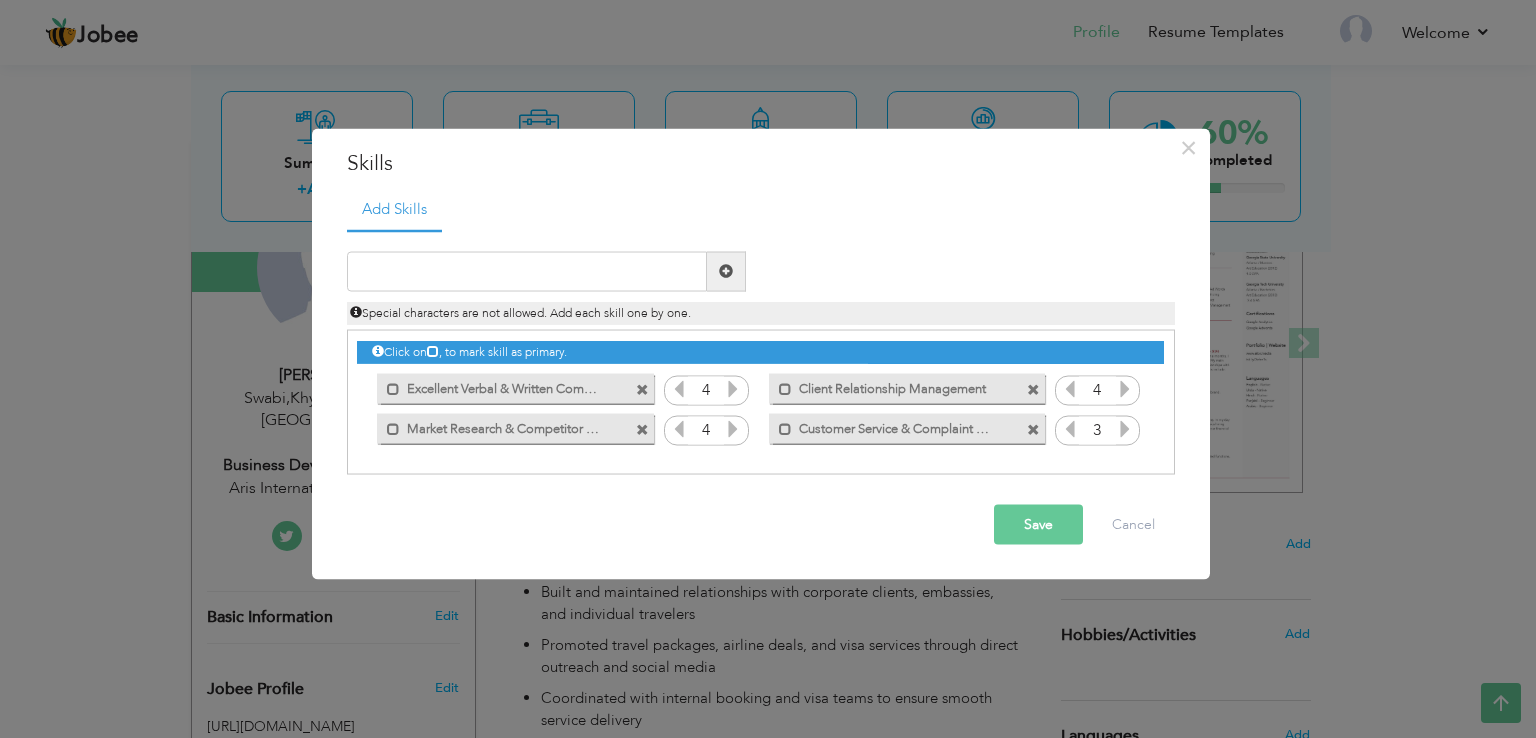 click at bounding box center (1125, 428) 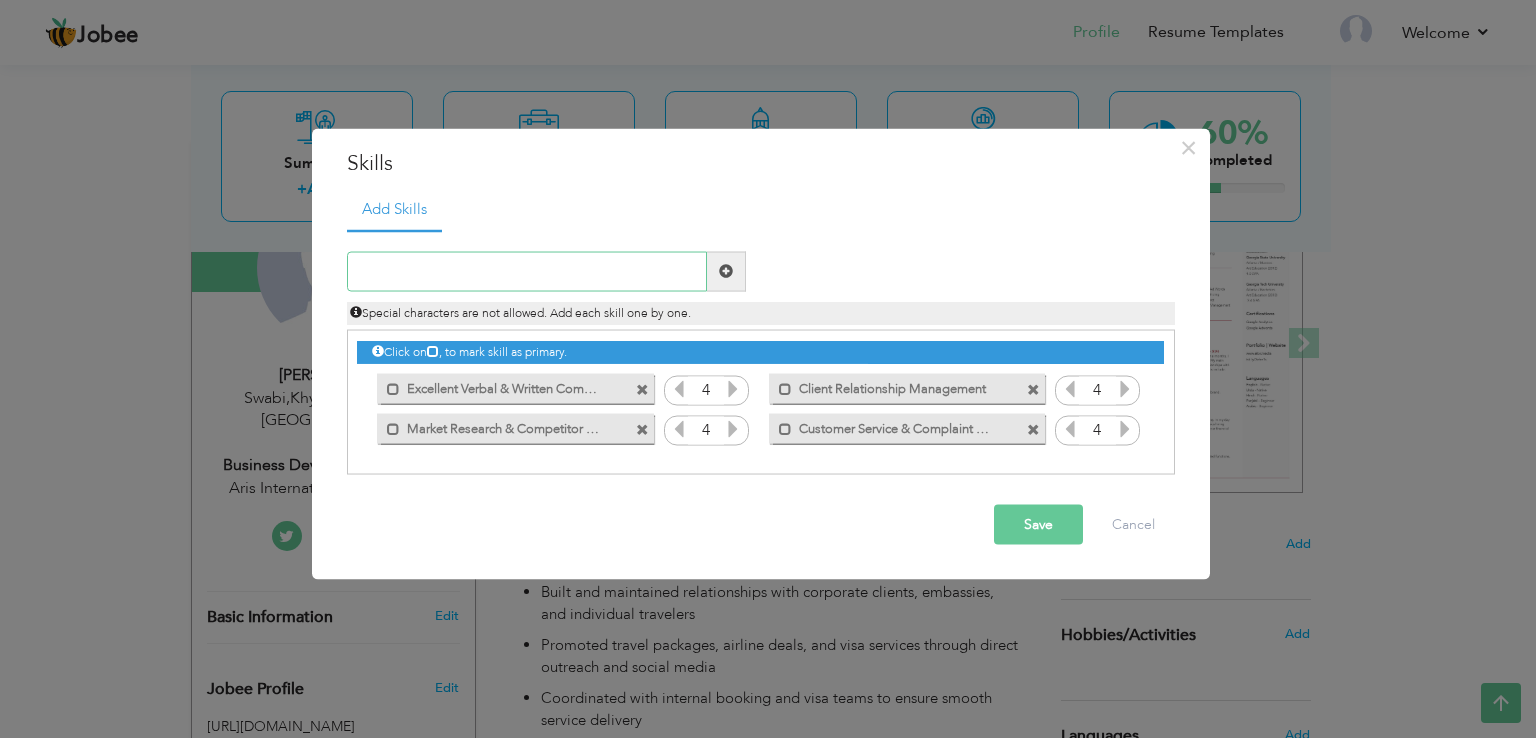 click at bounding box center (527, 271) 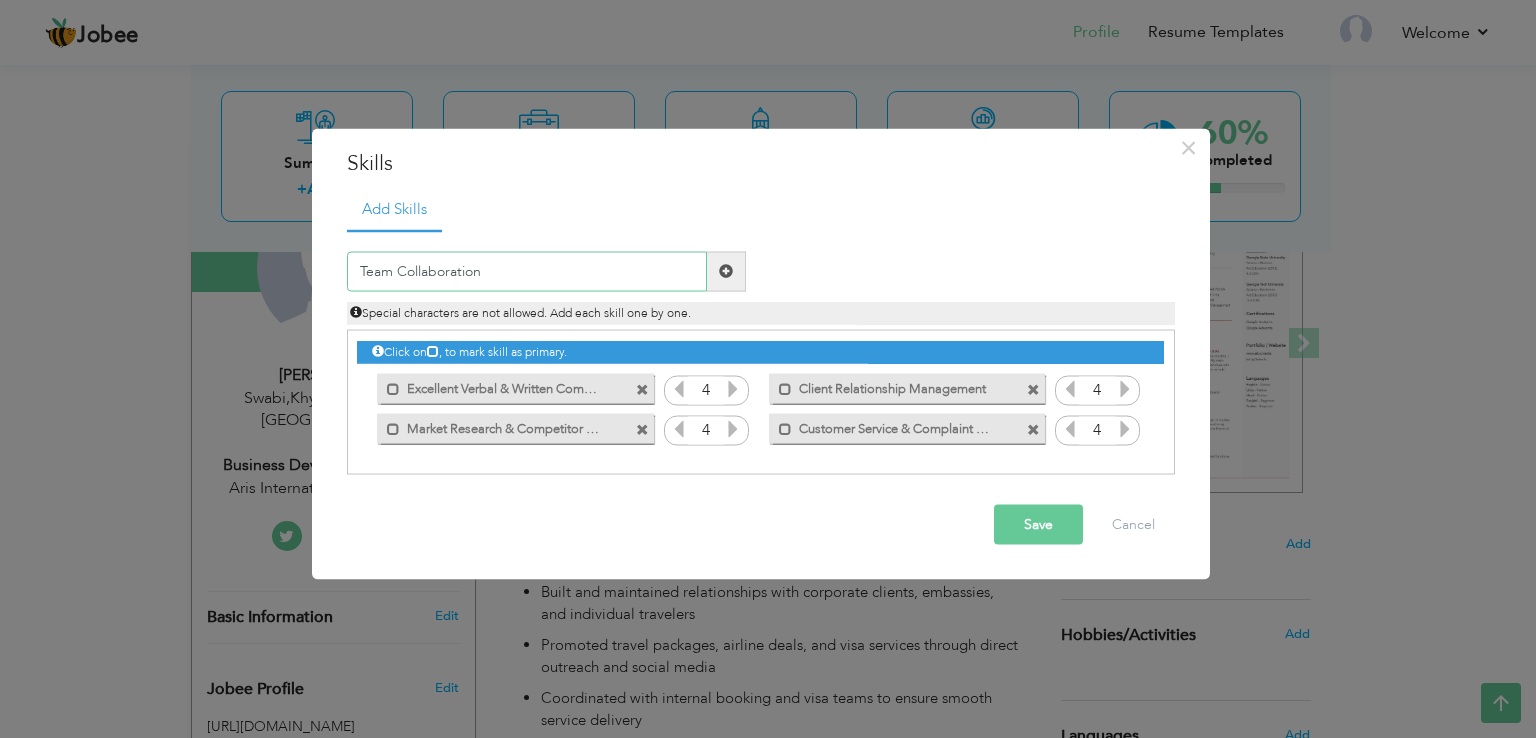type on "Team Collaboration" 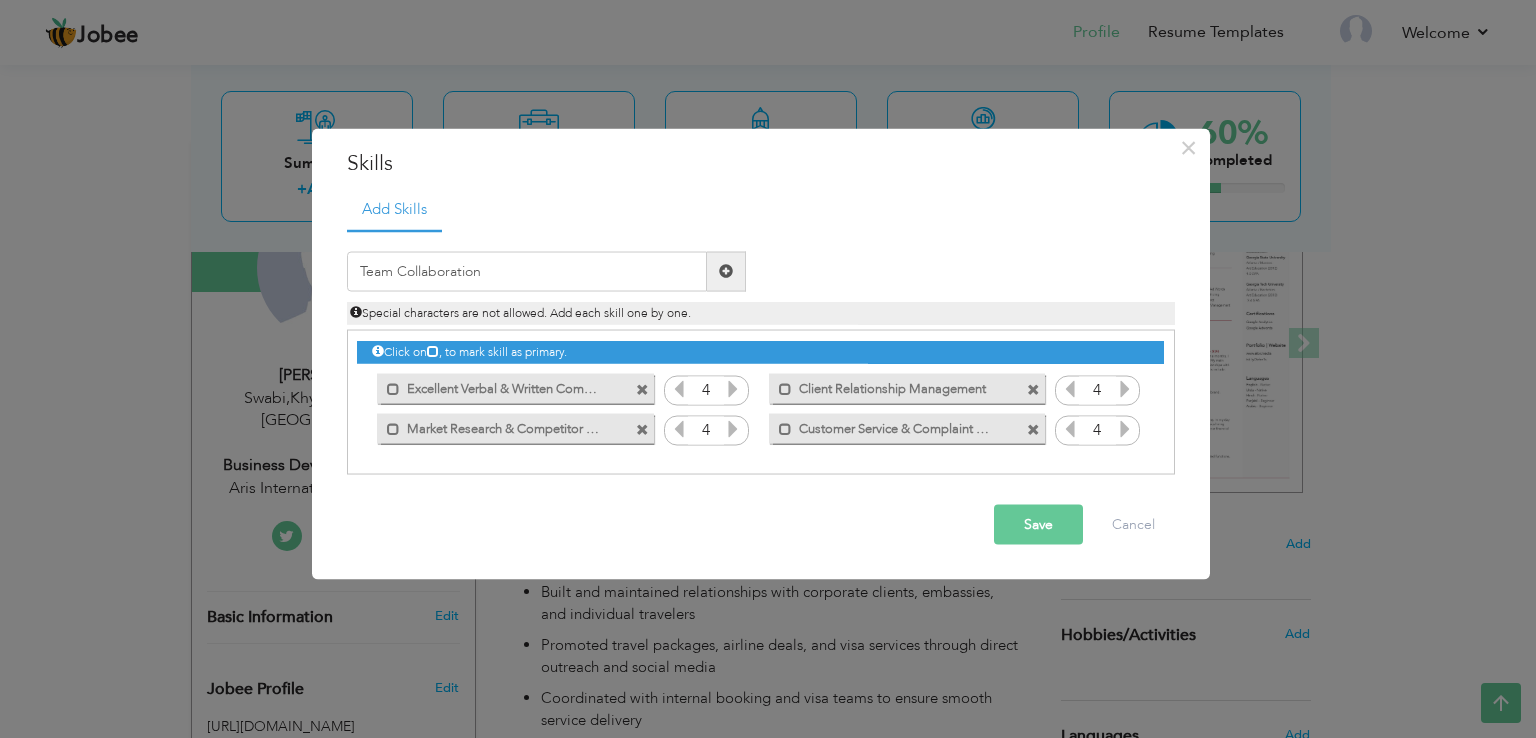 click at bounding box center [726, 271] 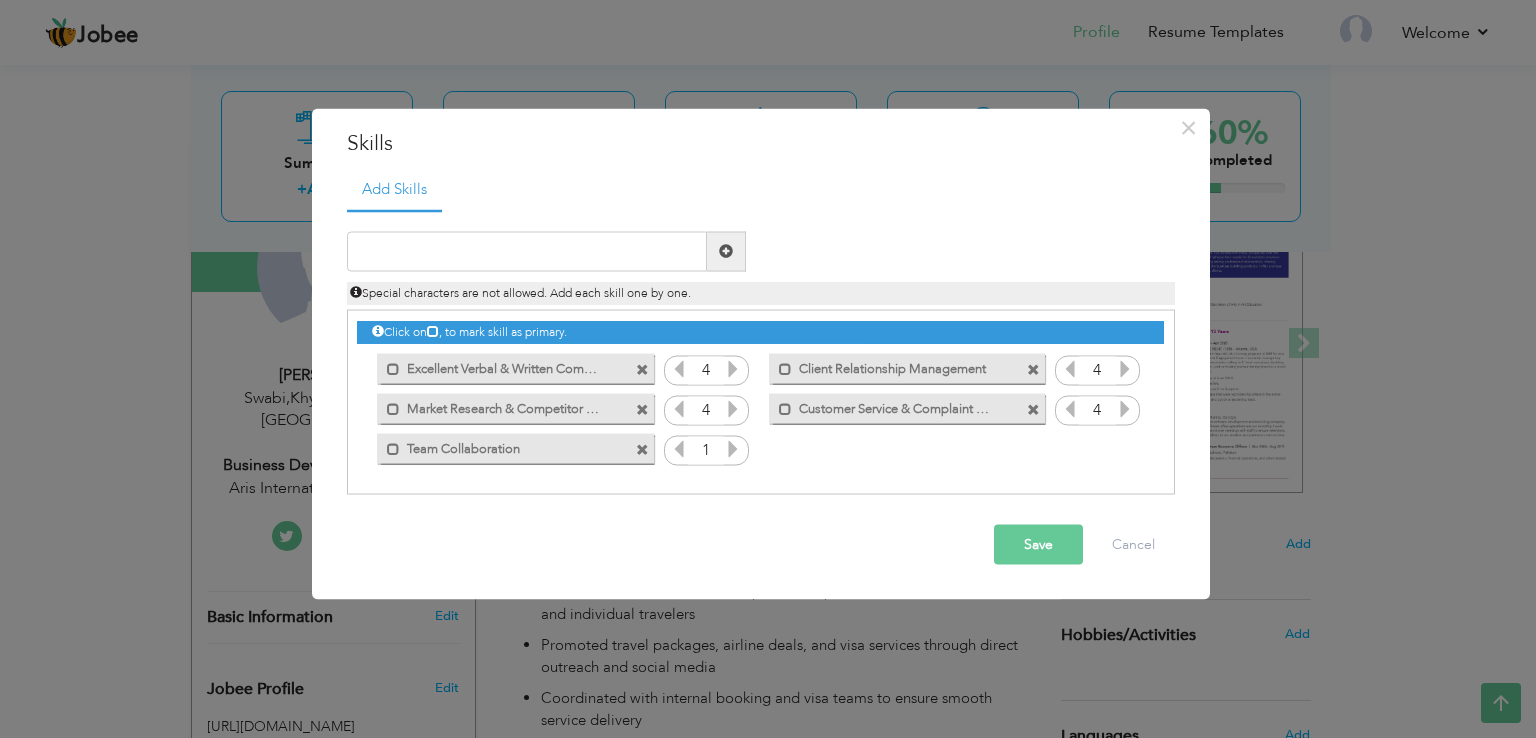 click at bounding box center [733, 448] 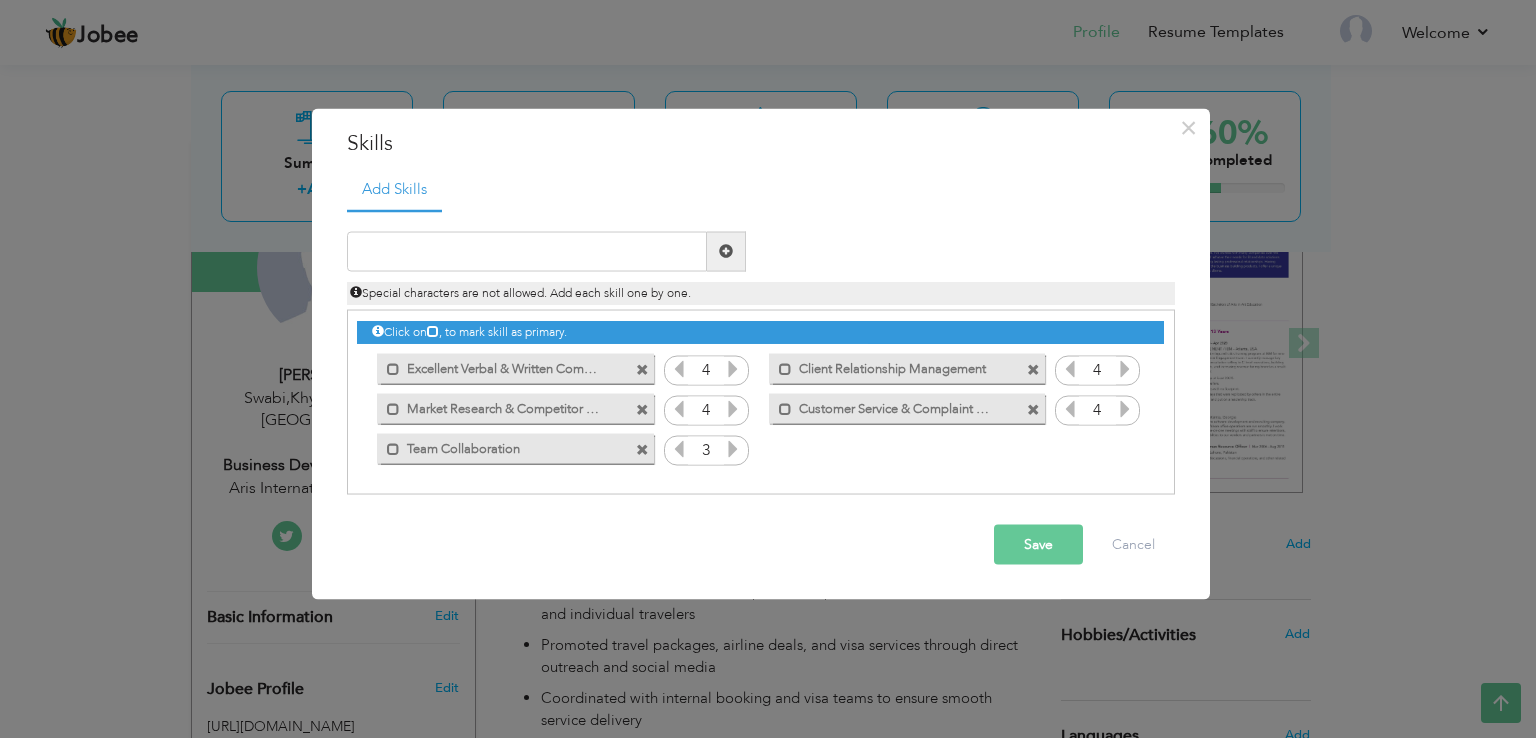 click at bounding box center (733, 448) 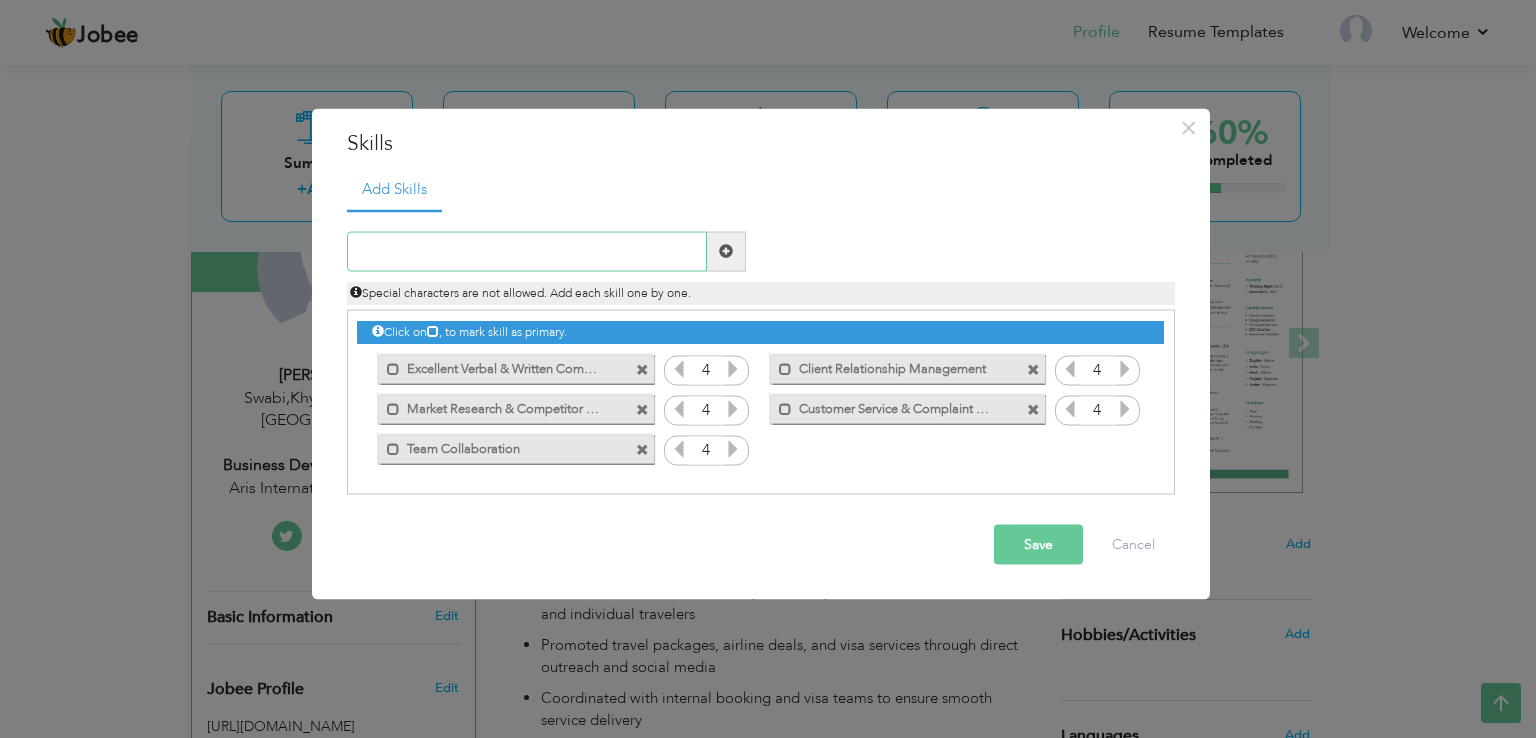 click at bounding box center (527, 251) 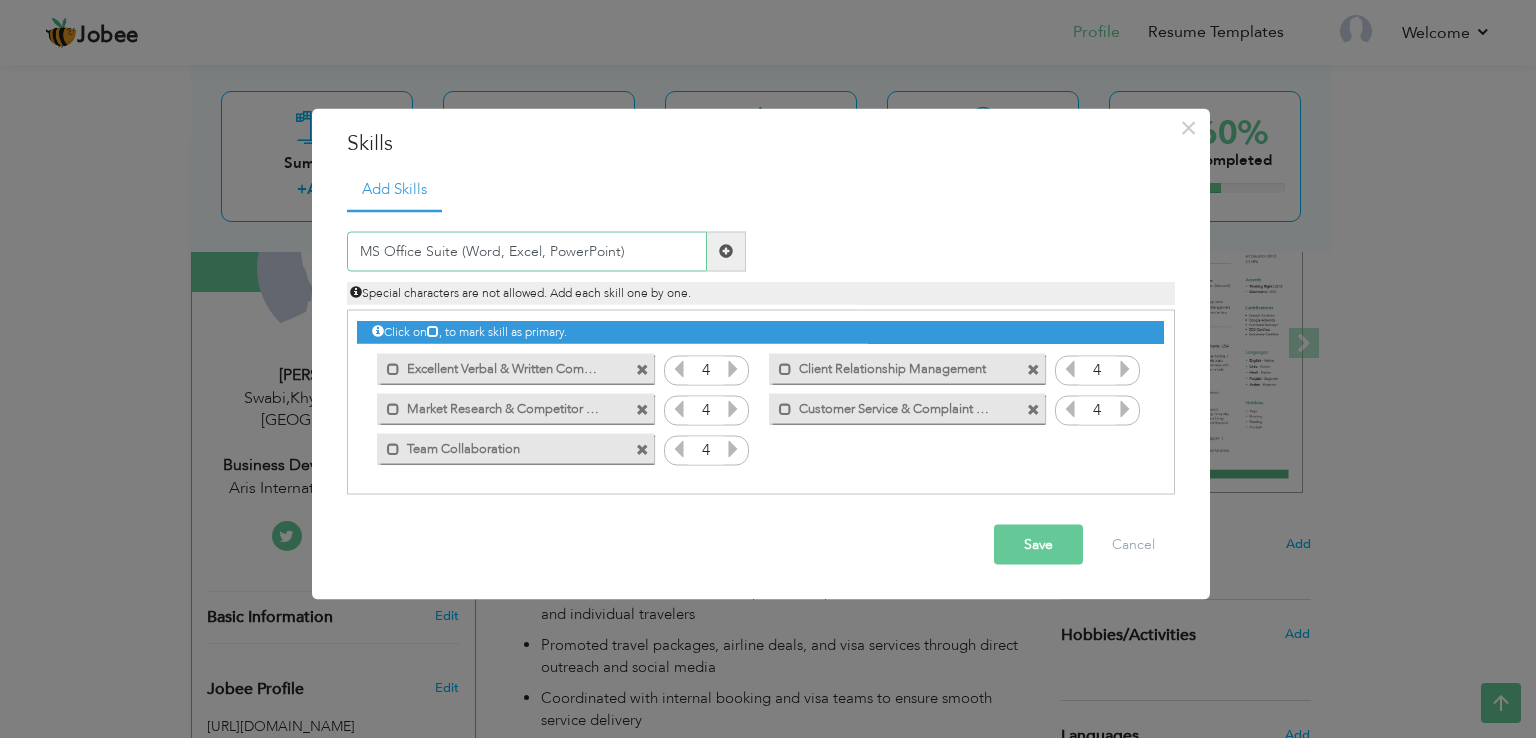 type on "MS Office Suite (Word, Excel, PowerPoint)" 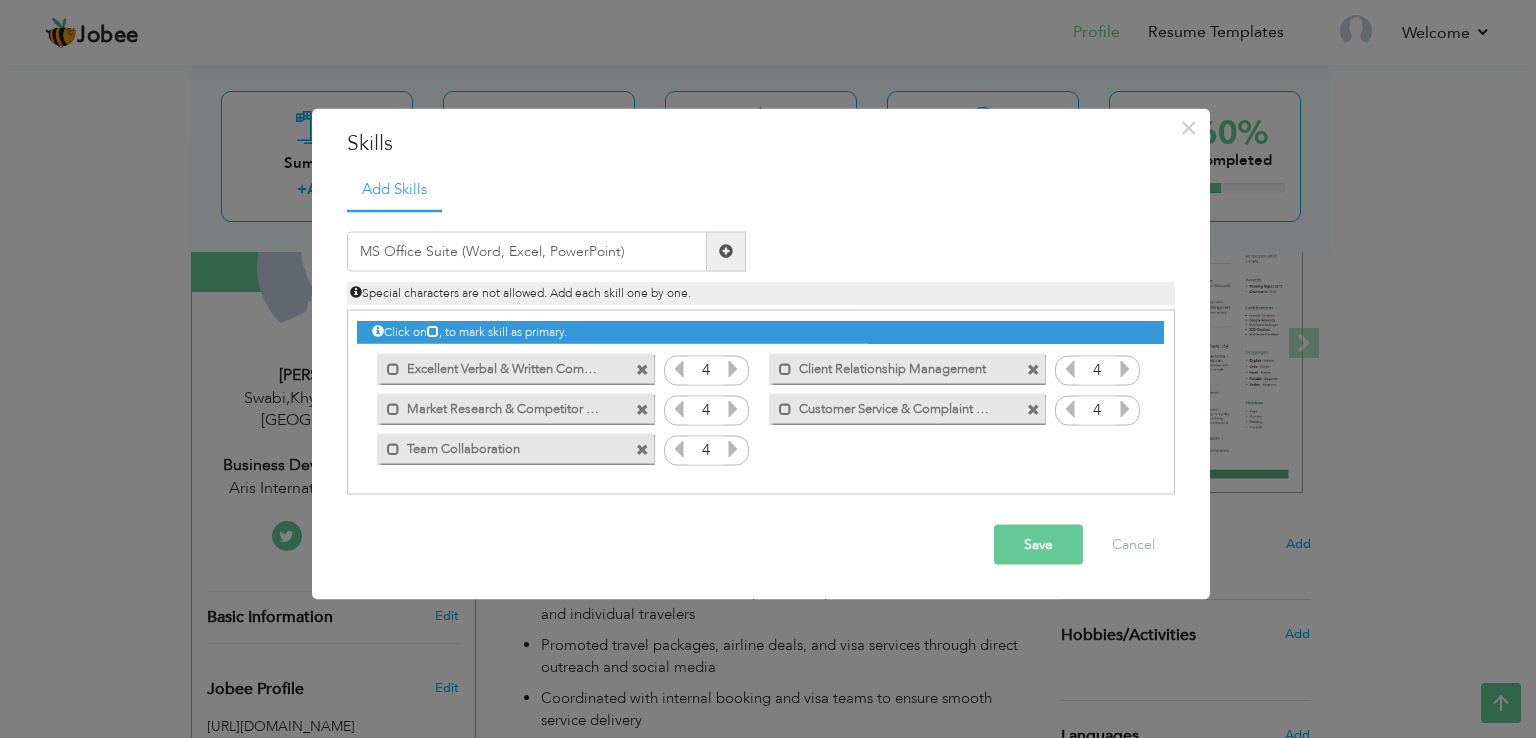 click at bounding box center (726, 251) 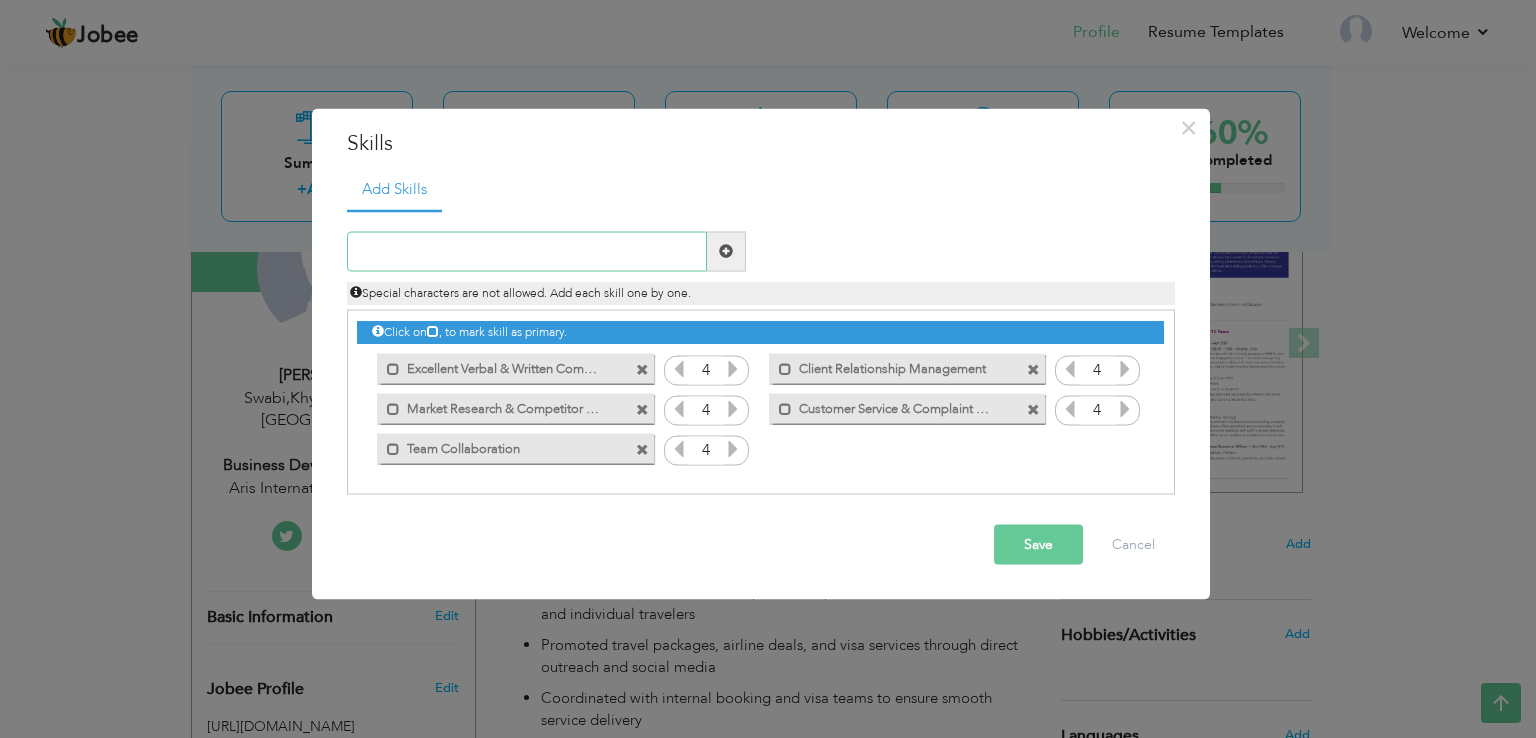 click at bounding box center (527, 251) 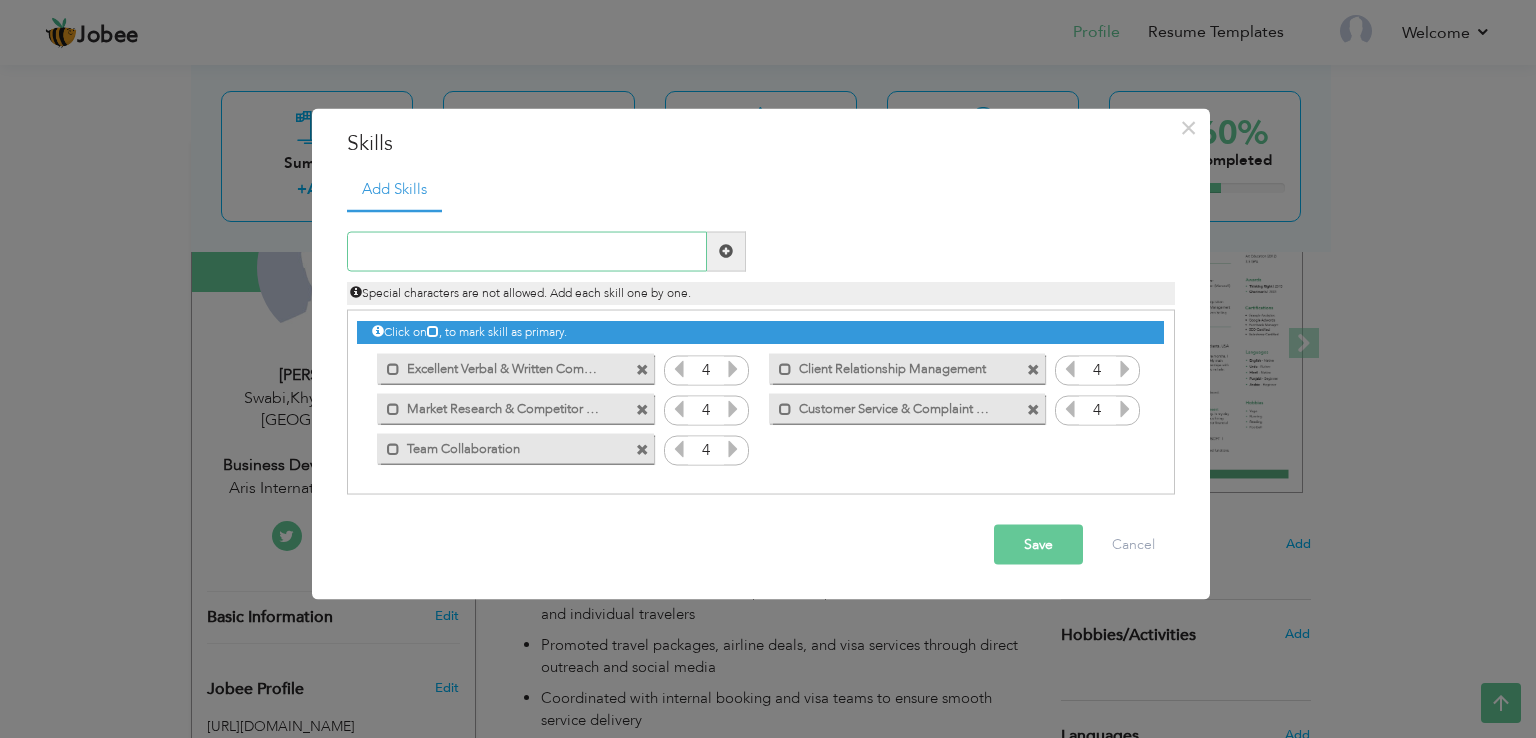 paste on "MS Office Suite (Word, Excel, PowerPoint)" 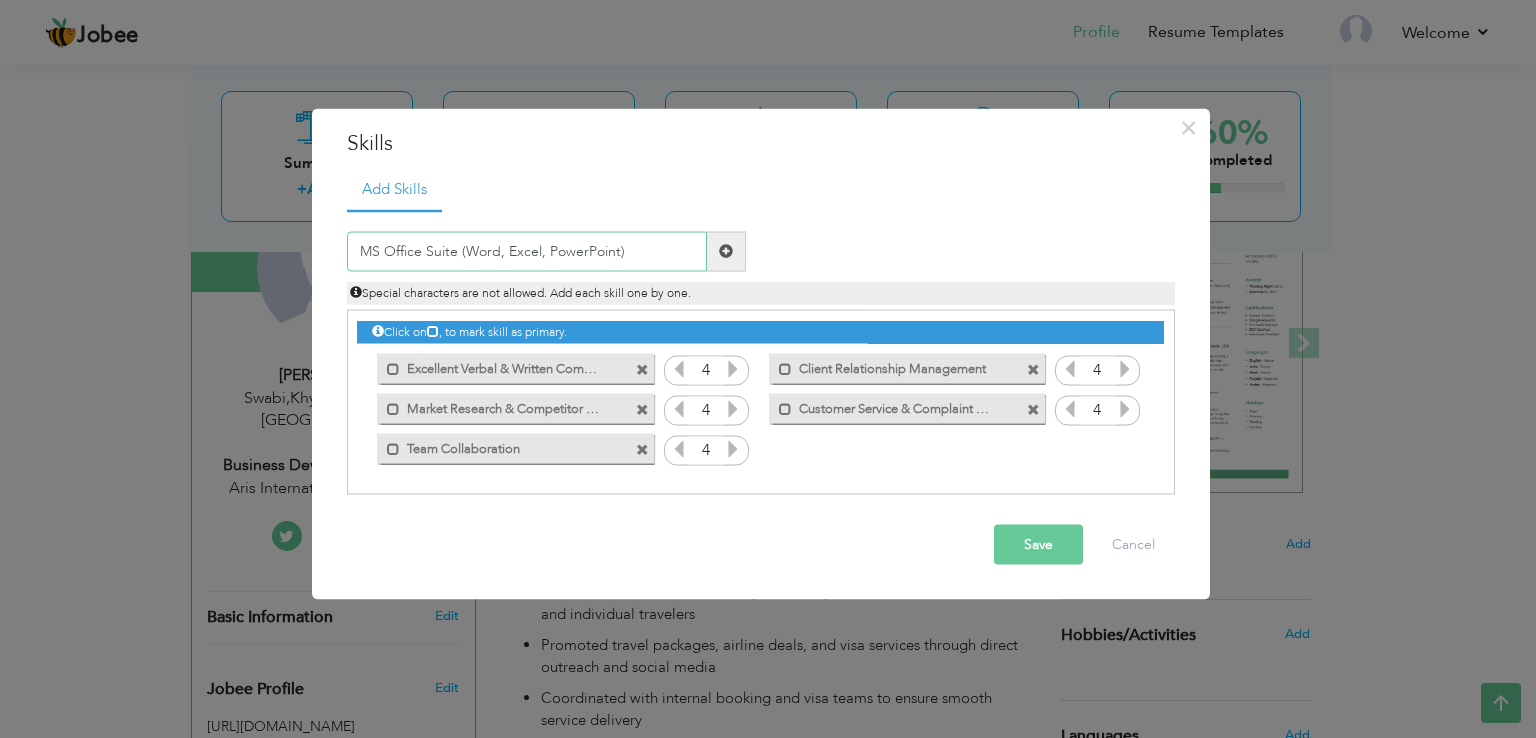 type on "MS Office Suite (Word, Excel, PowerPoint)" 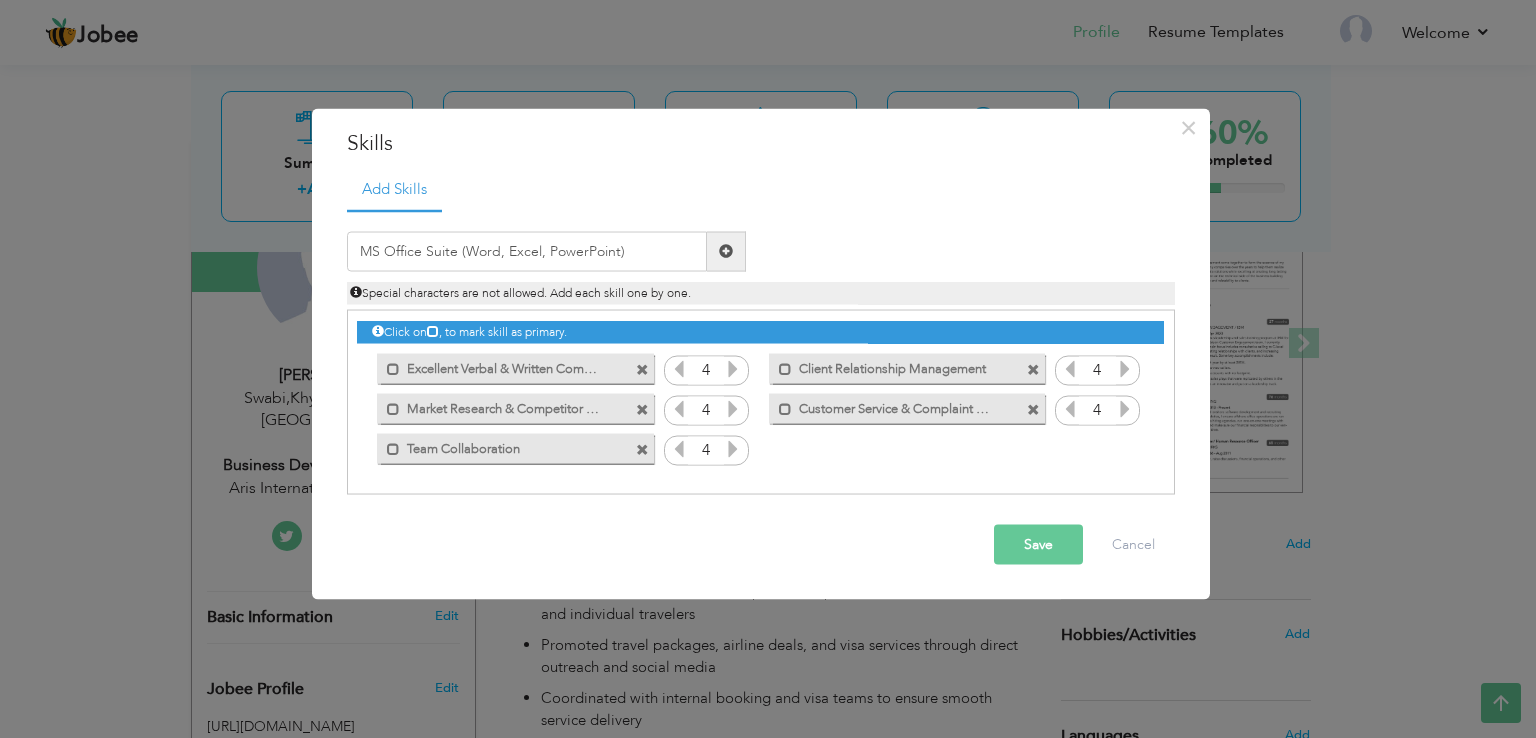 click at bounding box center (726, 251) 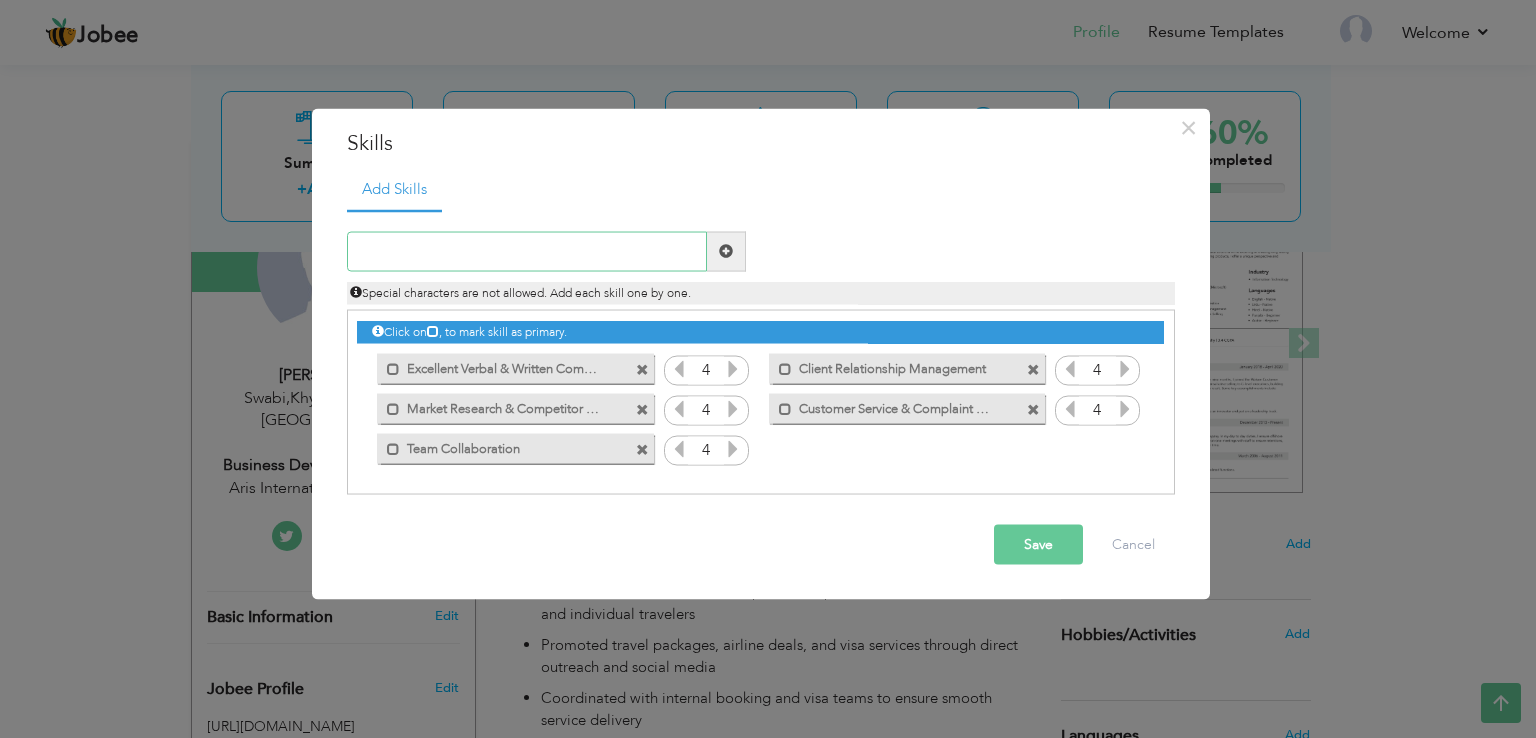 click at bounding box center [527, 251] 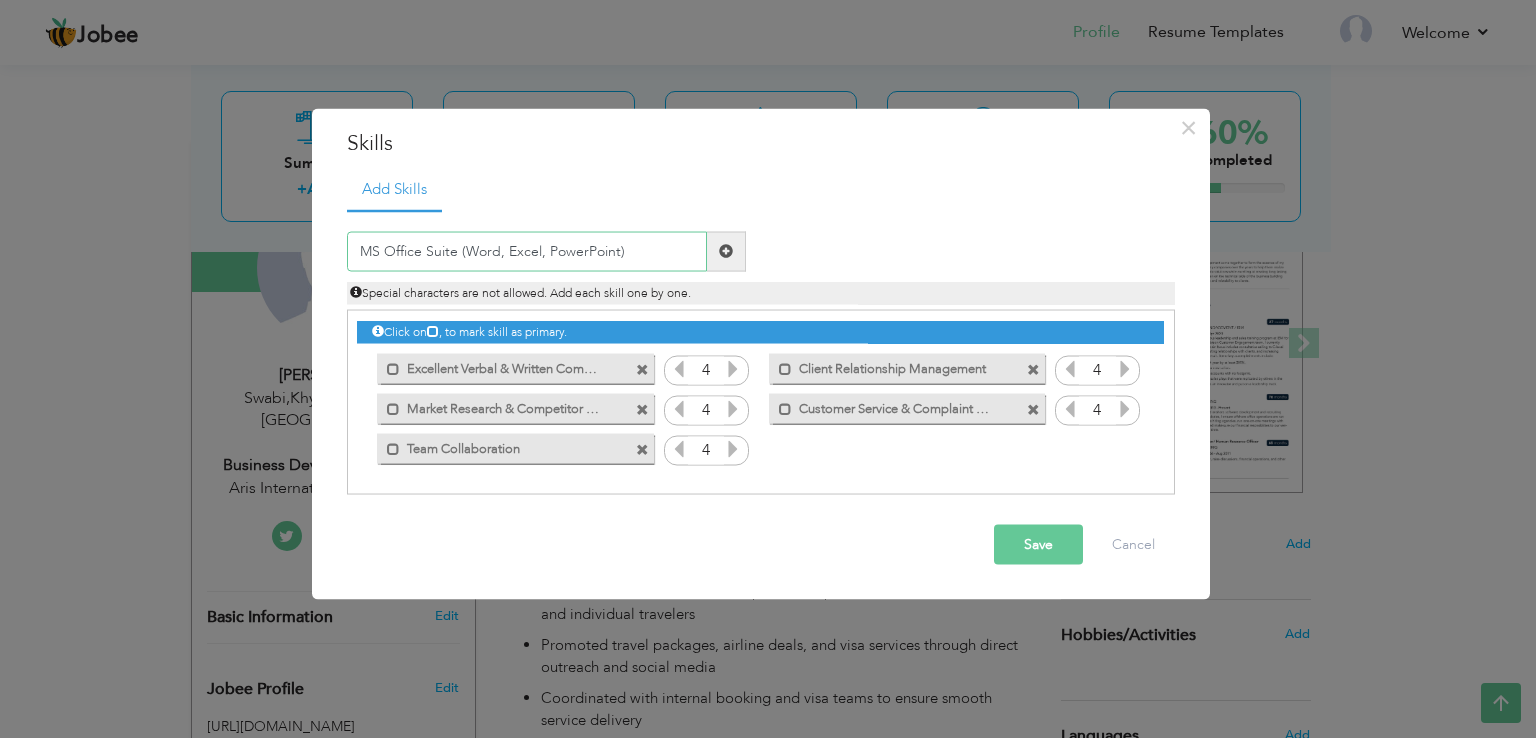 drag, startPoint x: 463, startPoint y: 249, endPoint x: 687, endPoint y: 245, distance: 224.0357 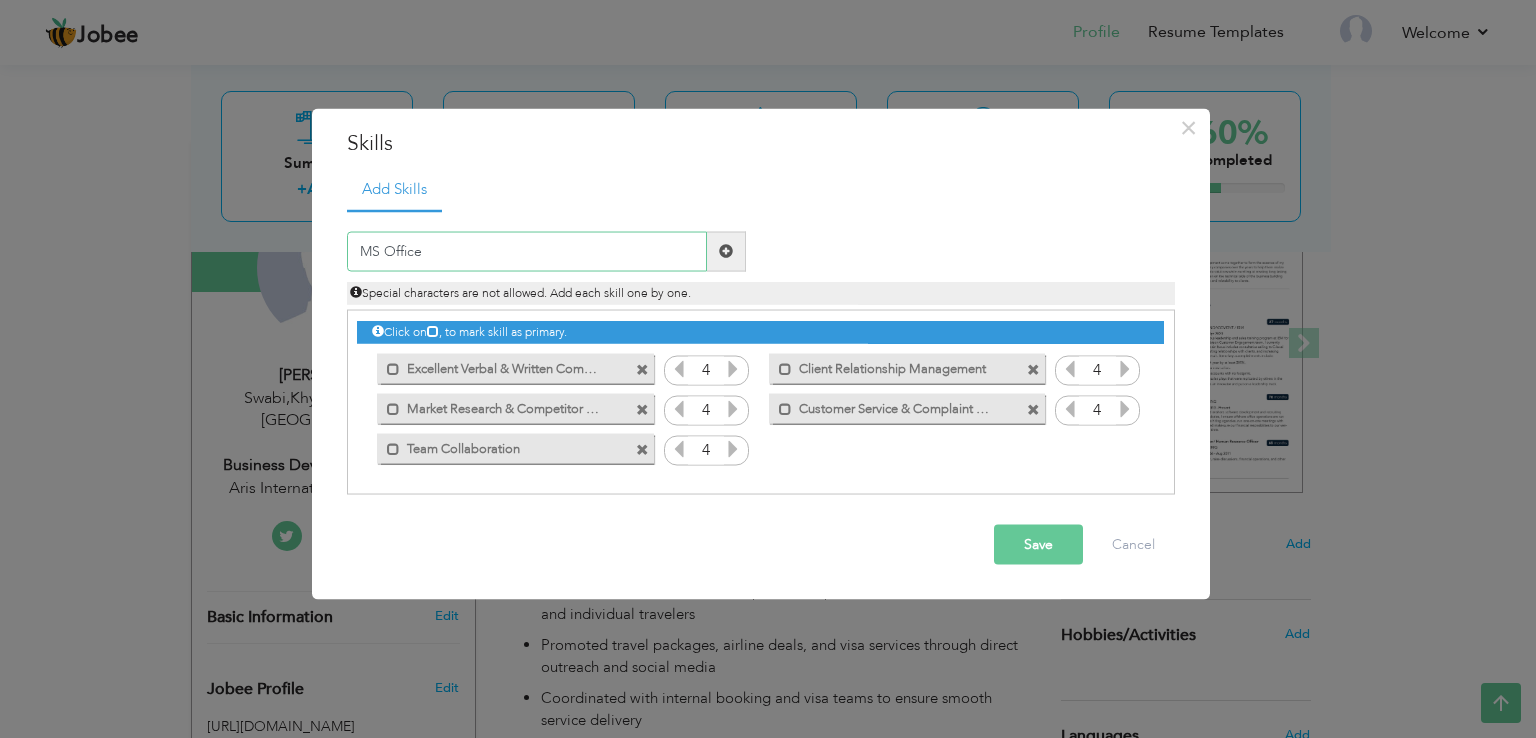 type on "MS Office" 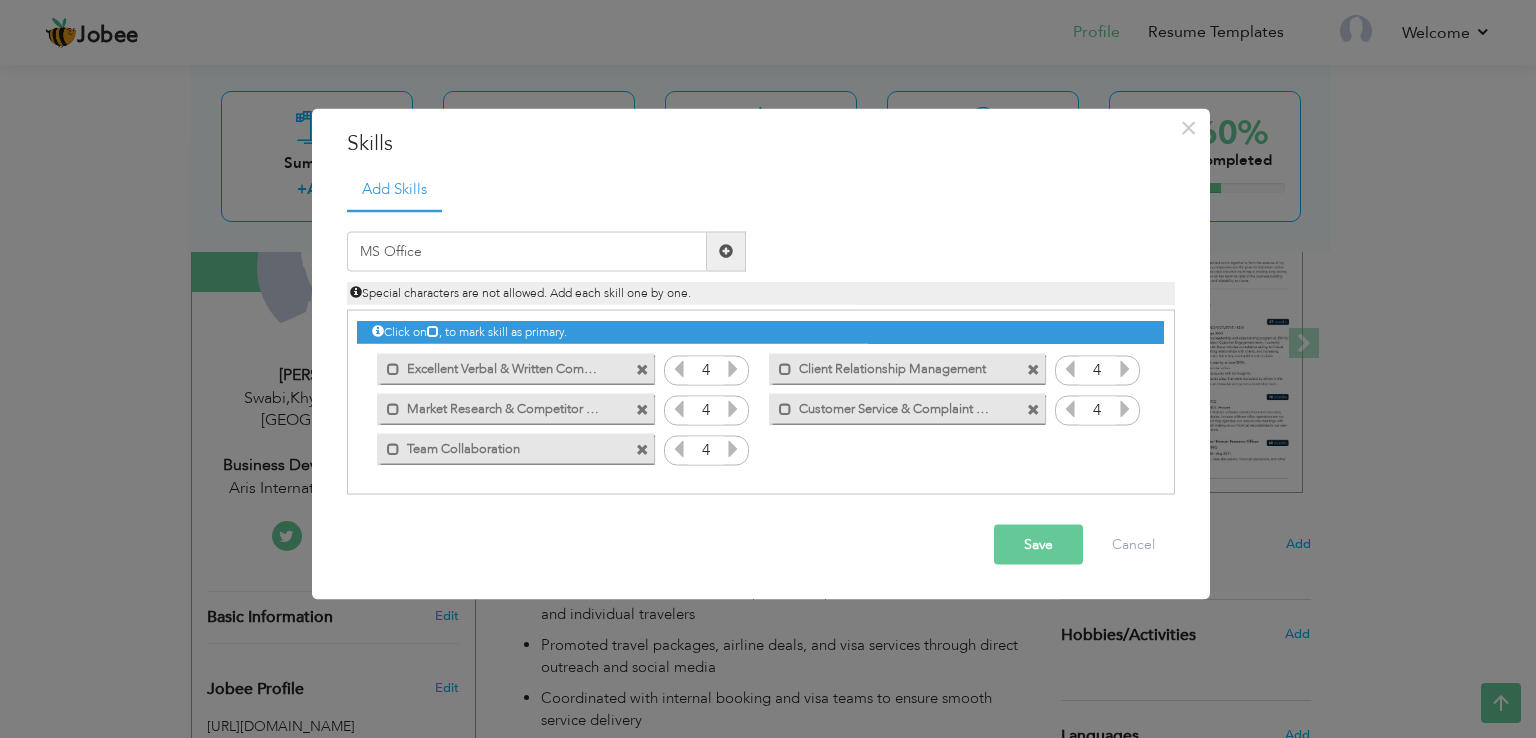 click at bounding box center [726, 251] 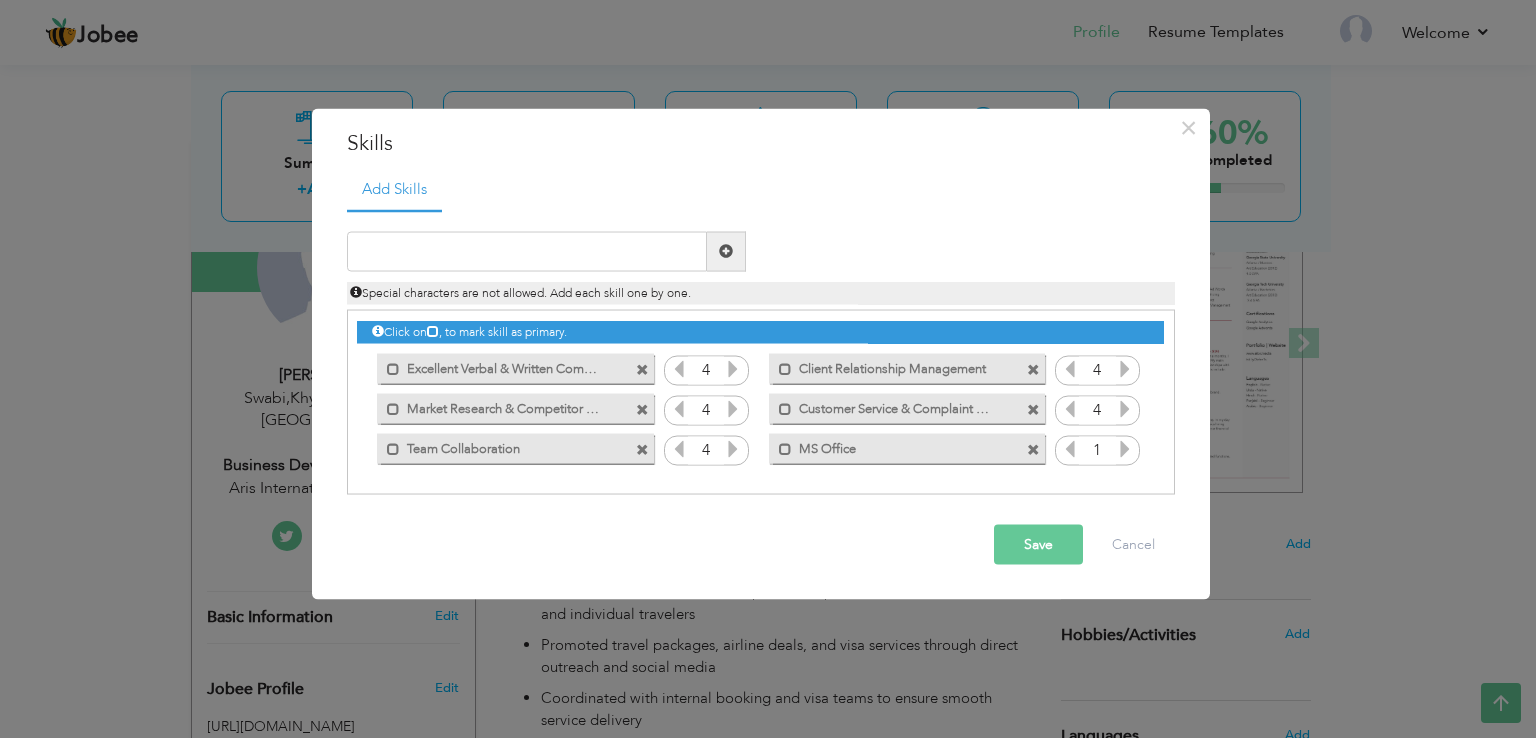 click at bounding box center (1125, 448) 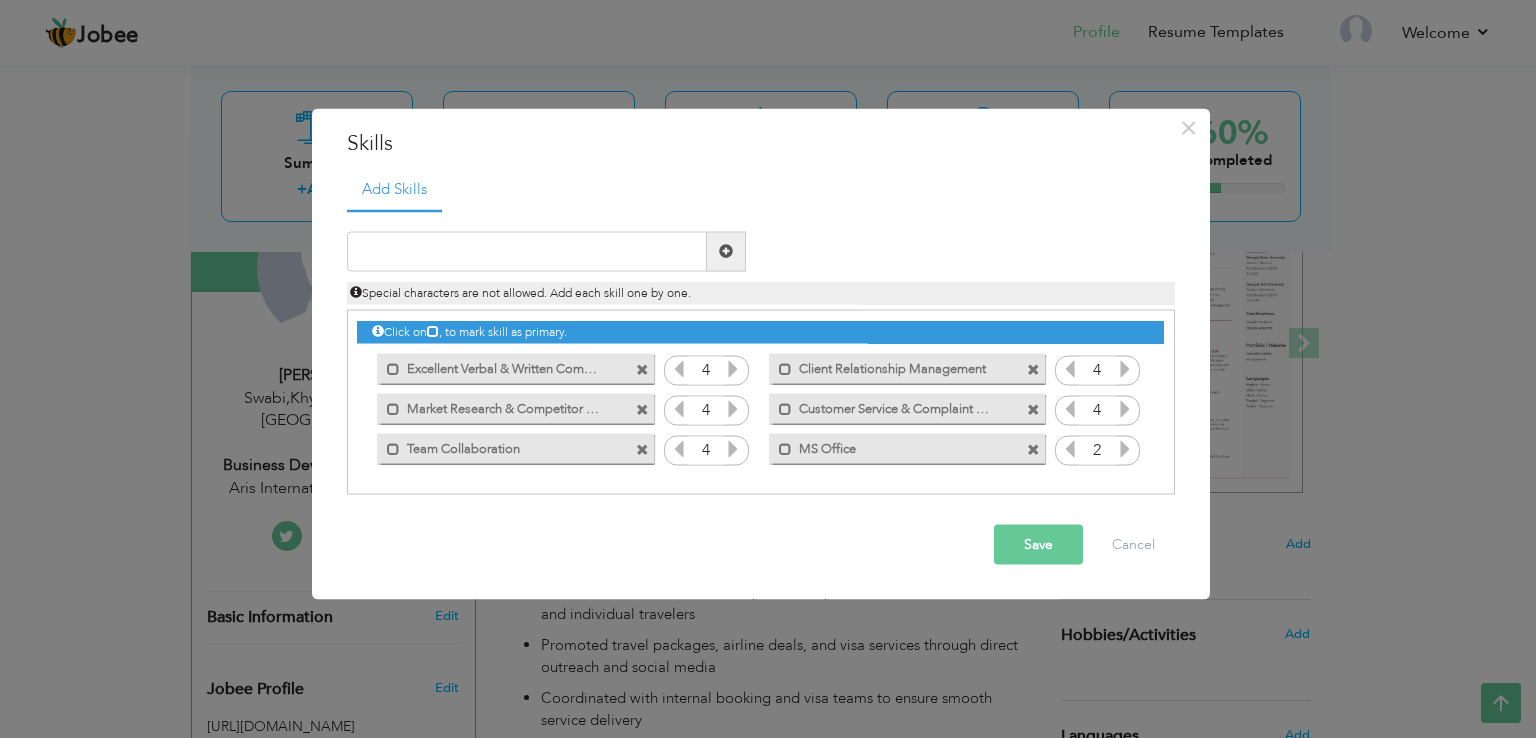 click at bounding box center [1125, 448] 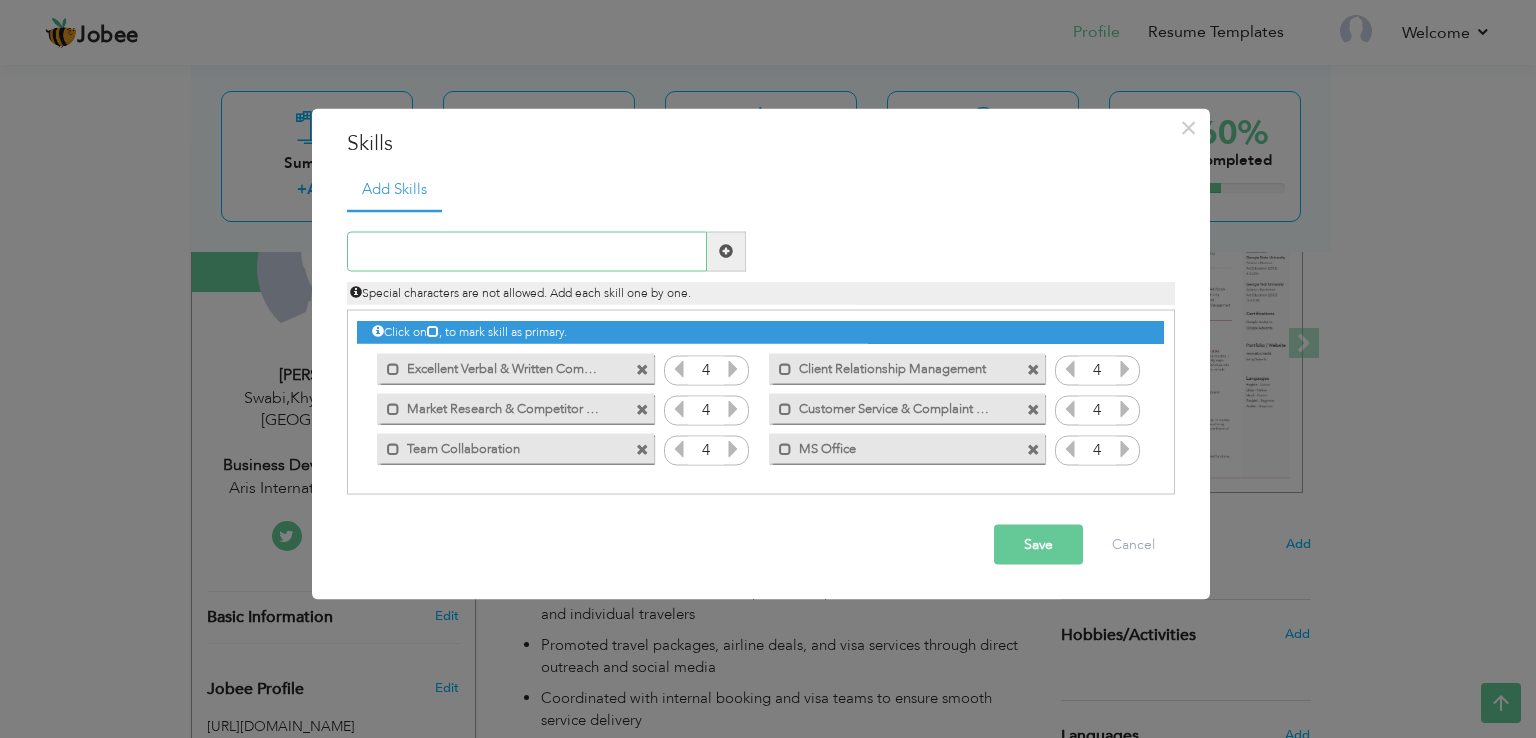 click at bounding box center (527, 251) 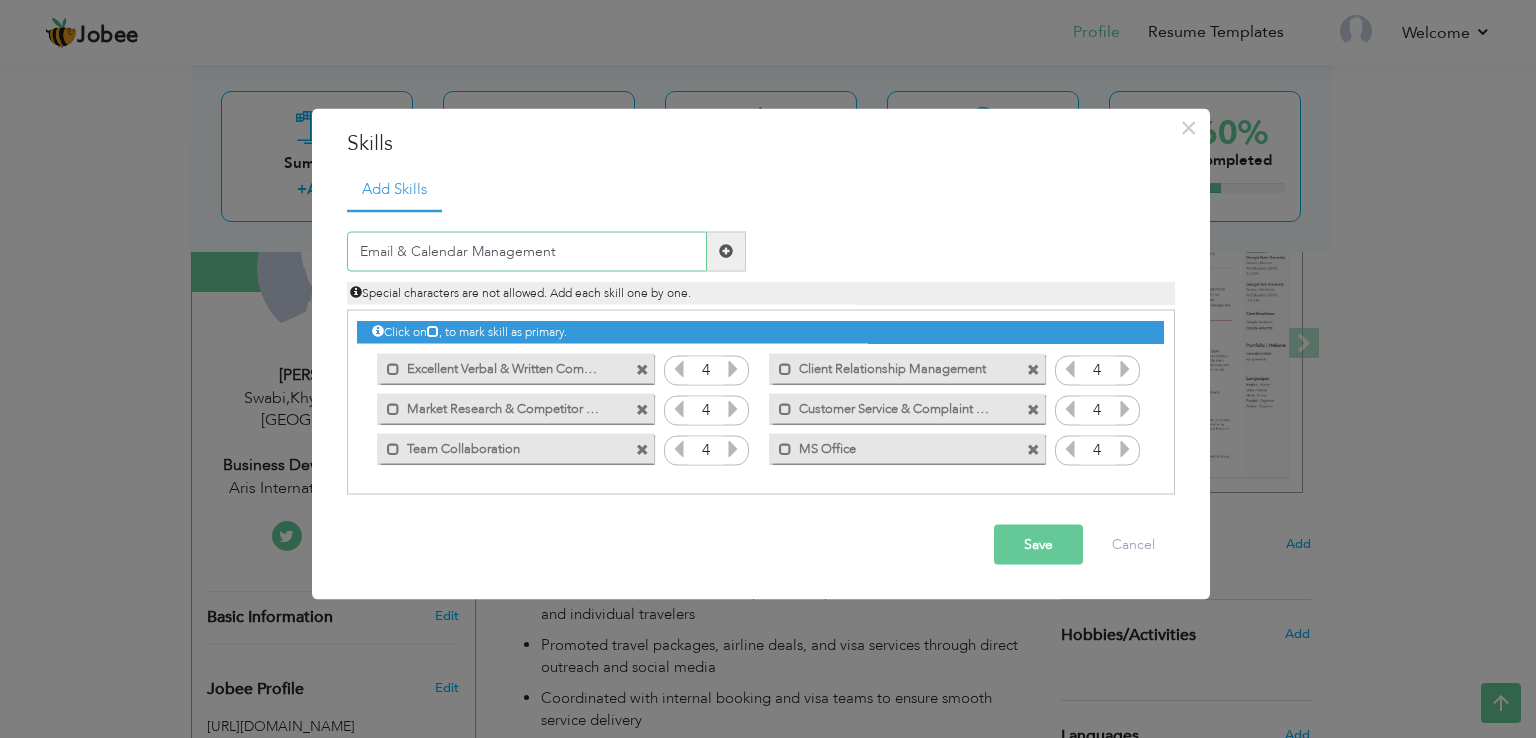 type on "Email & Calendar Management" 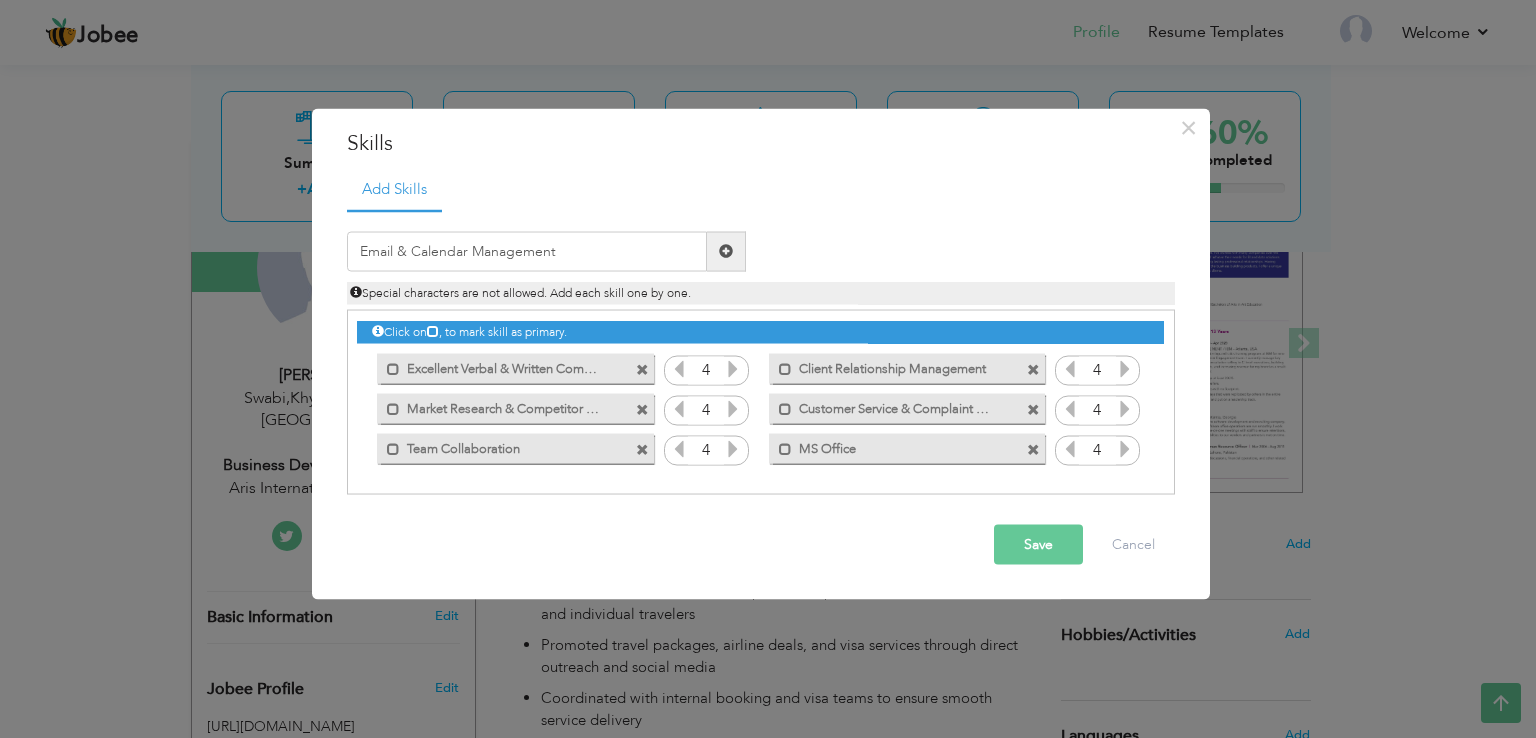 click at bounding box center (726, 251) 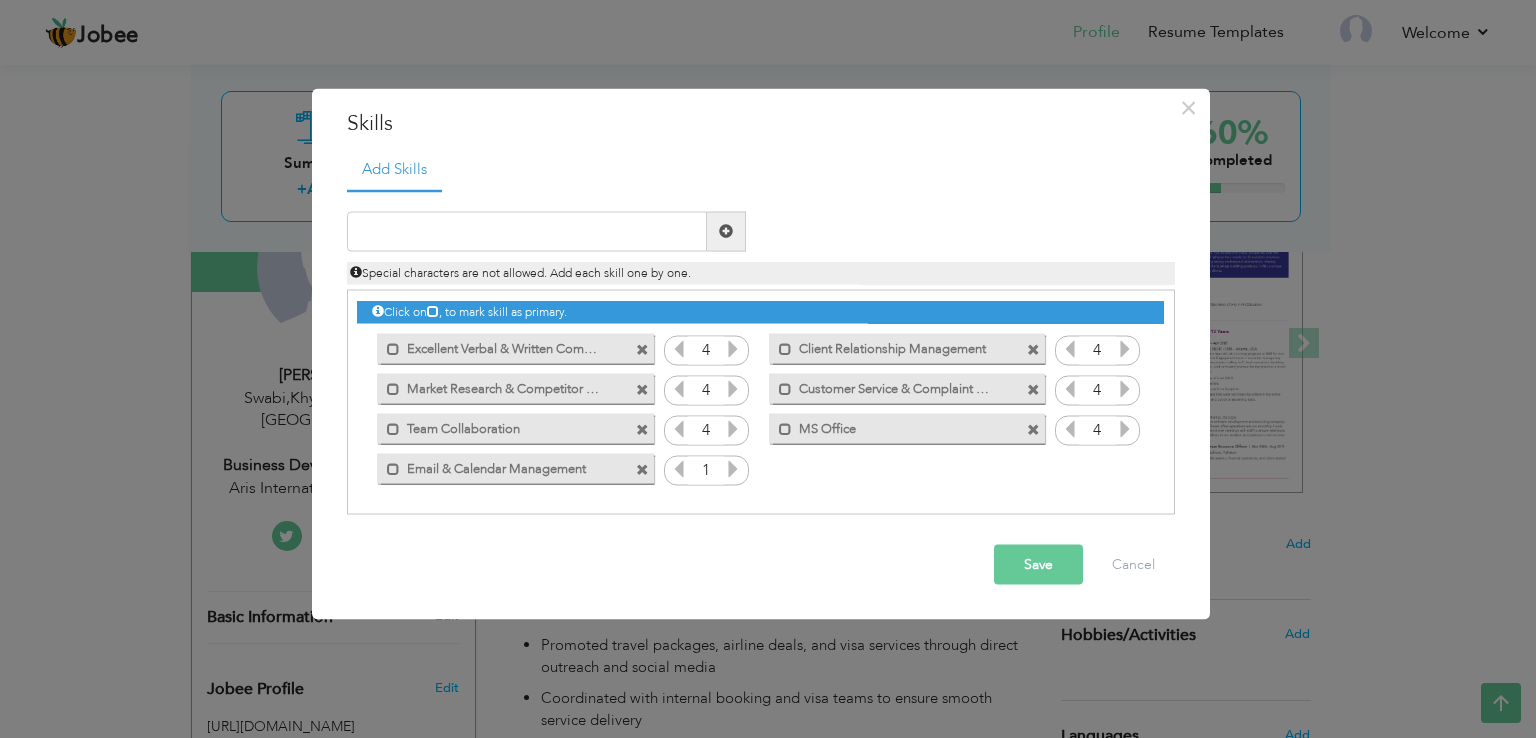 click at bounding box center [733, 468] 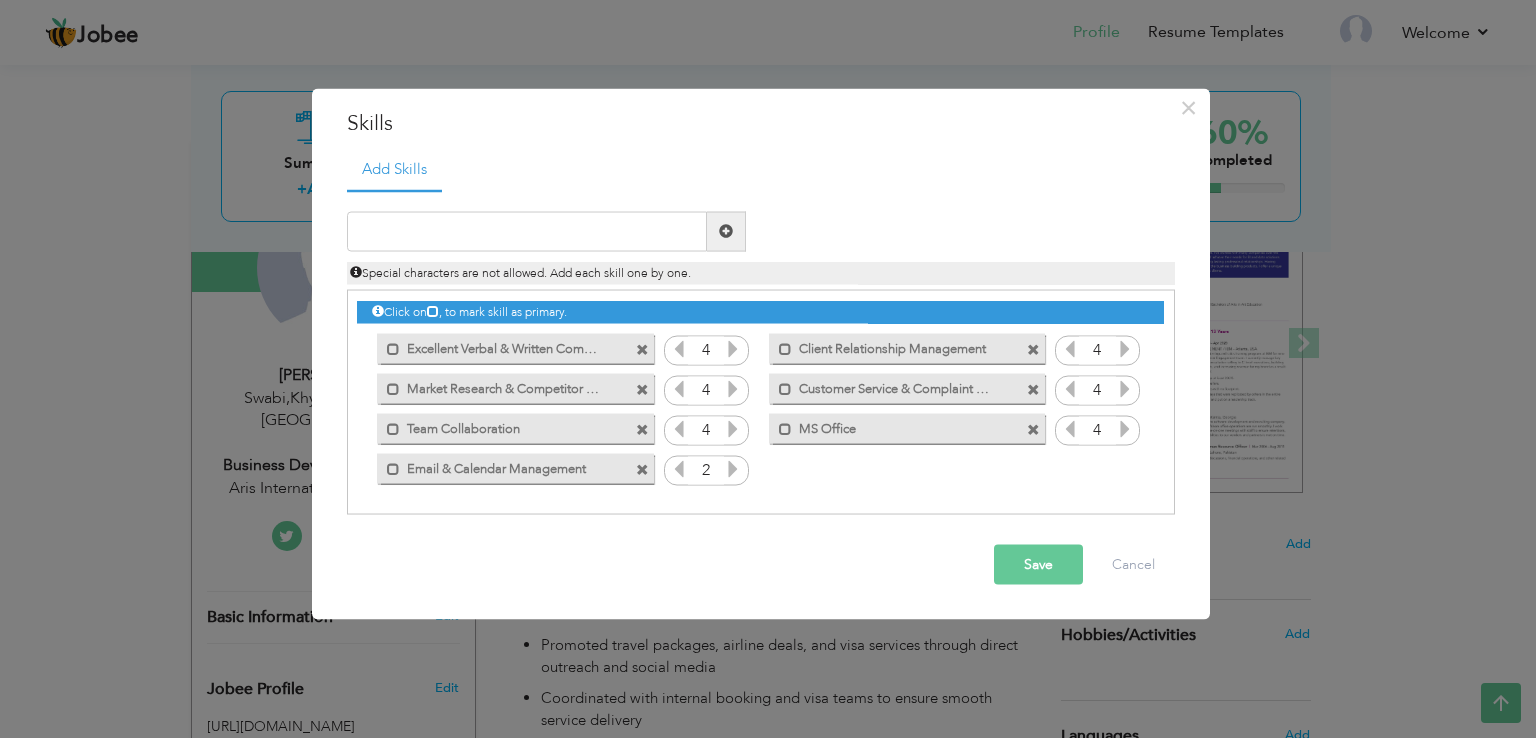 click at bounding box center [733, 468] 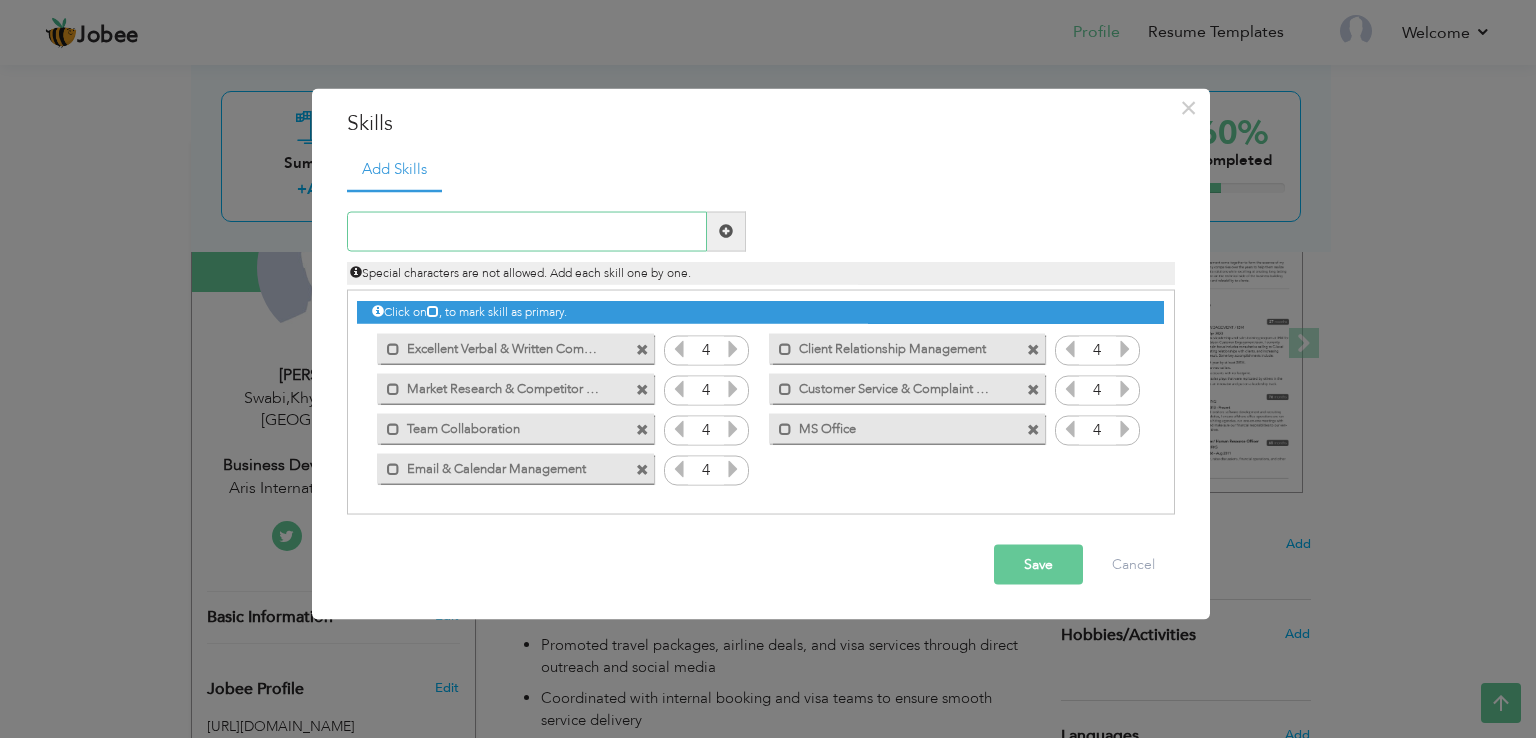 click at bounding box center (527, 231) 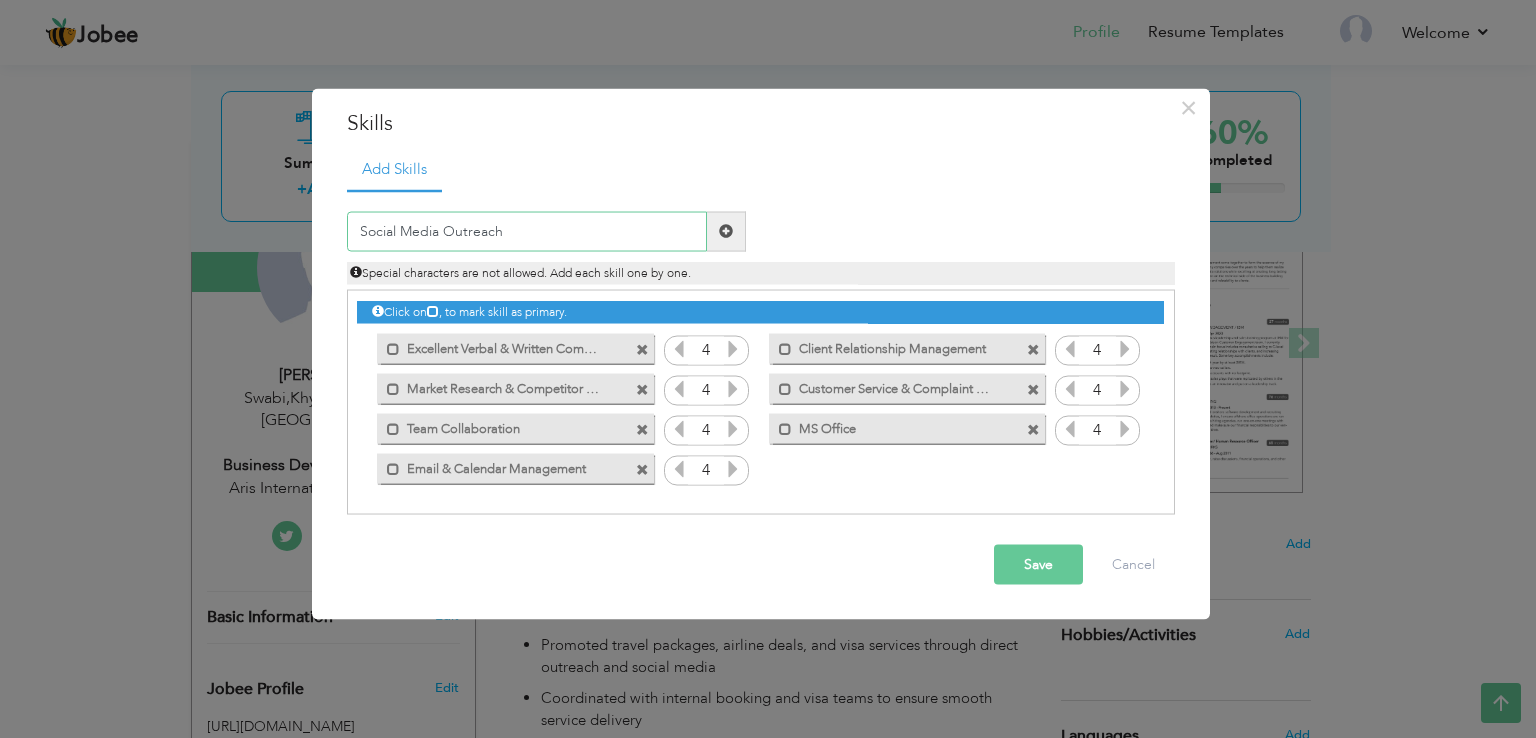 type on "Social Media Outreach" 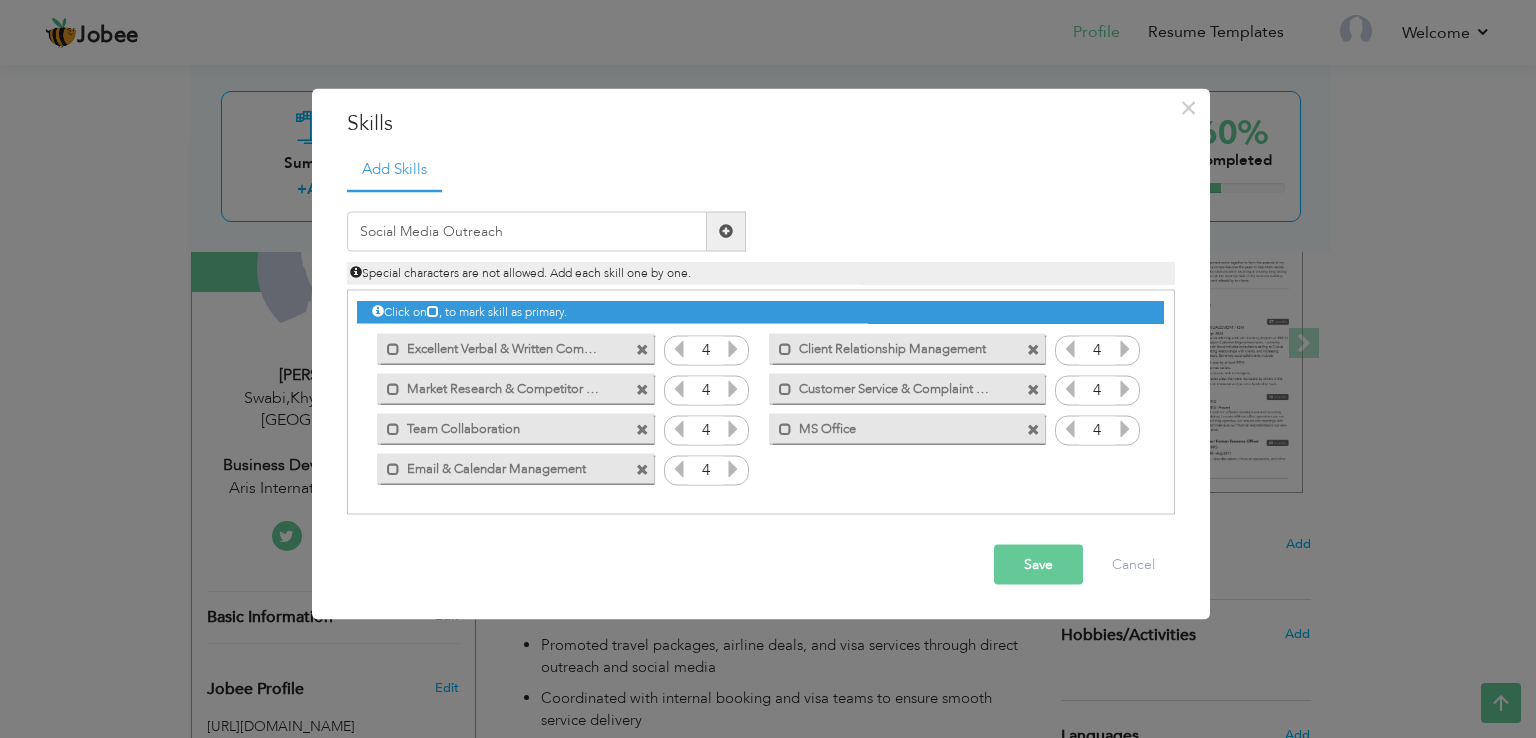 click at bounding box center (726, 231) 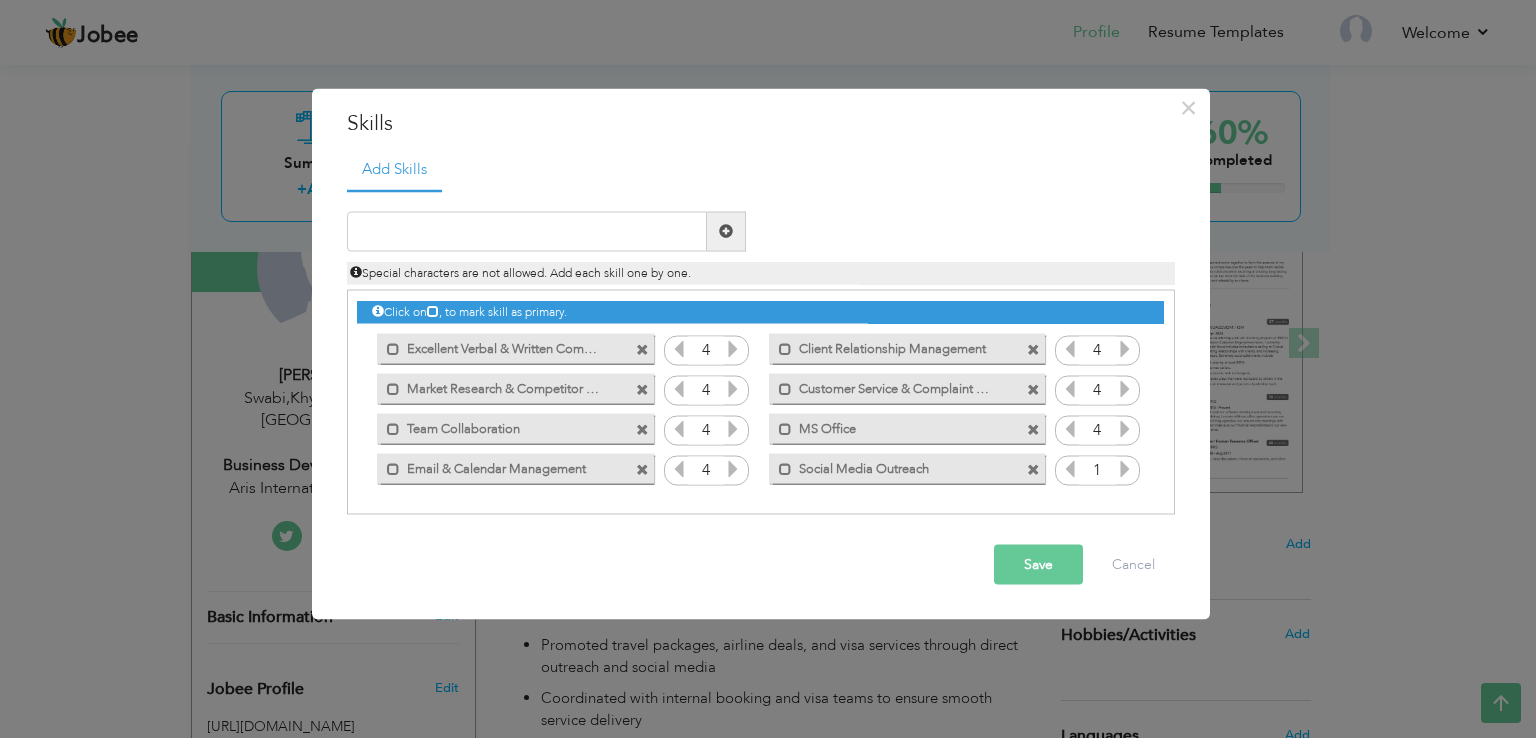 click at bounding box center [1125, 468] 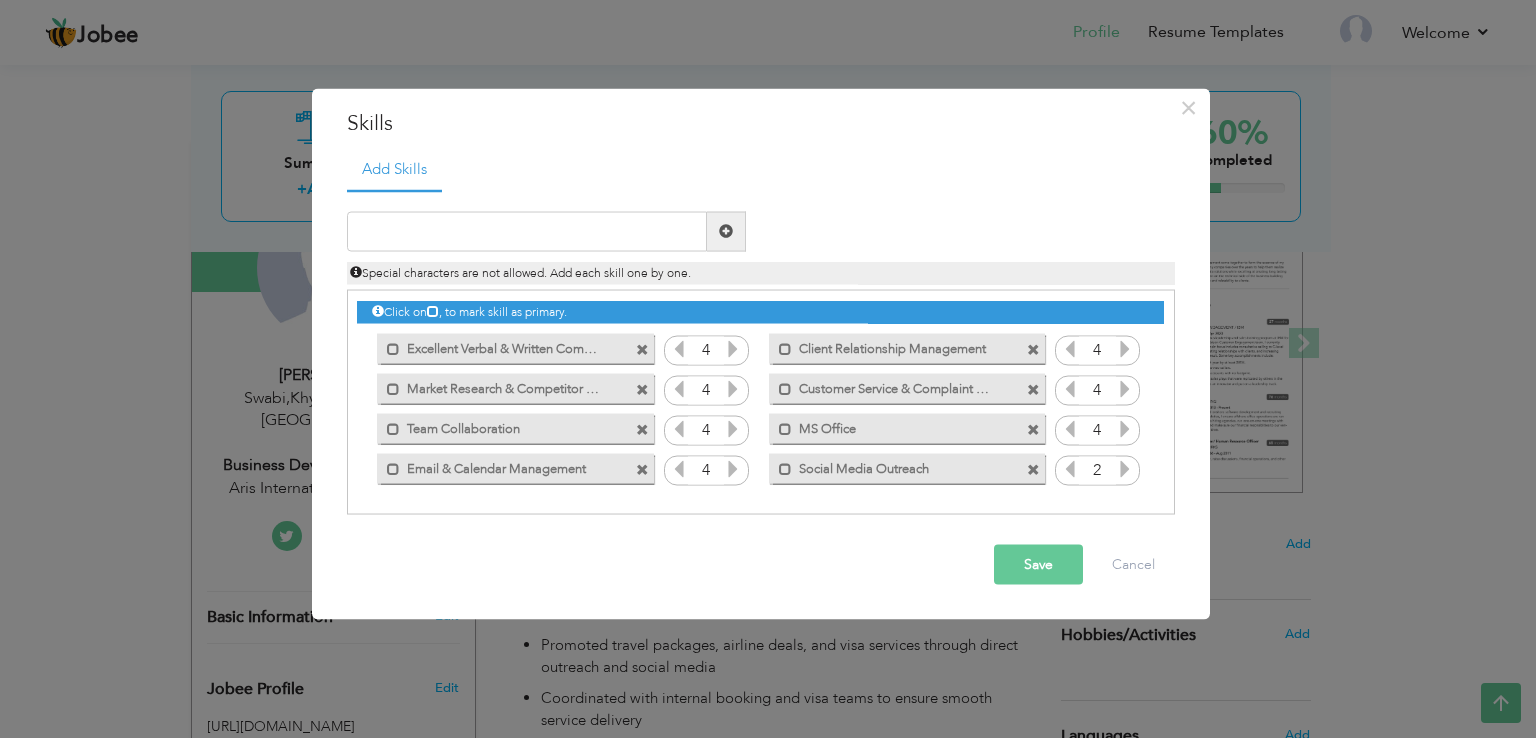 click at bounding box center [1125, 468] 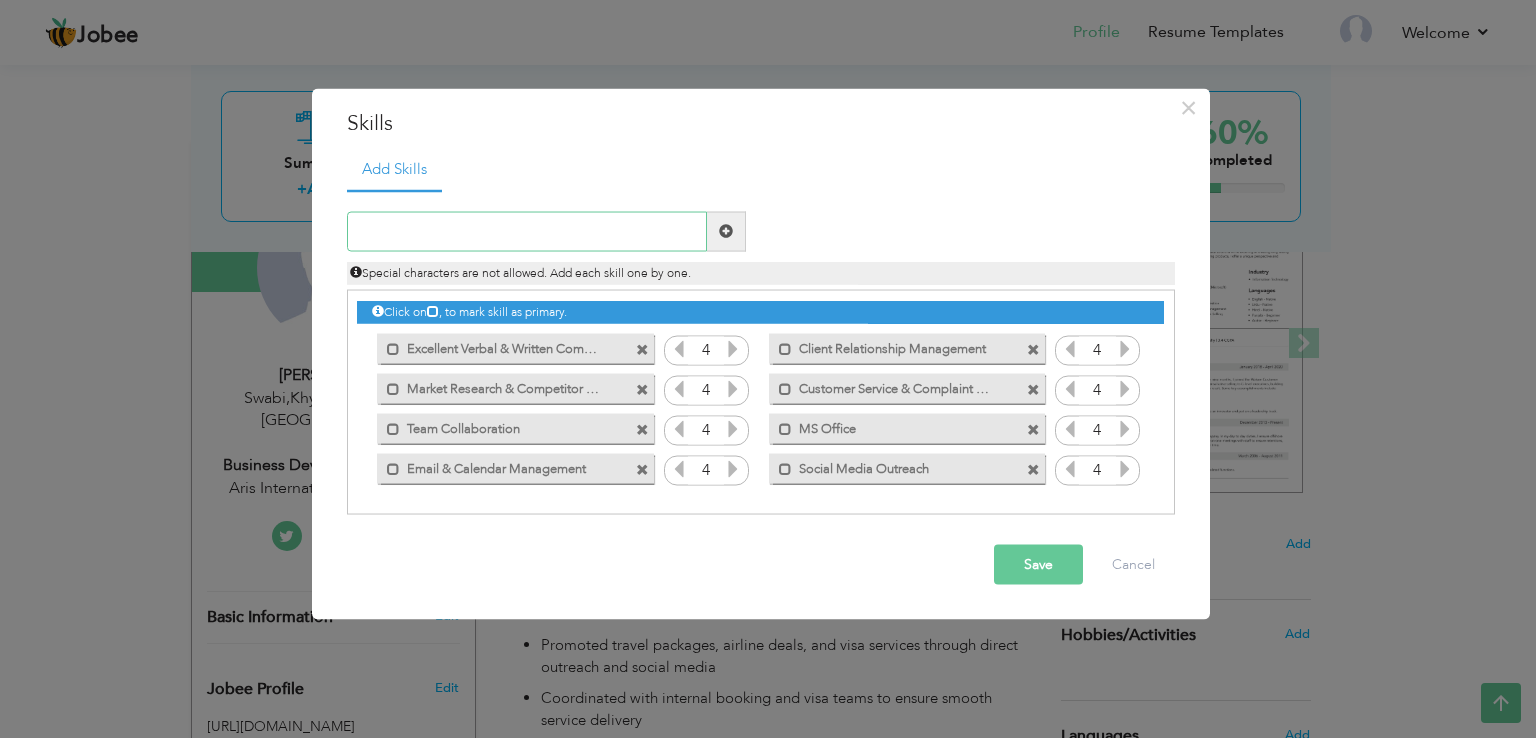 click at bounding box center [527, 231] 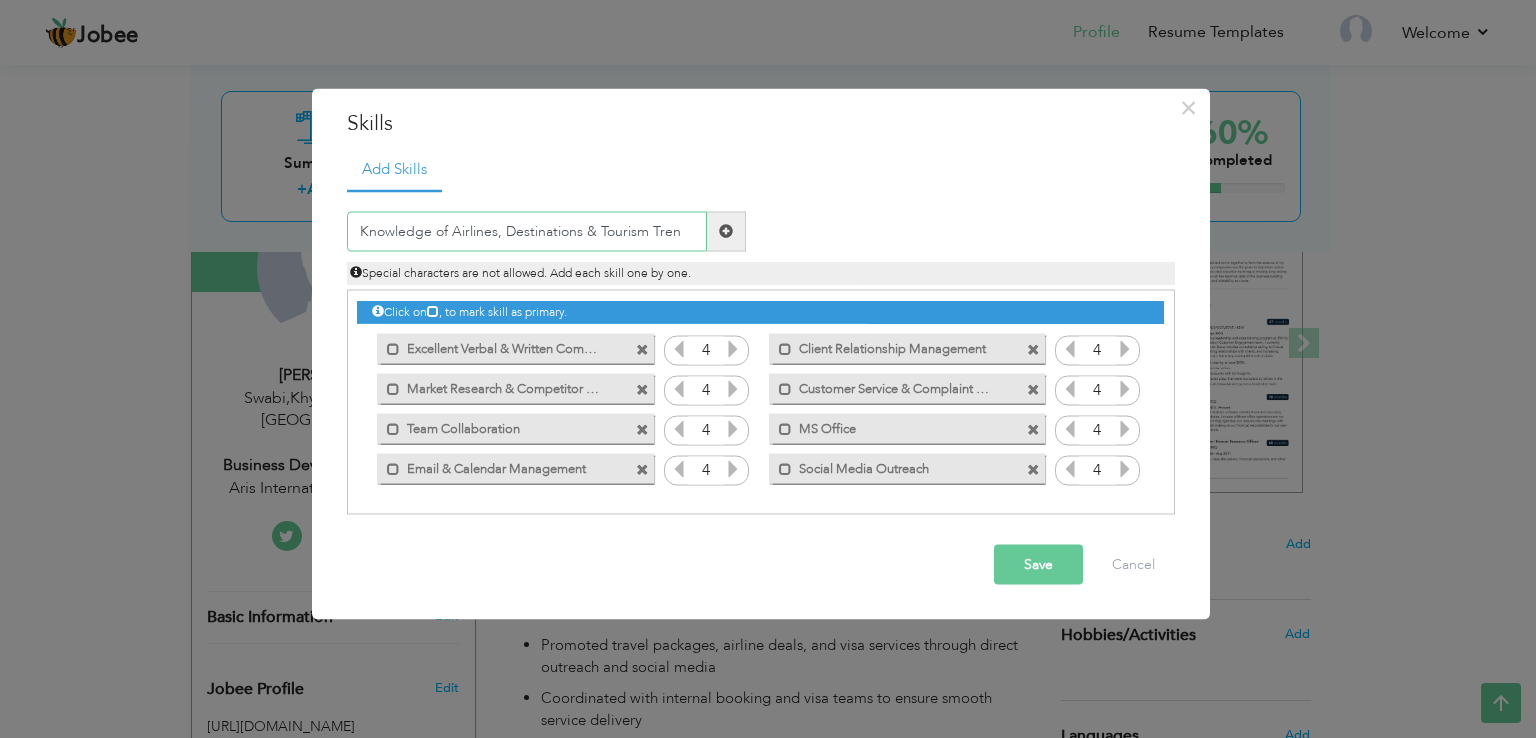 type on "Knowledge of Airlines, Destinations & Tourism Tren" 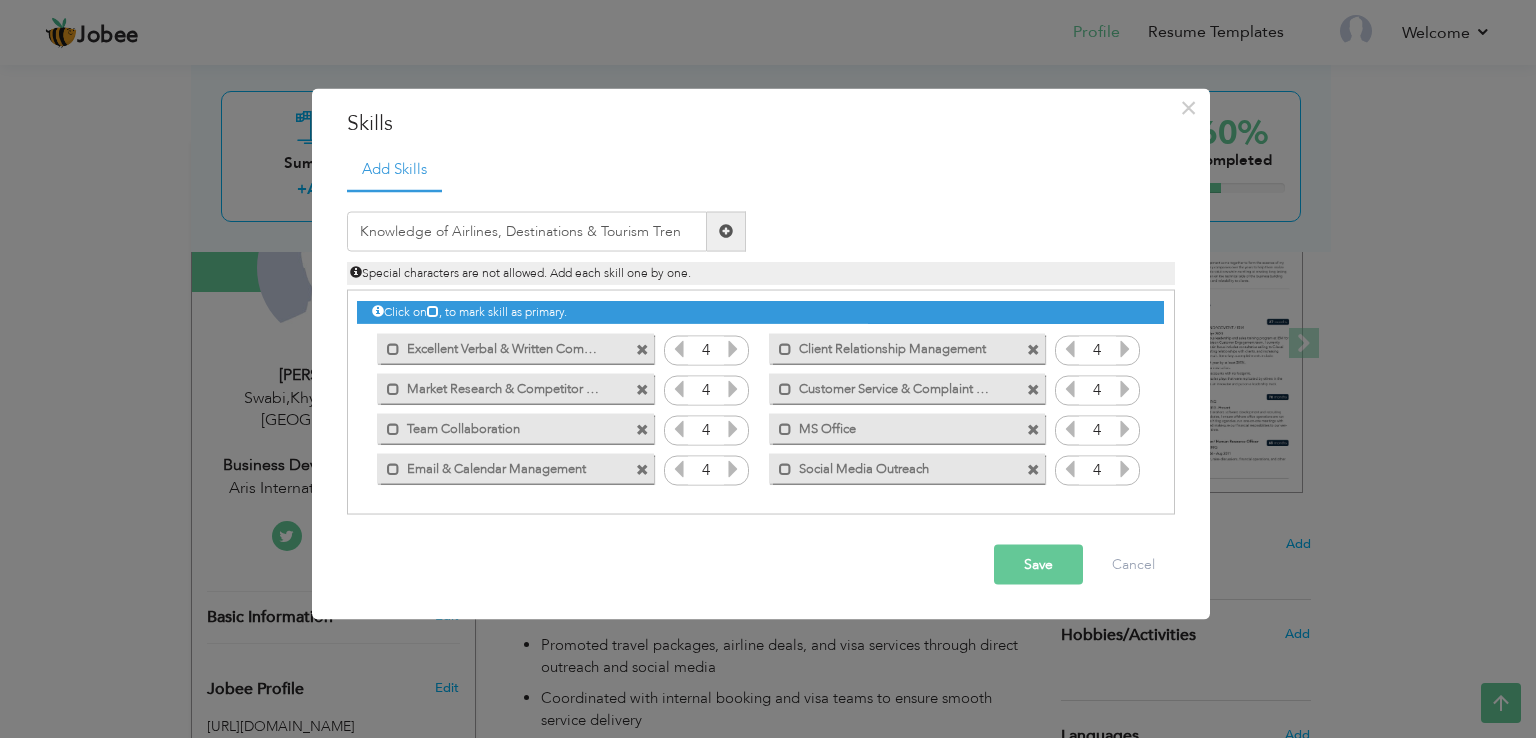 click at bounding box center (726, 231) 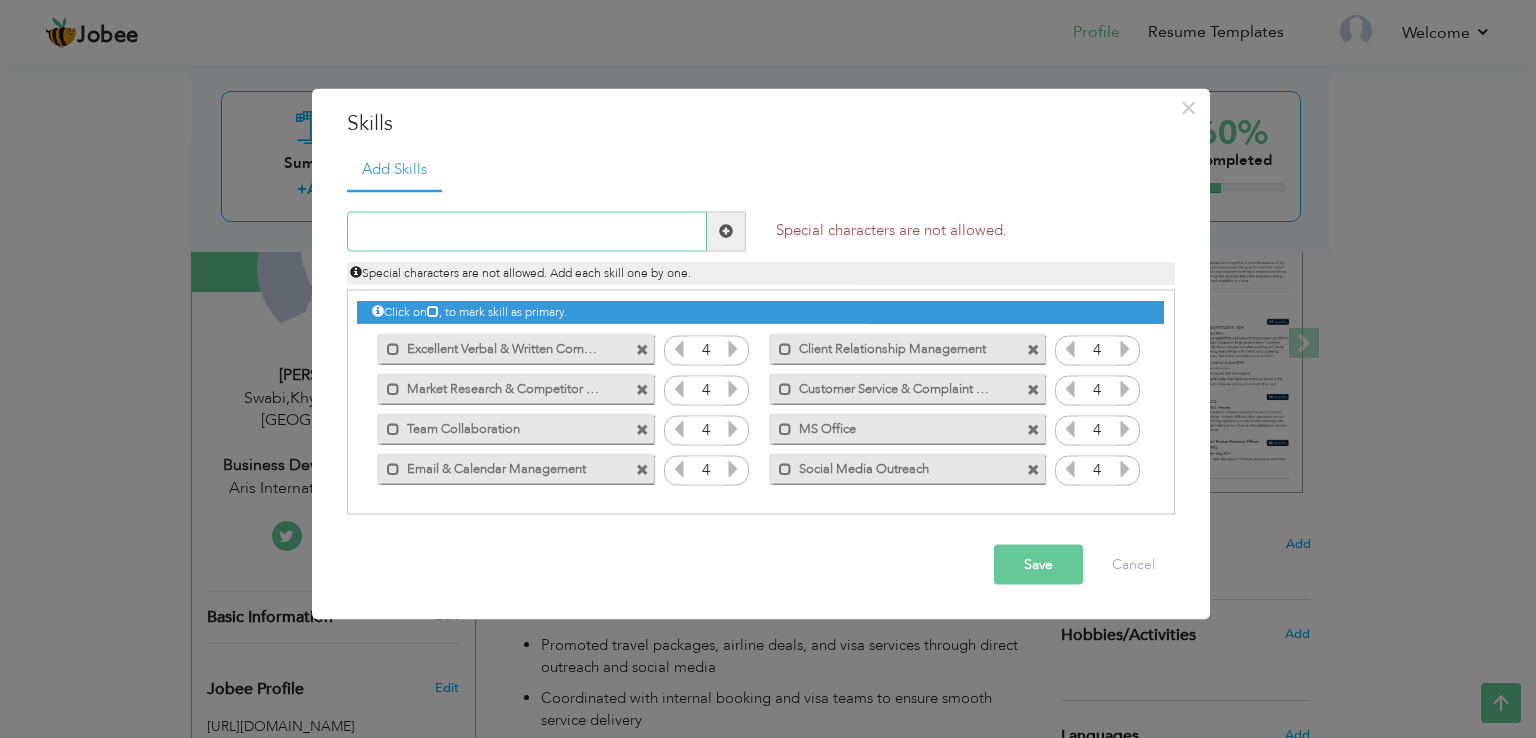 click at bounding box center (527, 231) 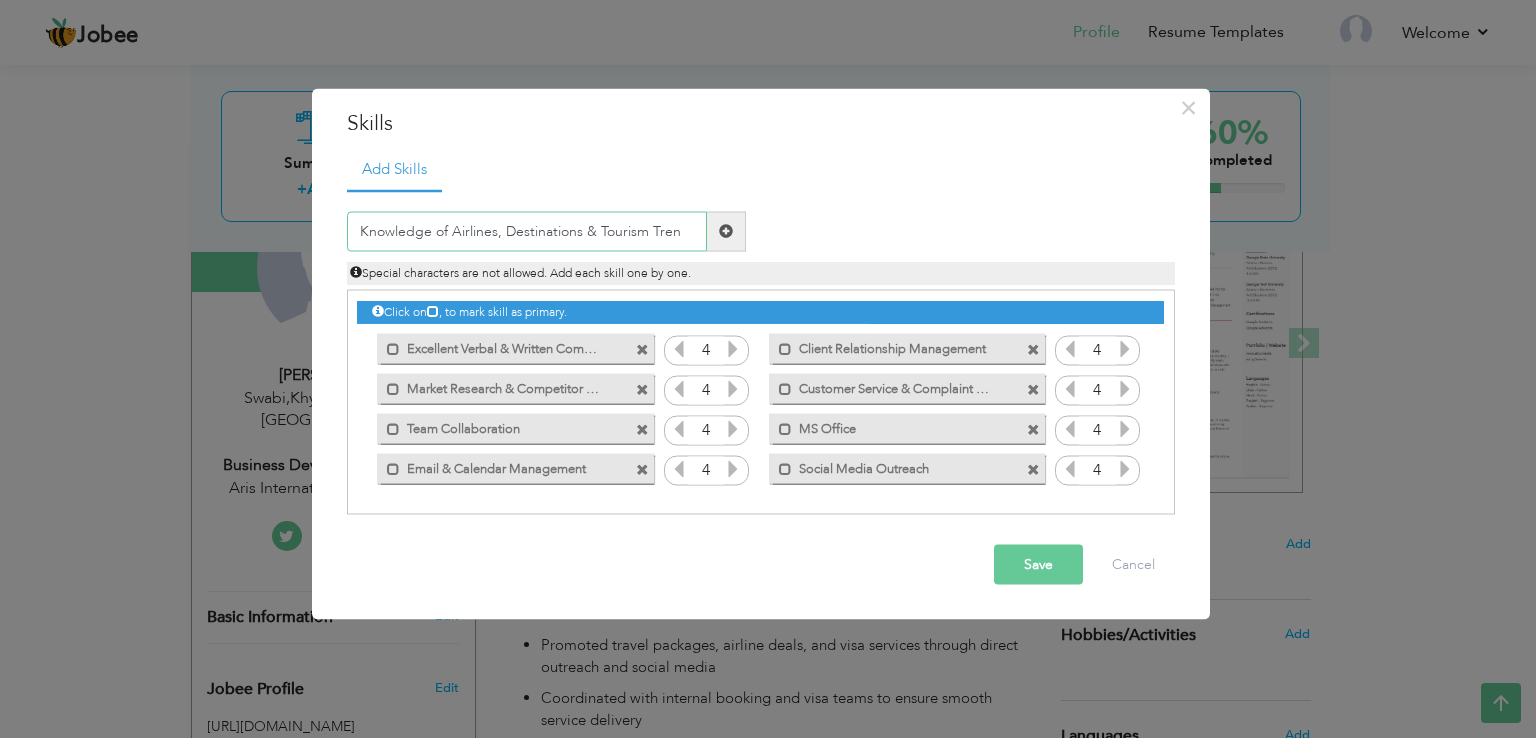 click on "Knowledge of Airlines, Destinations & Tourism Tren" at bounding box center (527, 231) 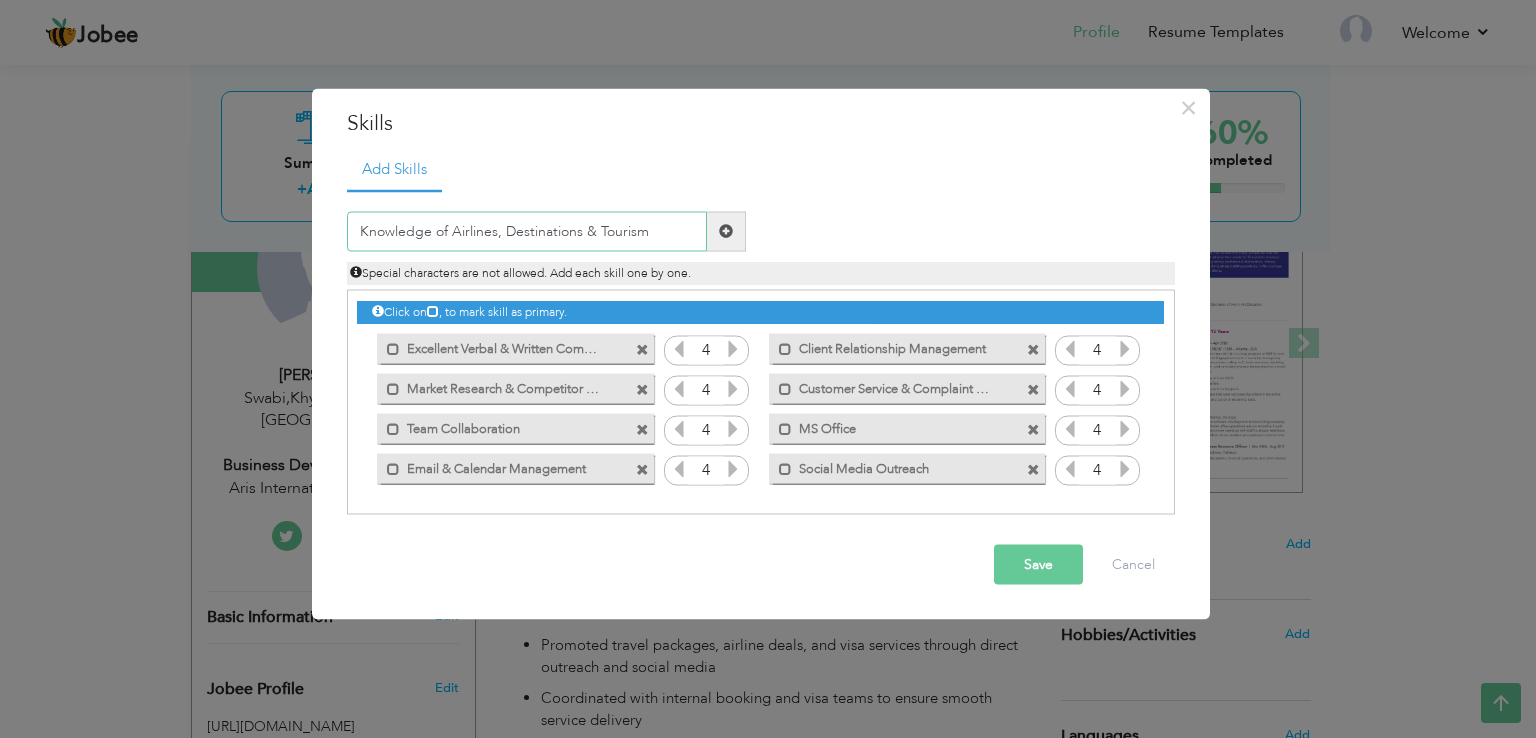 type on "Knowledge of Airlines, Destinations & Tourism" 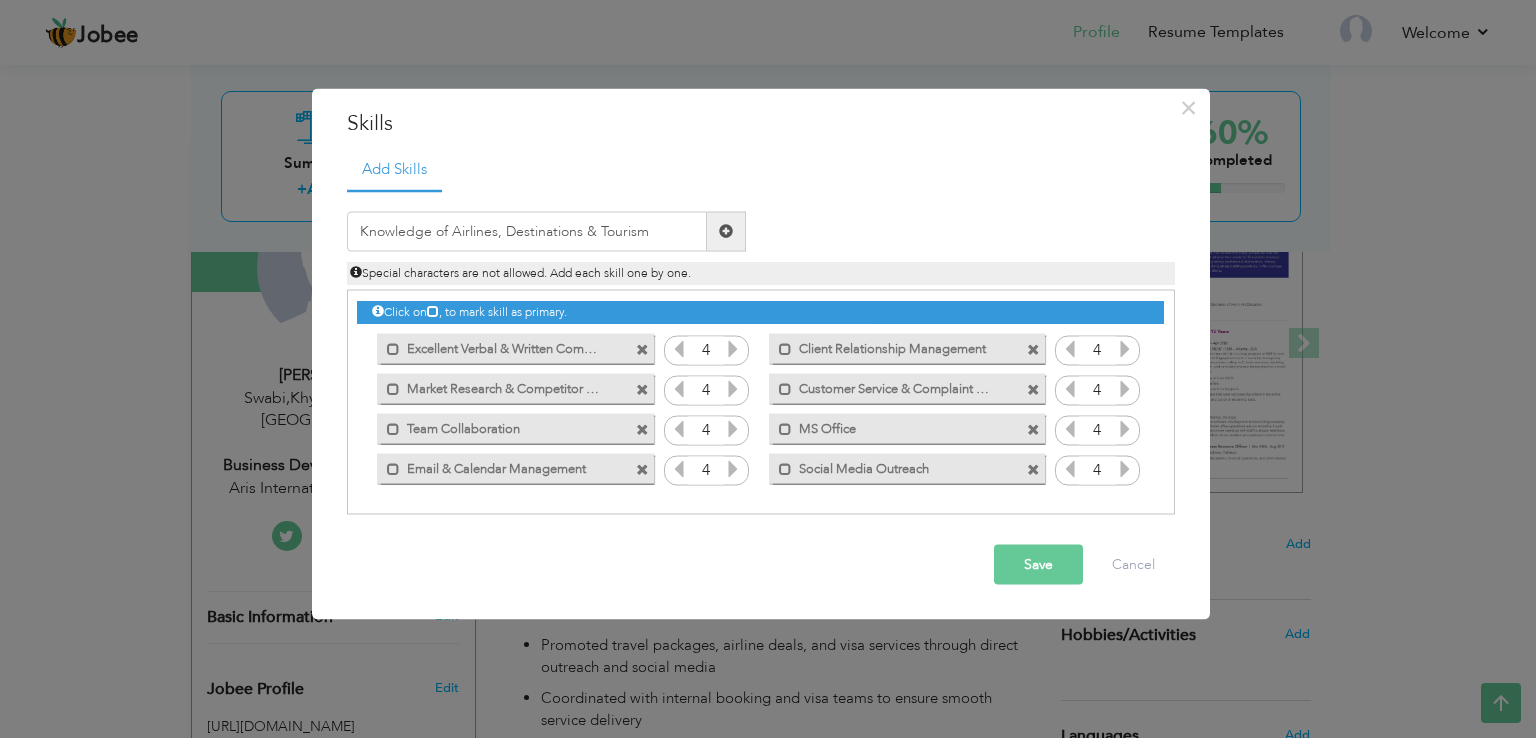 click at bounding box center (726, 231) 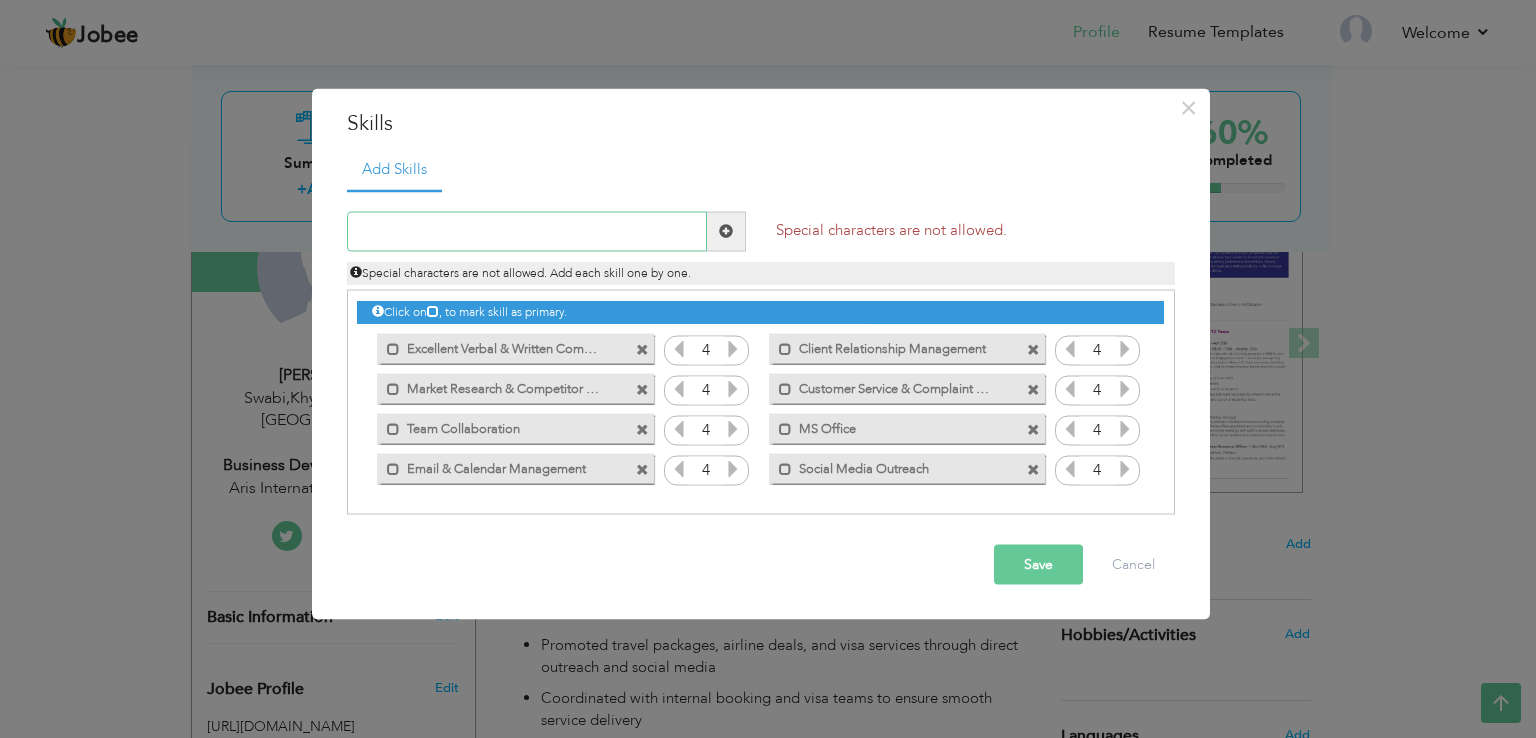 click at bounding box center [527, 231] 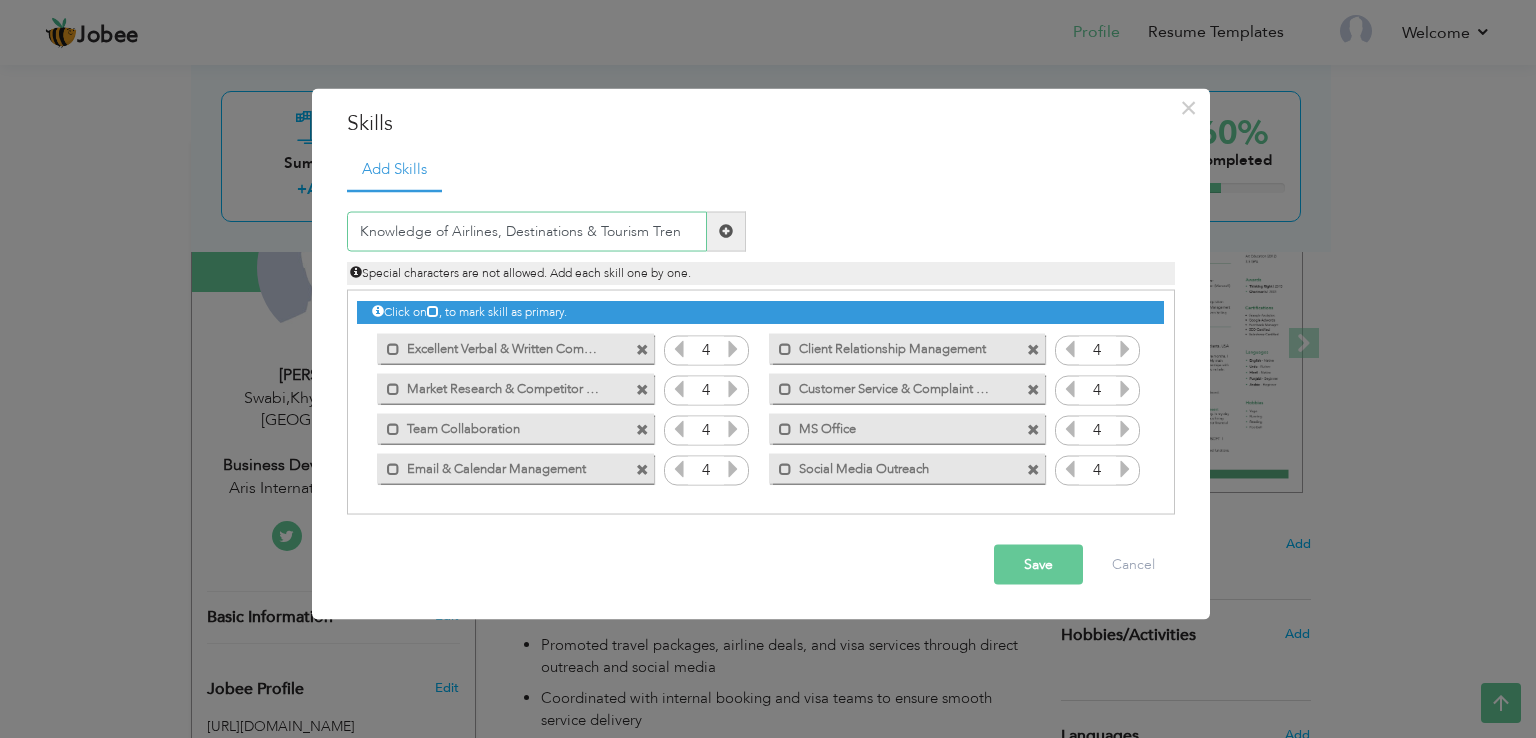 drag, startPoint x: 656, startPoint y: 227, endPoint x: 752, endPoint y: 231, distance: 96.0833 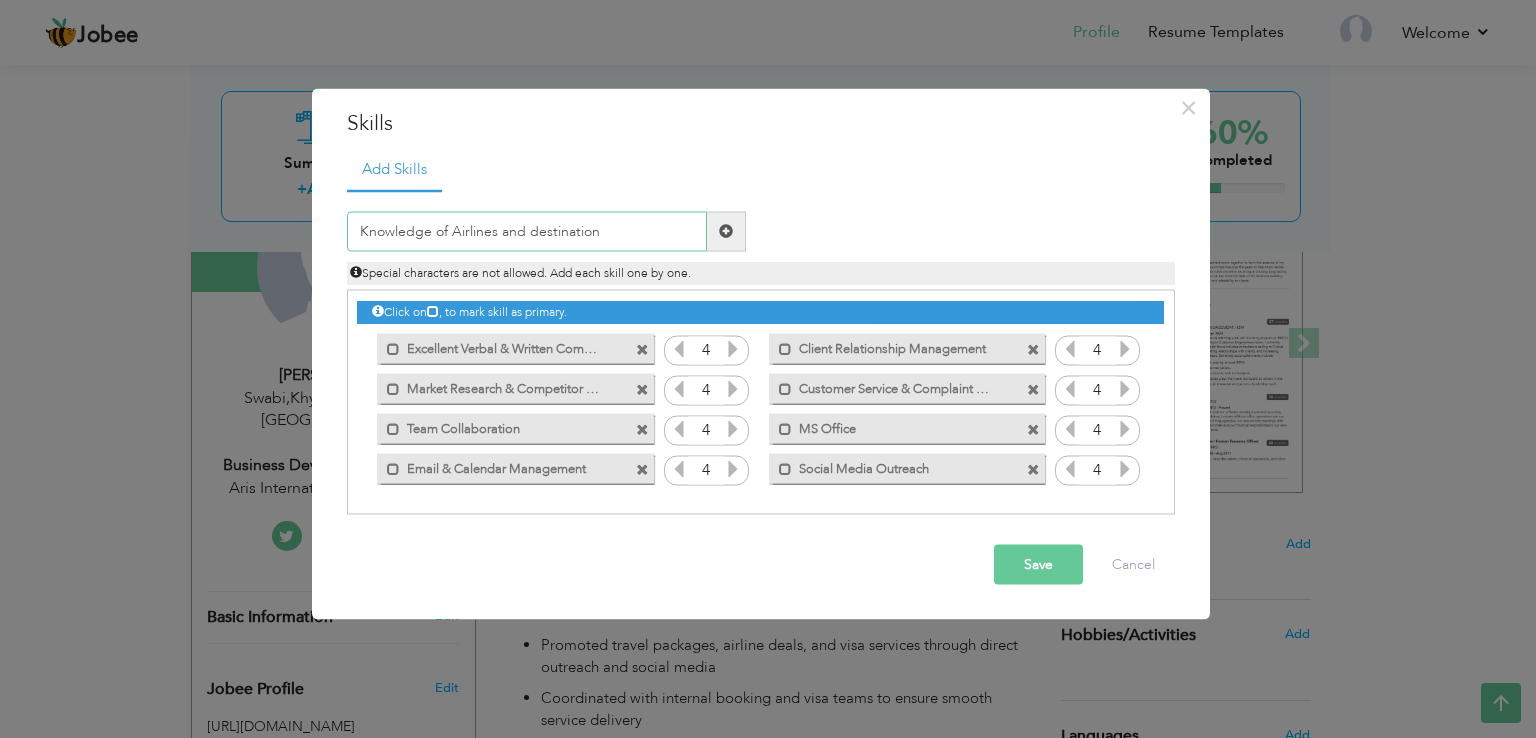 type on "Knowledge of Airlines and destination" 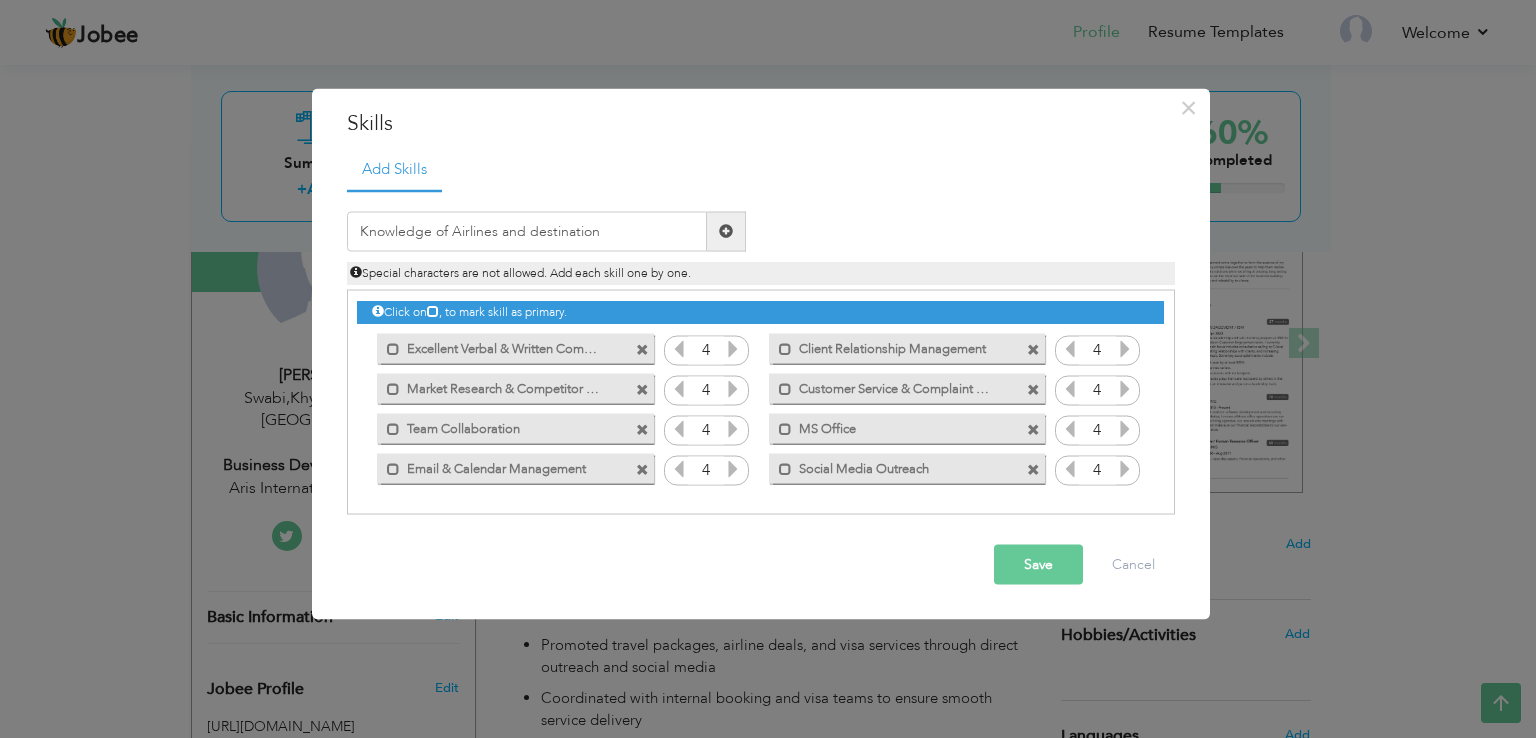 click at bounding box center (726, 231) 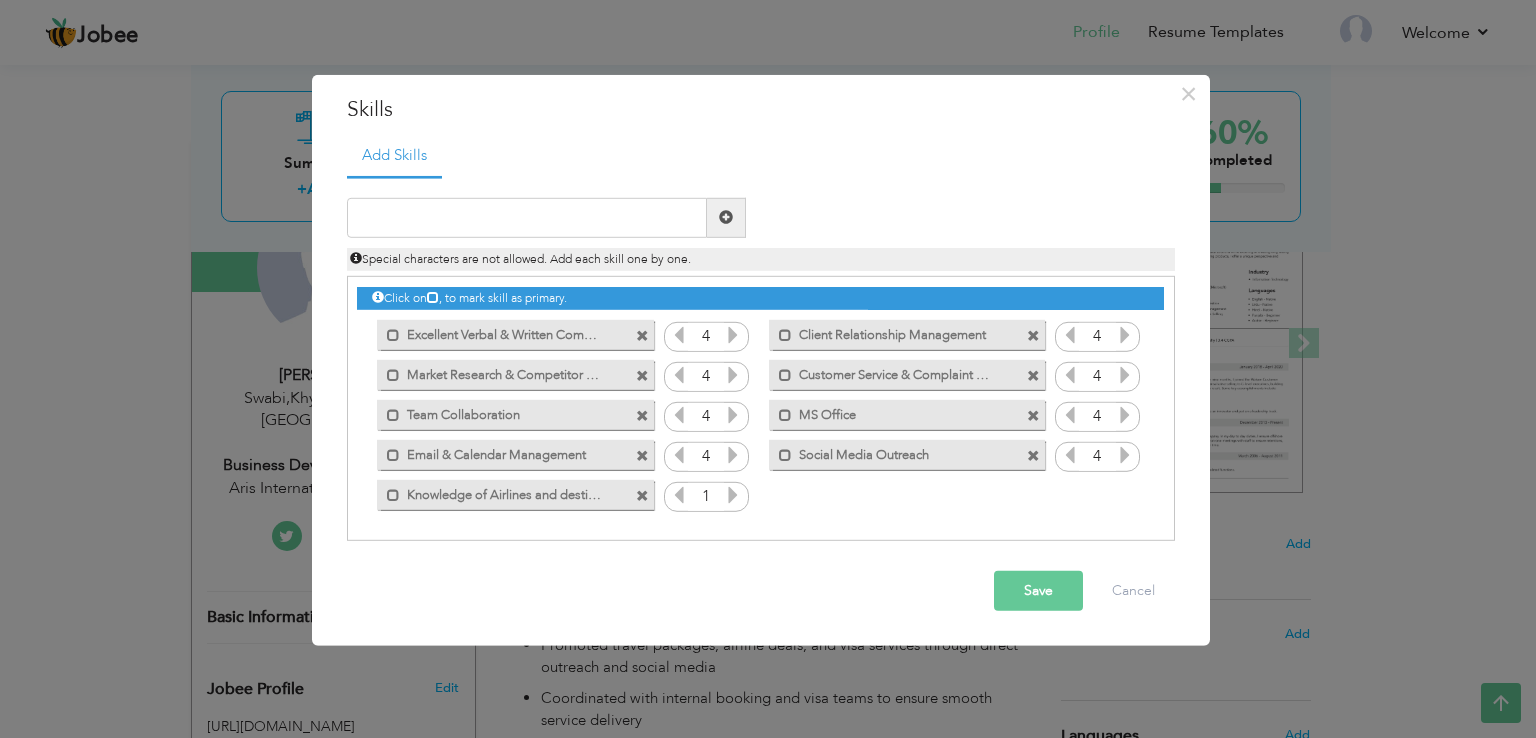 click at bounding box center (733, 495) 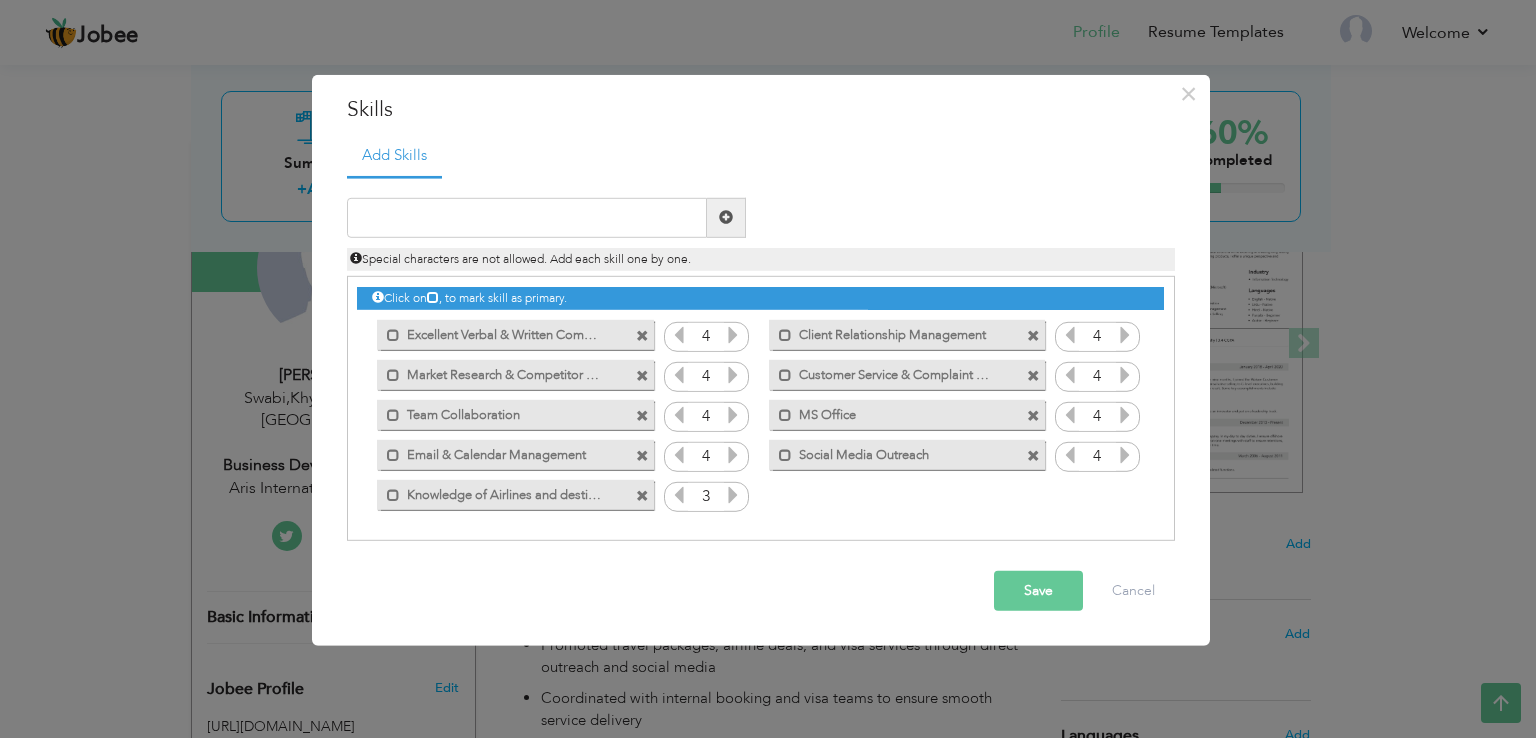 click at bounding box center (733, 495) 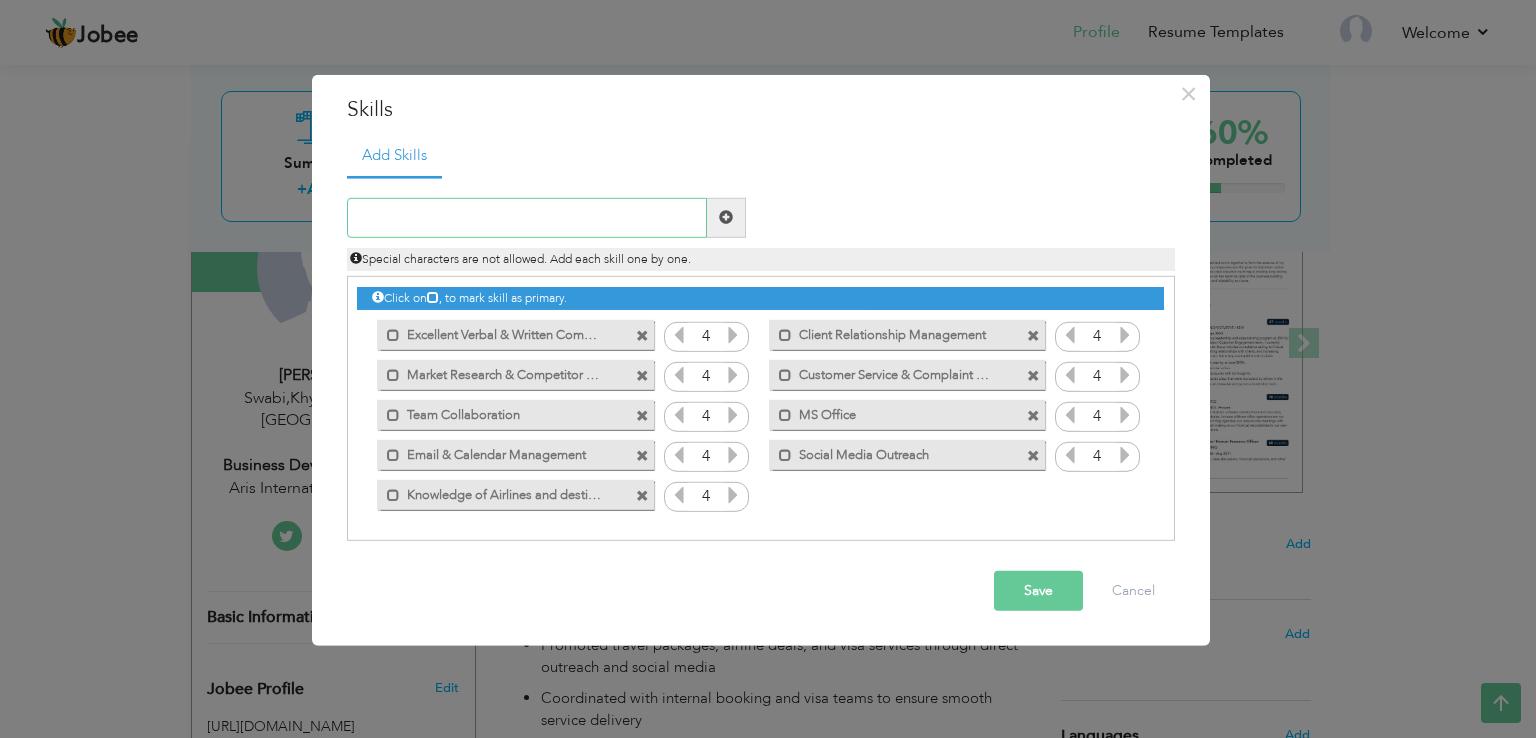 click at bounding box center (527, 218) 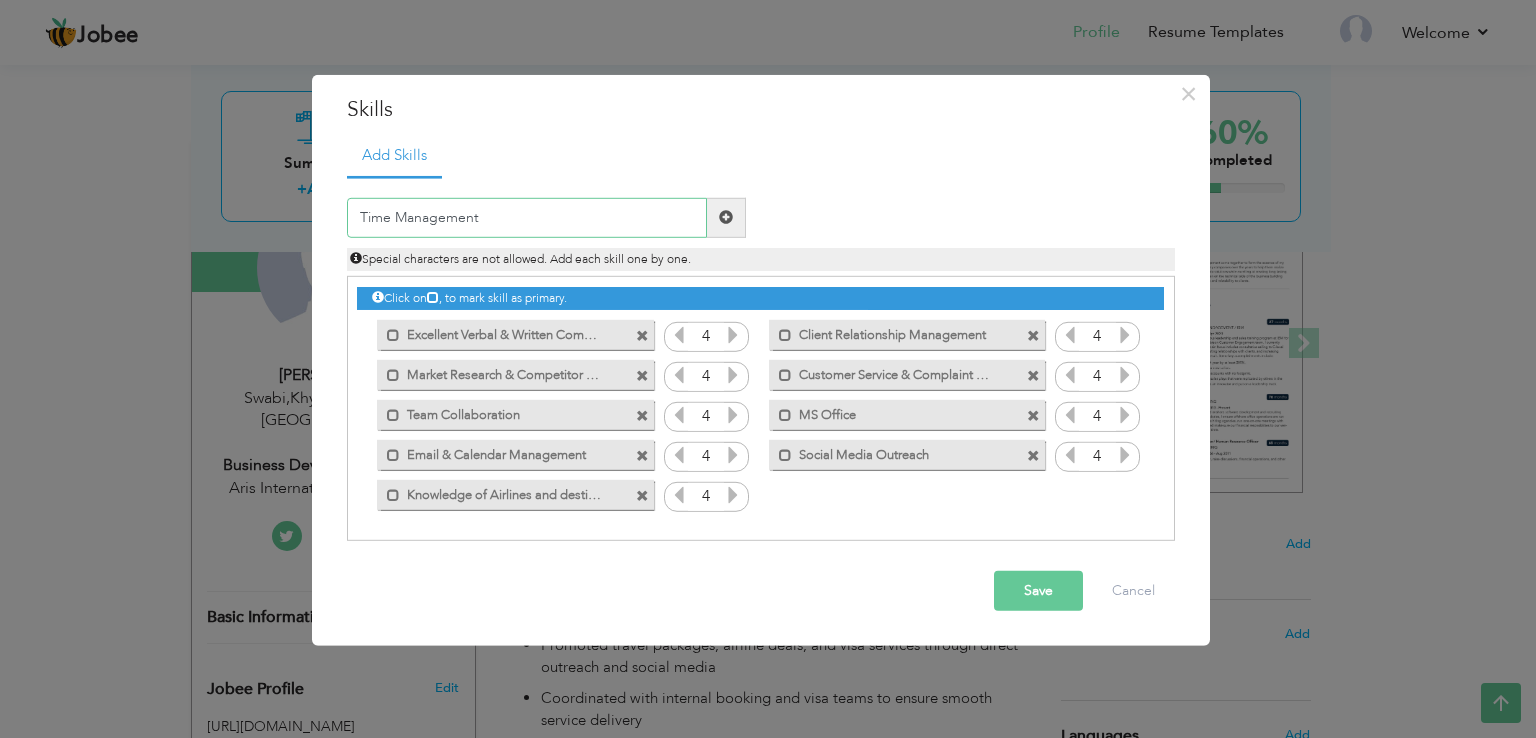 type on "Time Management" 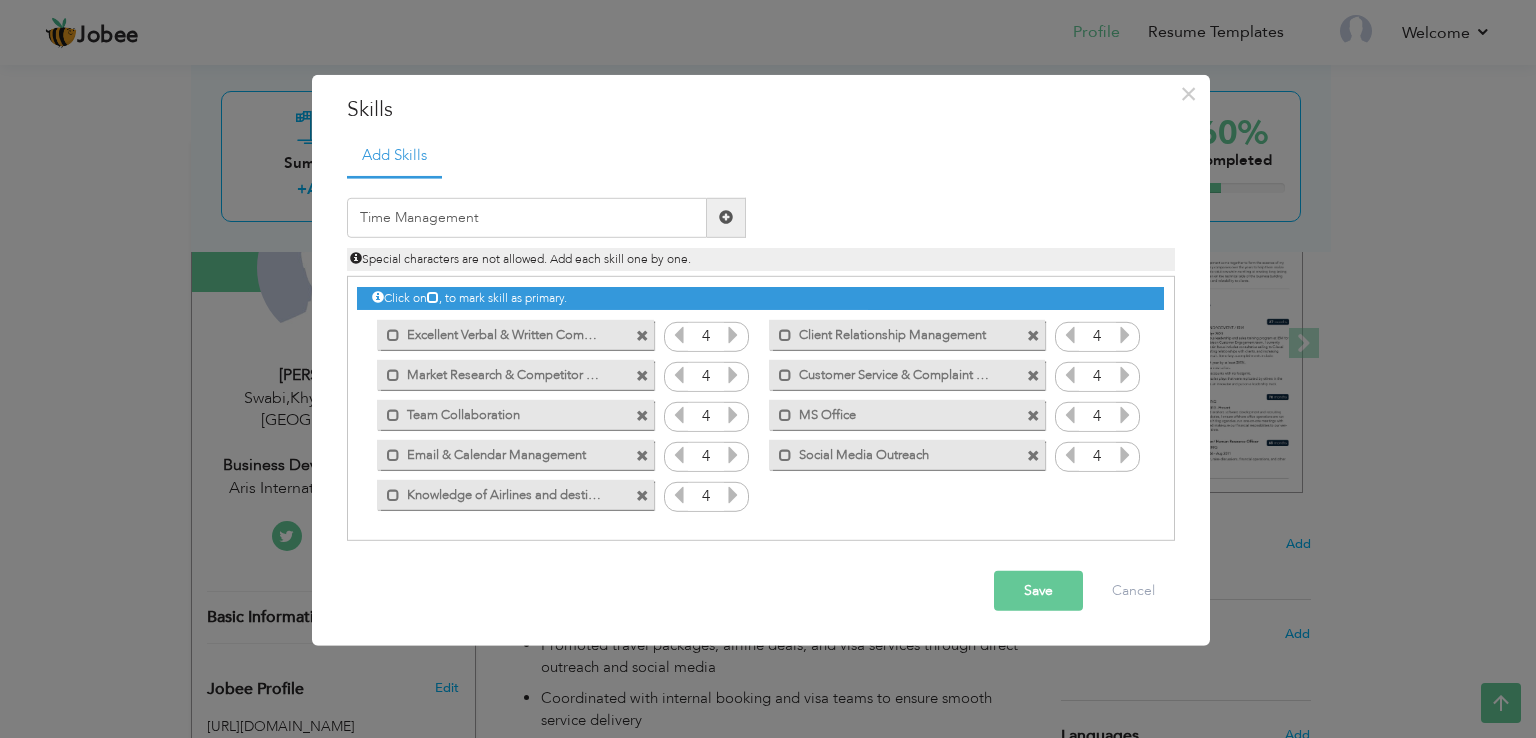 click at bounding box center (726, 217) 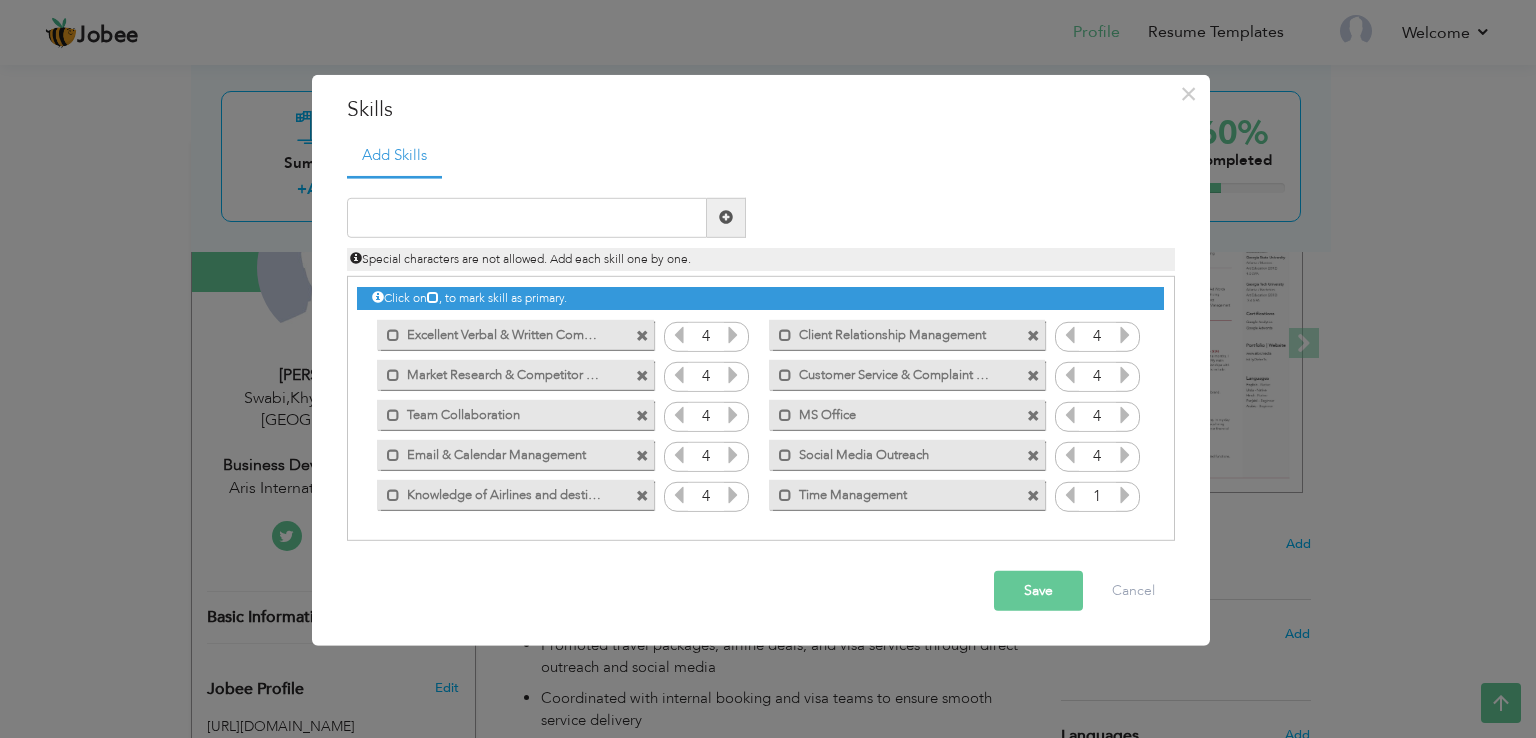 click at bounding box center (1125, 495) 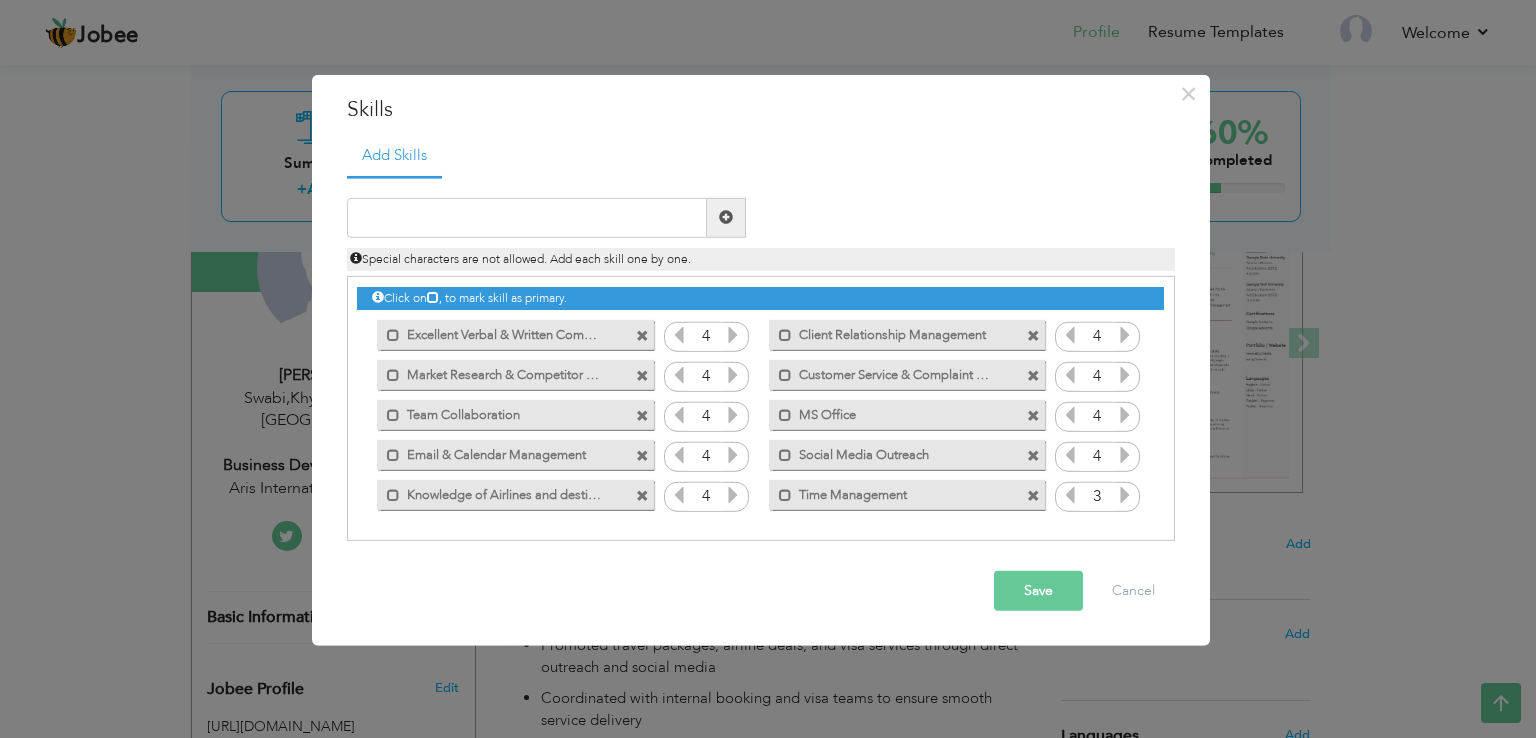 click at bounding box center [1125, 495] 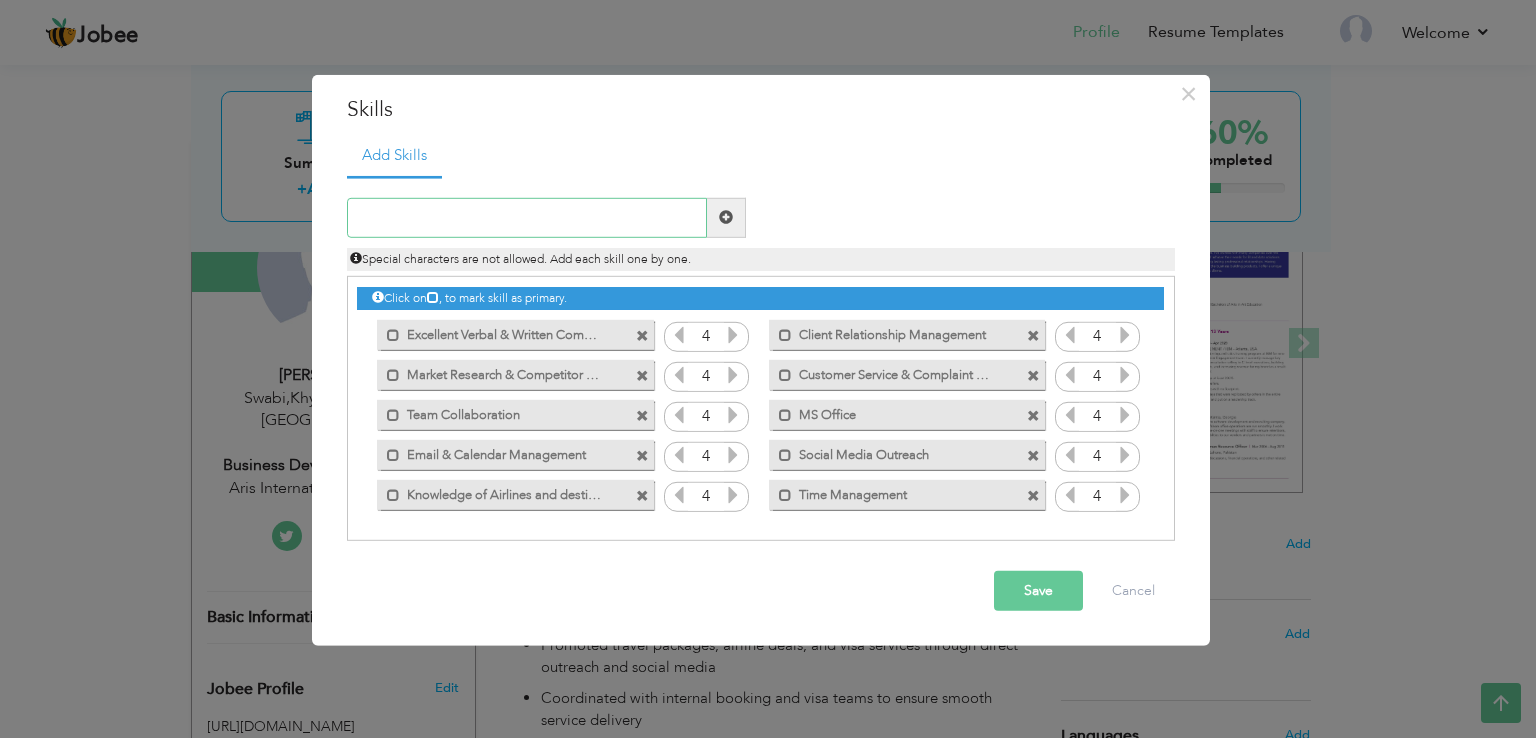 click at bounding box center (527, 218) 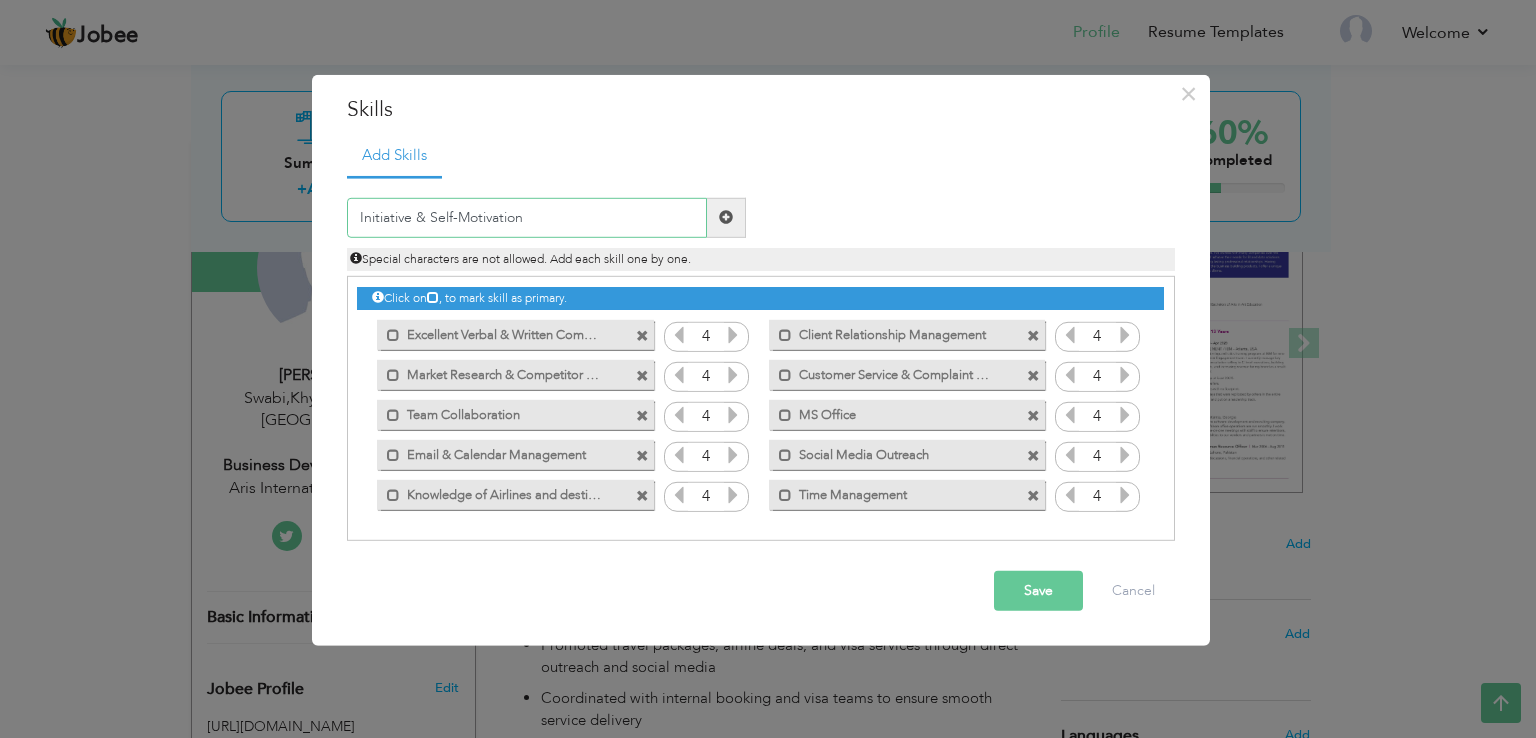 type on "Initiative & Self-Motivation" 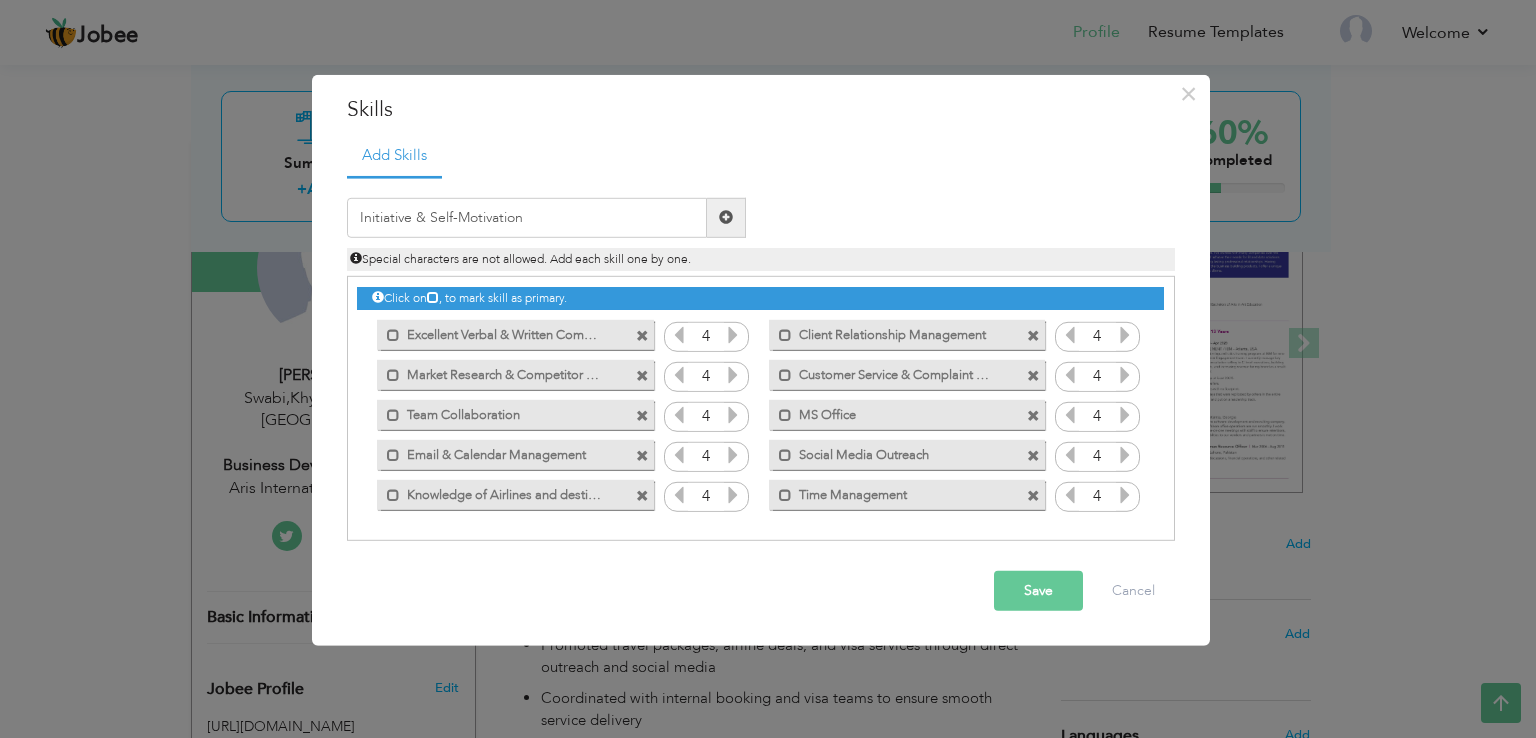 click at bounding box center [726, 218] 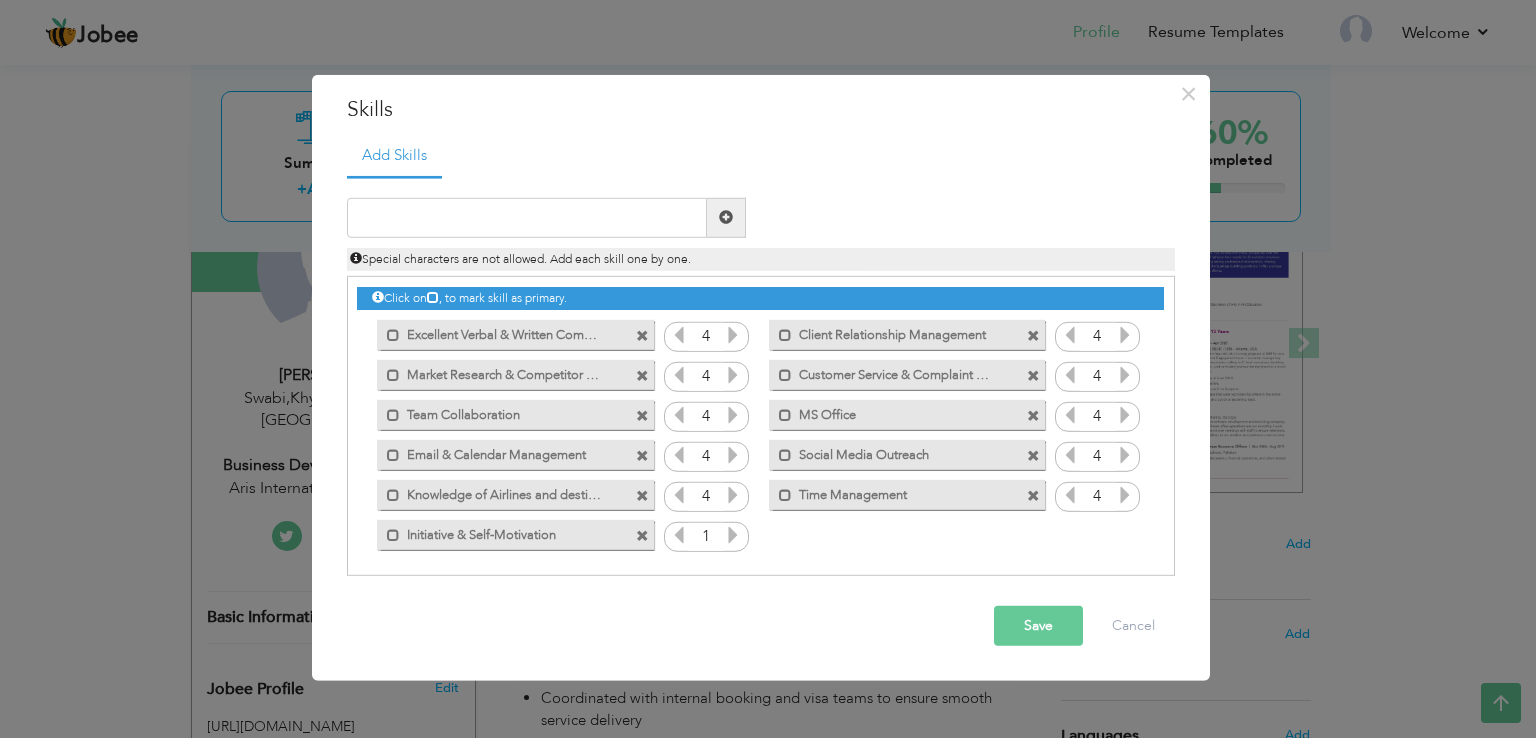 click at bounding box center (733, 535) 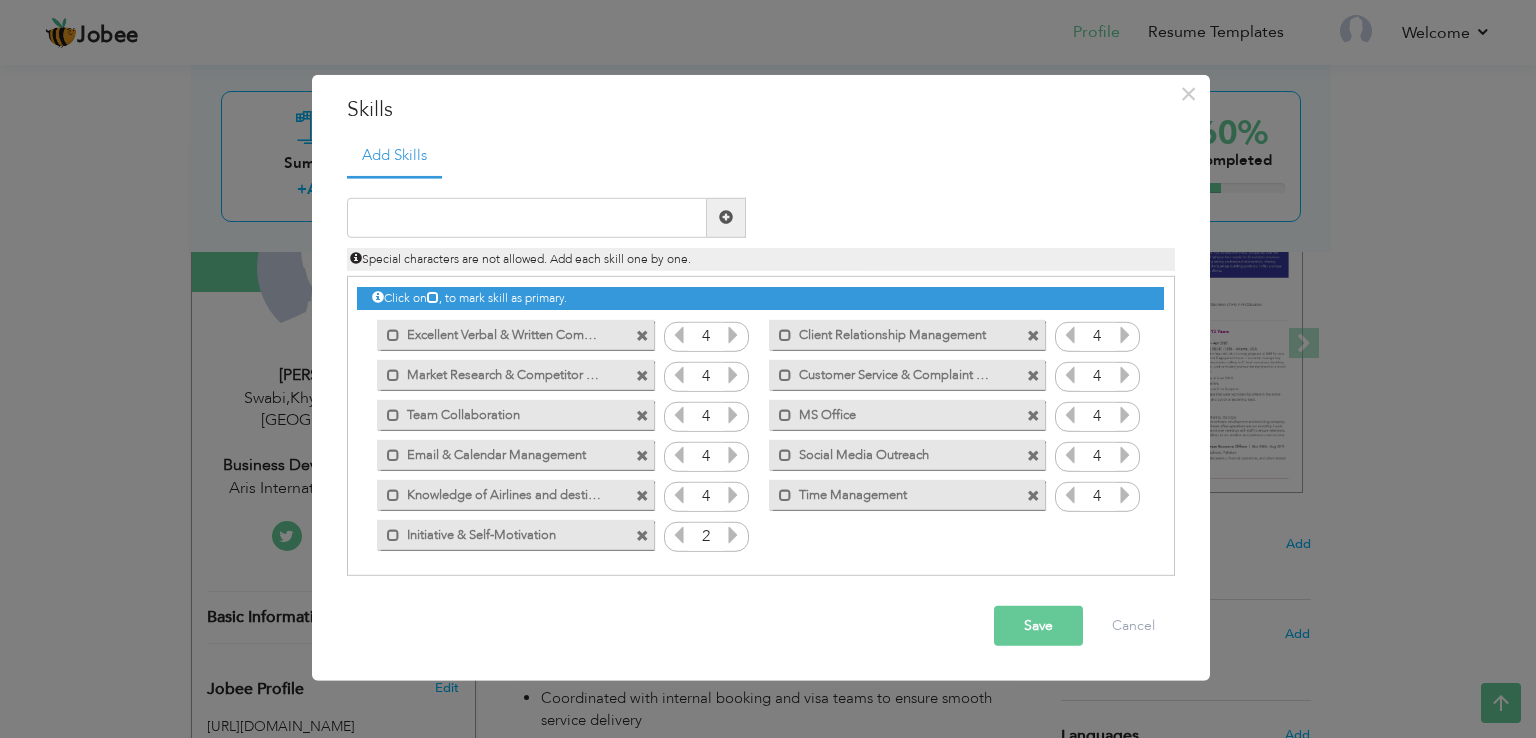 click at bounding box center [733, 535] 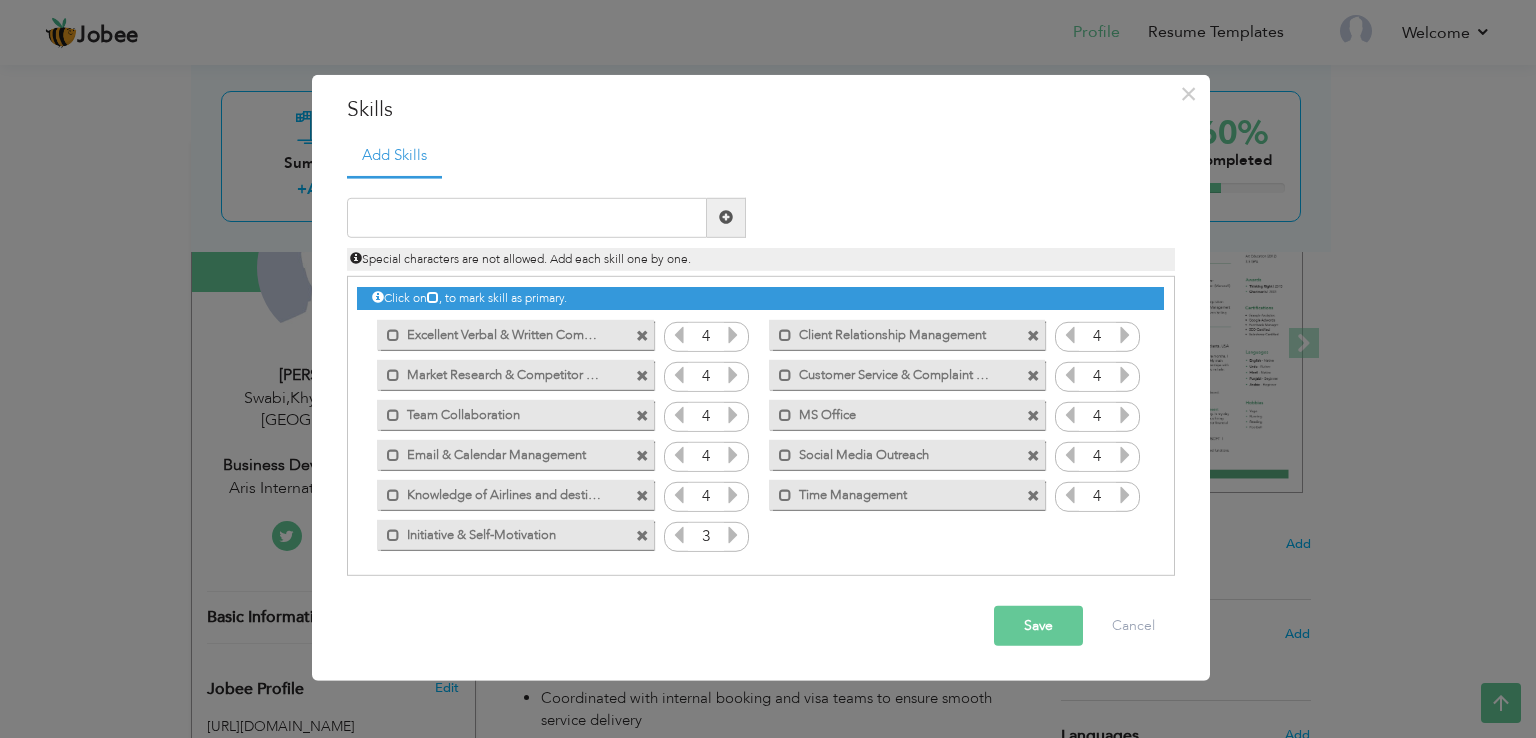 click at bounding box center [733, 535] 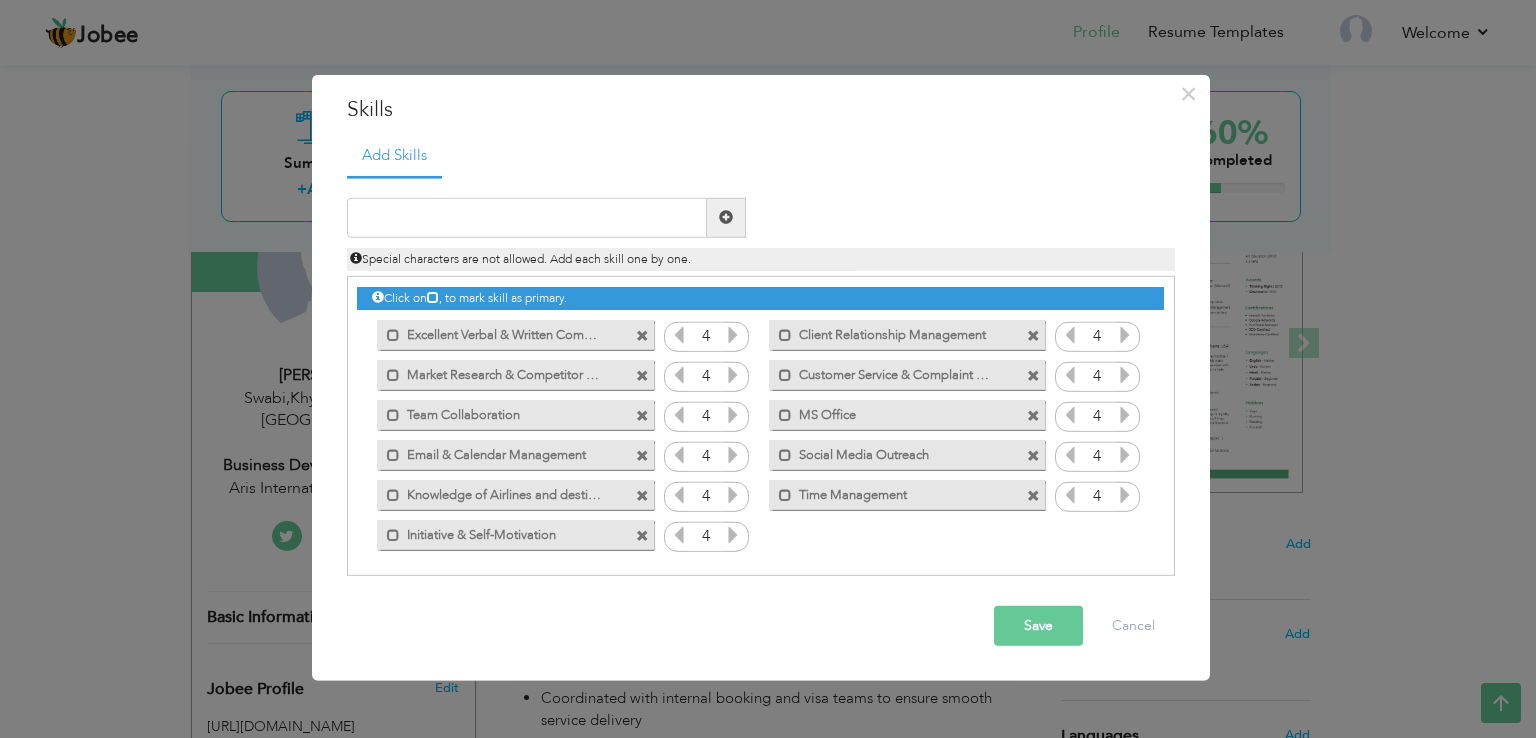 click on "Save" at bounding box center [1038, 626] 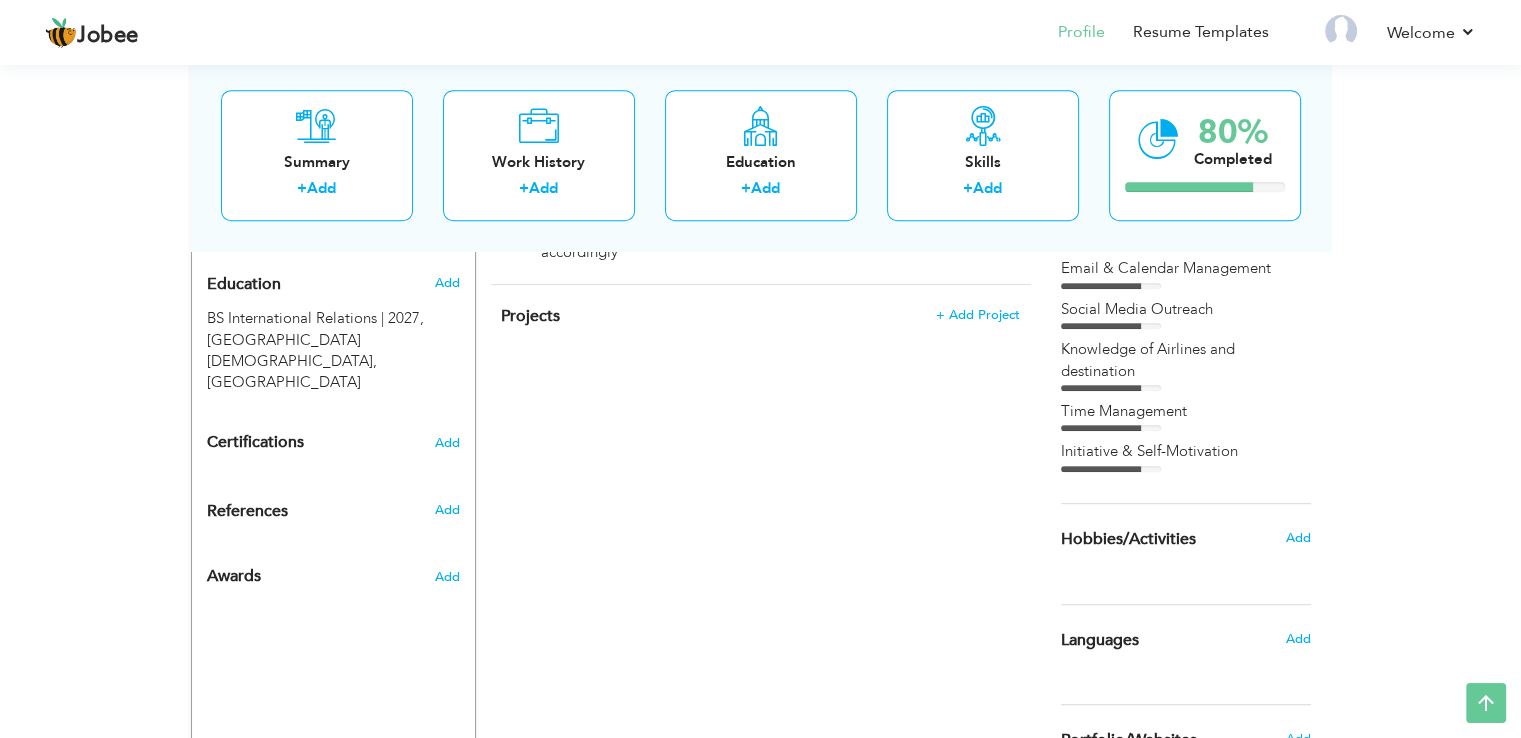 scroll, scrollTop: 866, scrollLeft: 0, axis: vertical 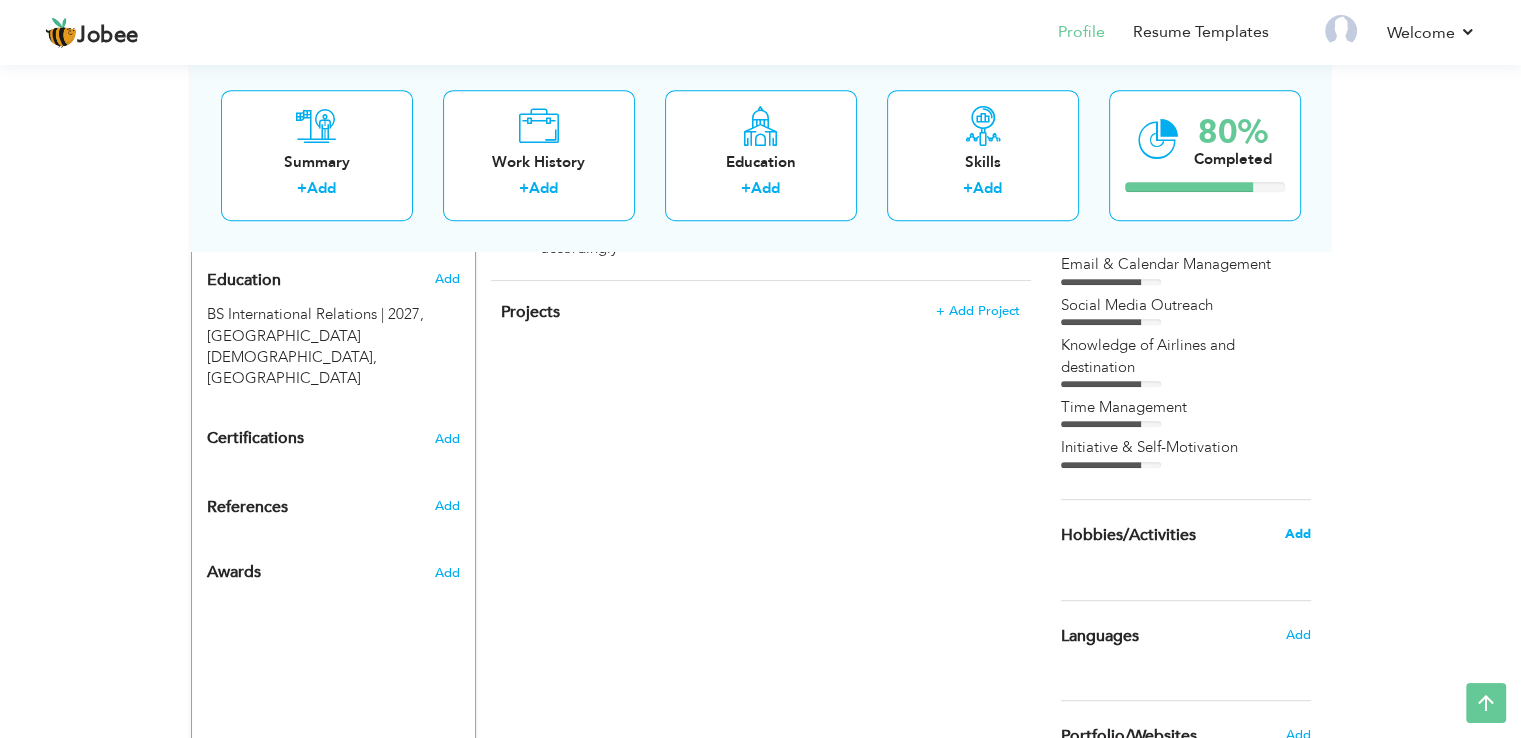 click on "Add" at bounding box center (1297, 534) 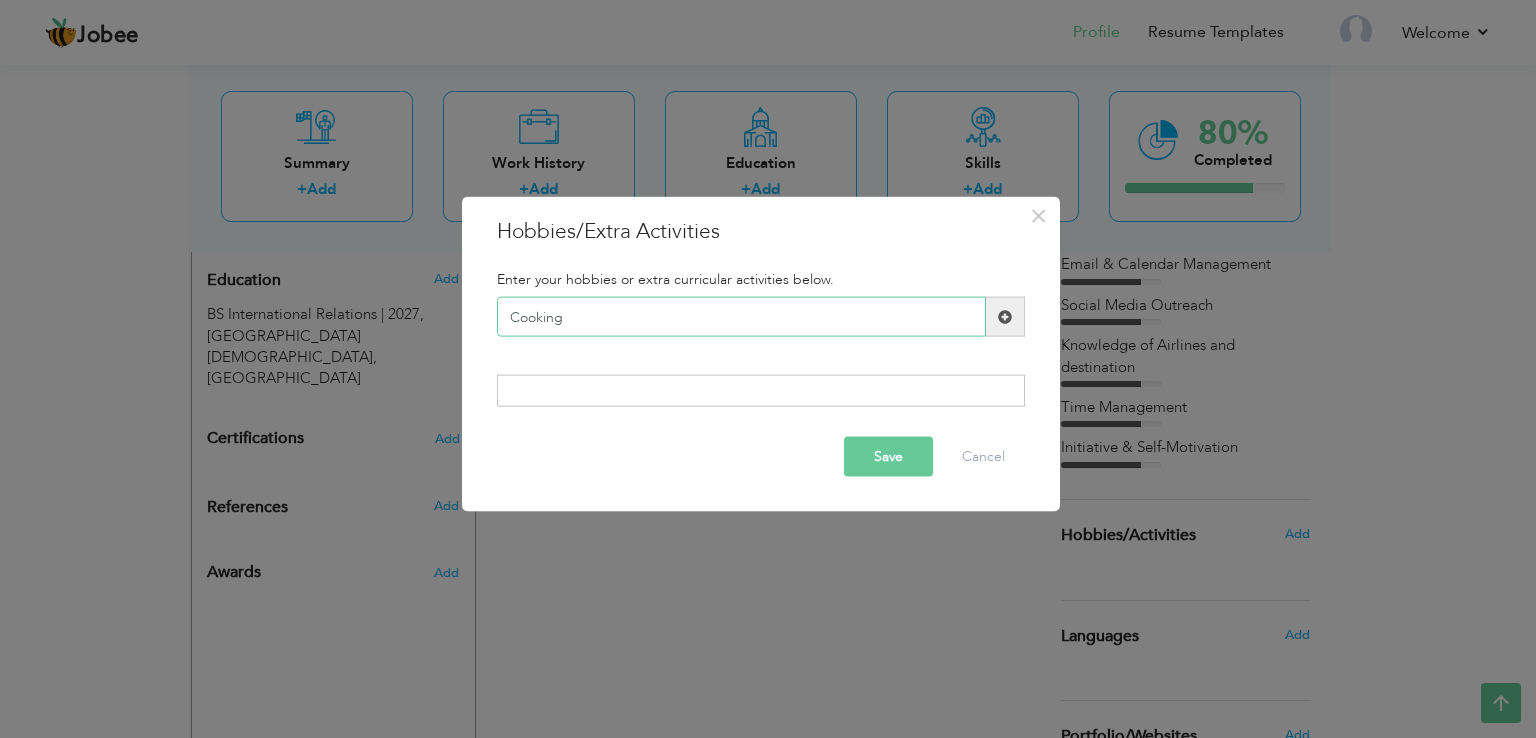 type on "Cooking" 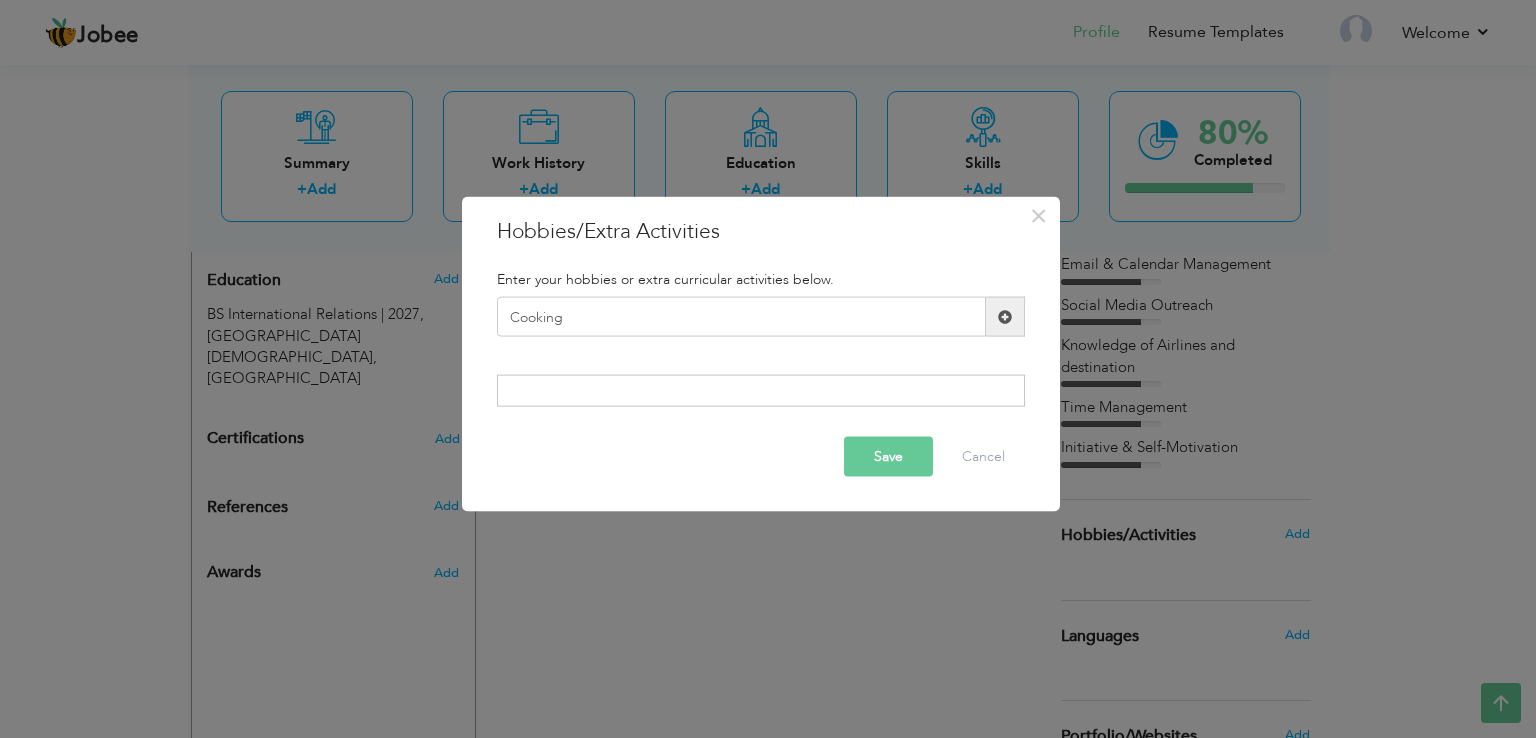 click at bounding box center (1005, 316) 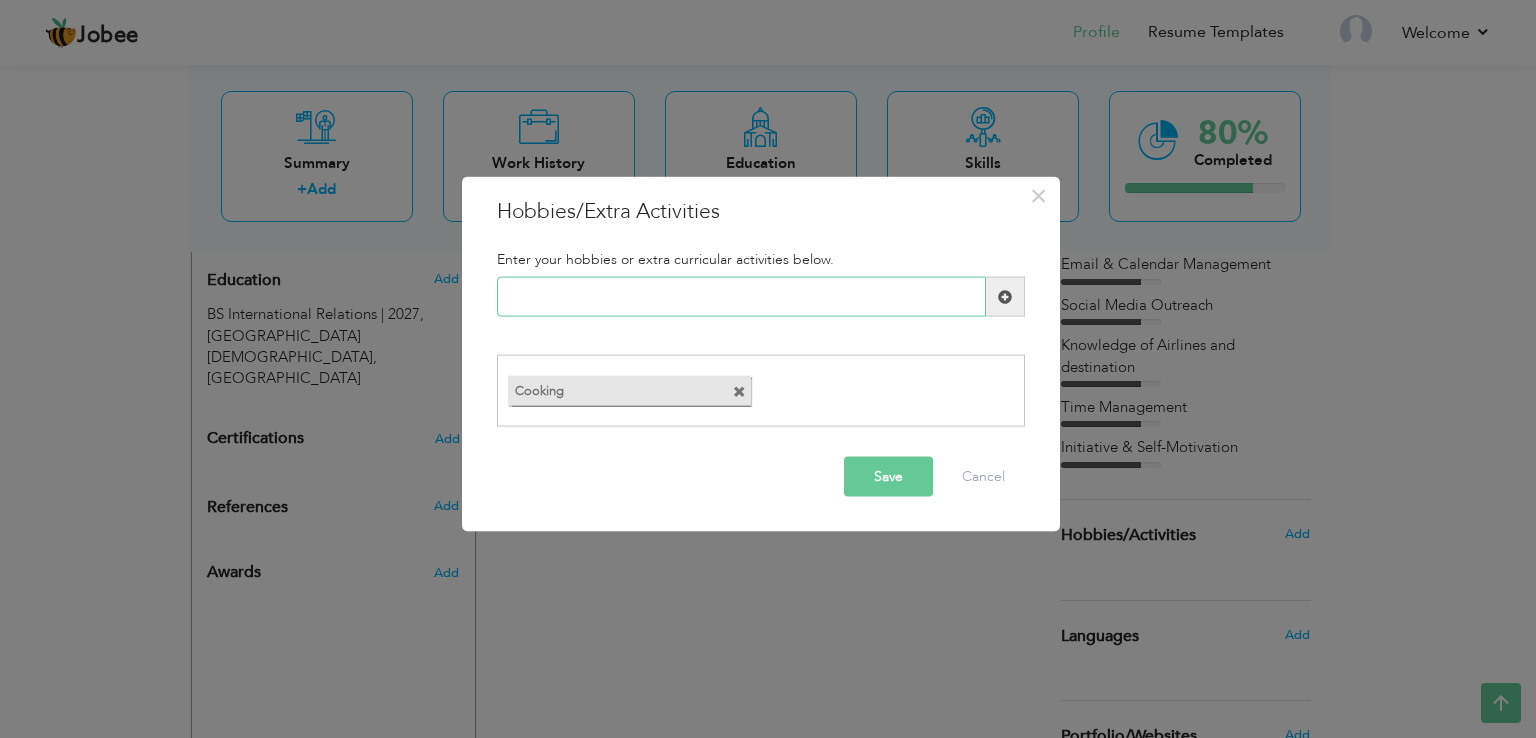 click at bounding box center [741, 297] 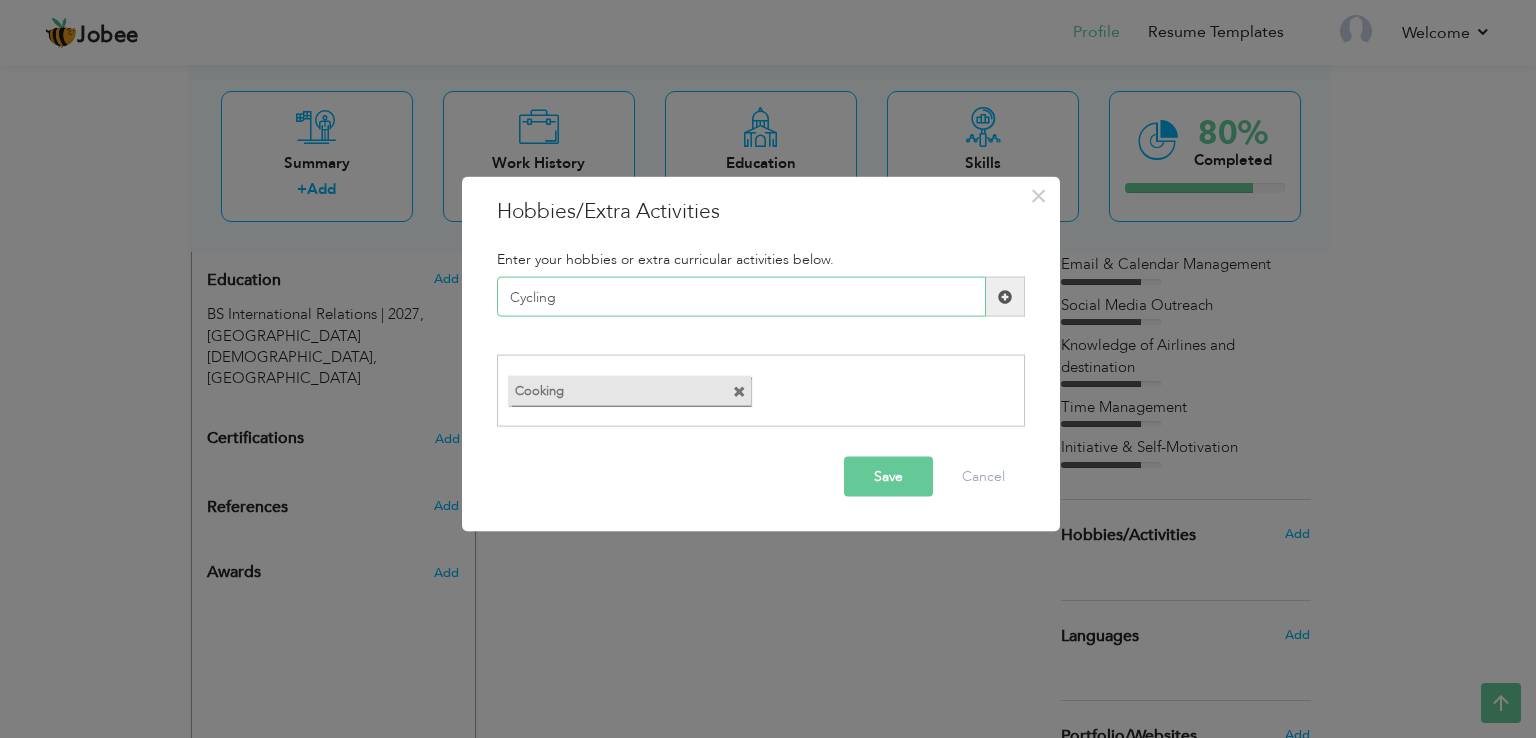 type on "Cycling" 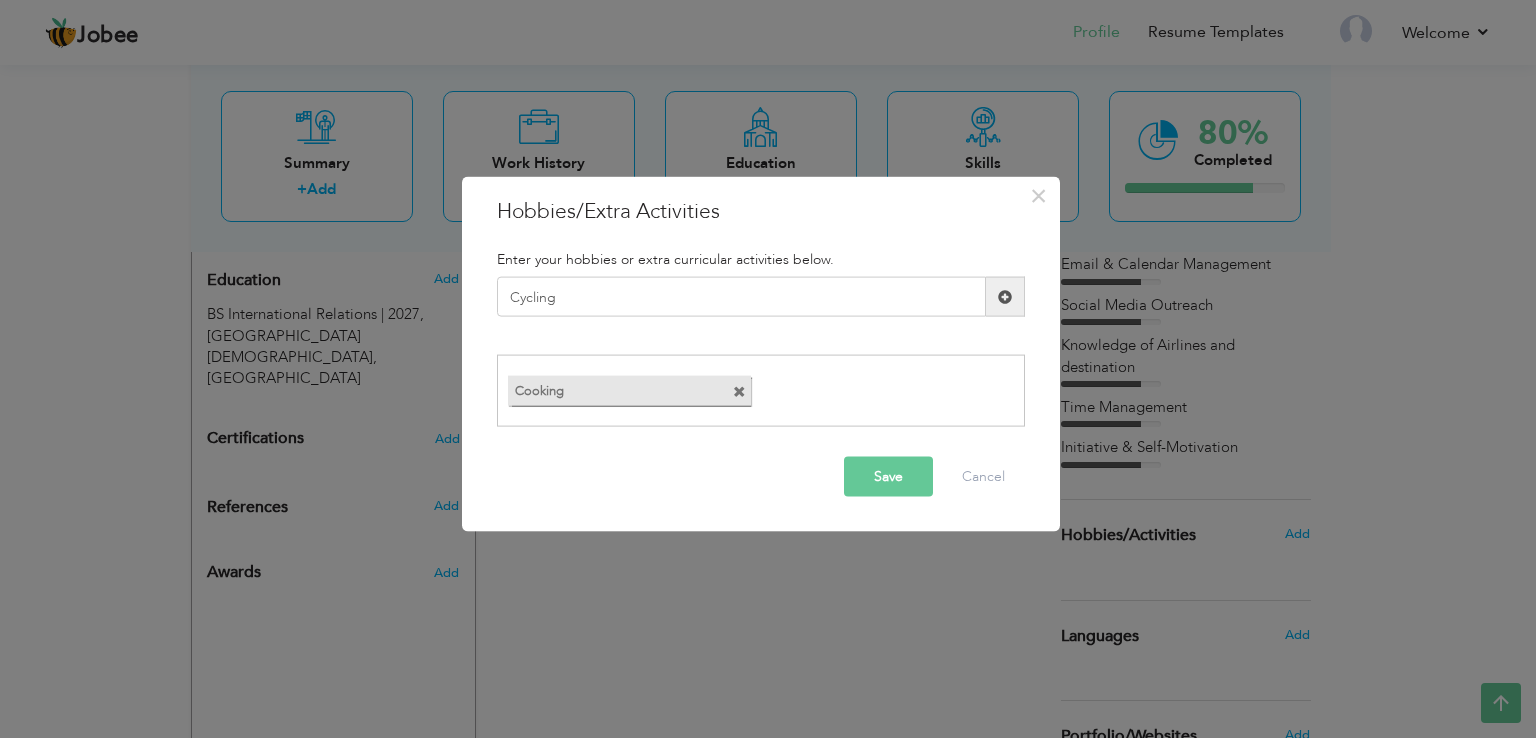 click at bounding box center (1005, 296) 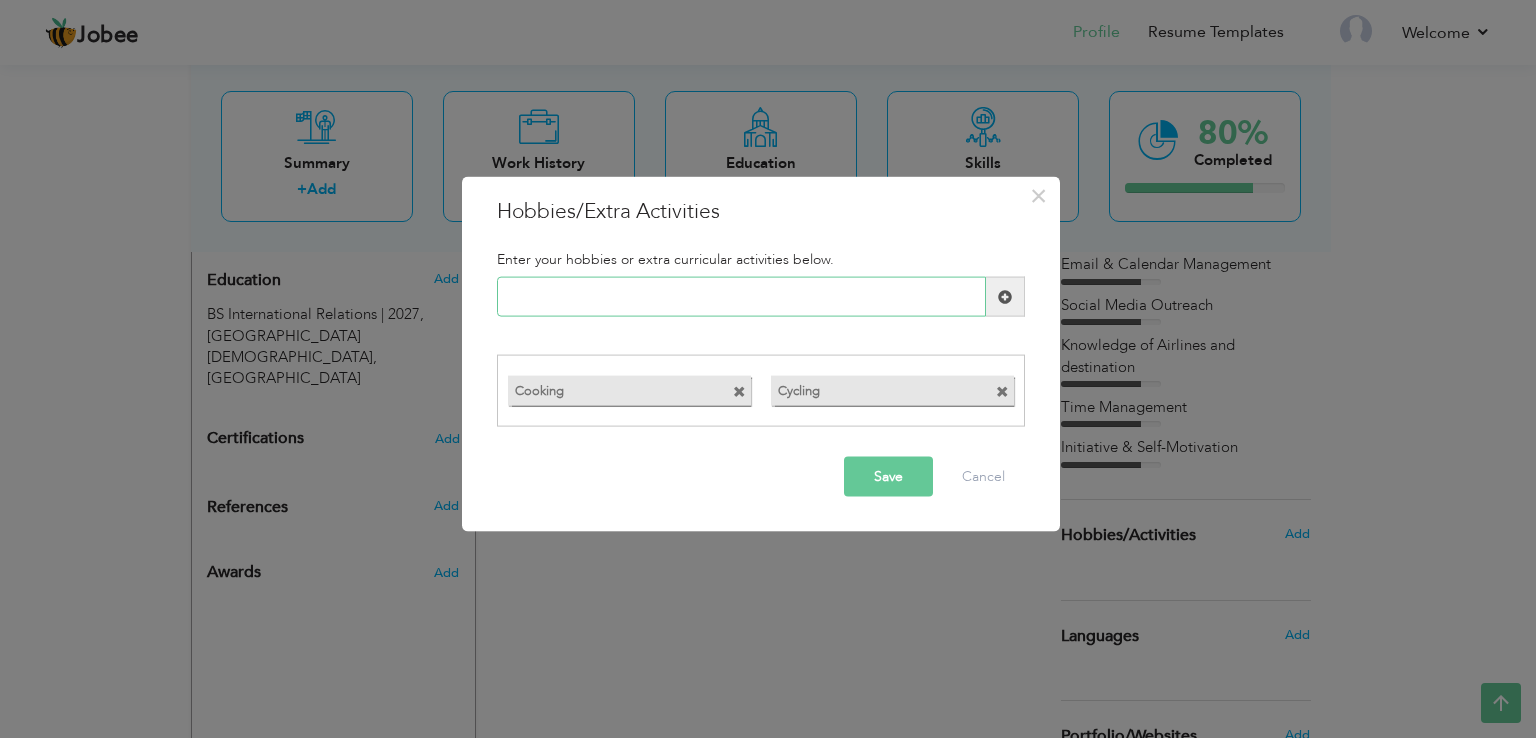 click at bounding box center (741, 297) 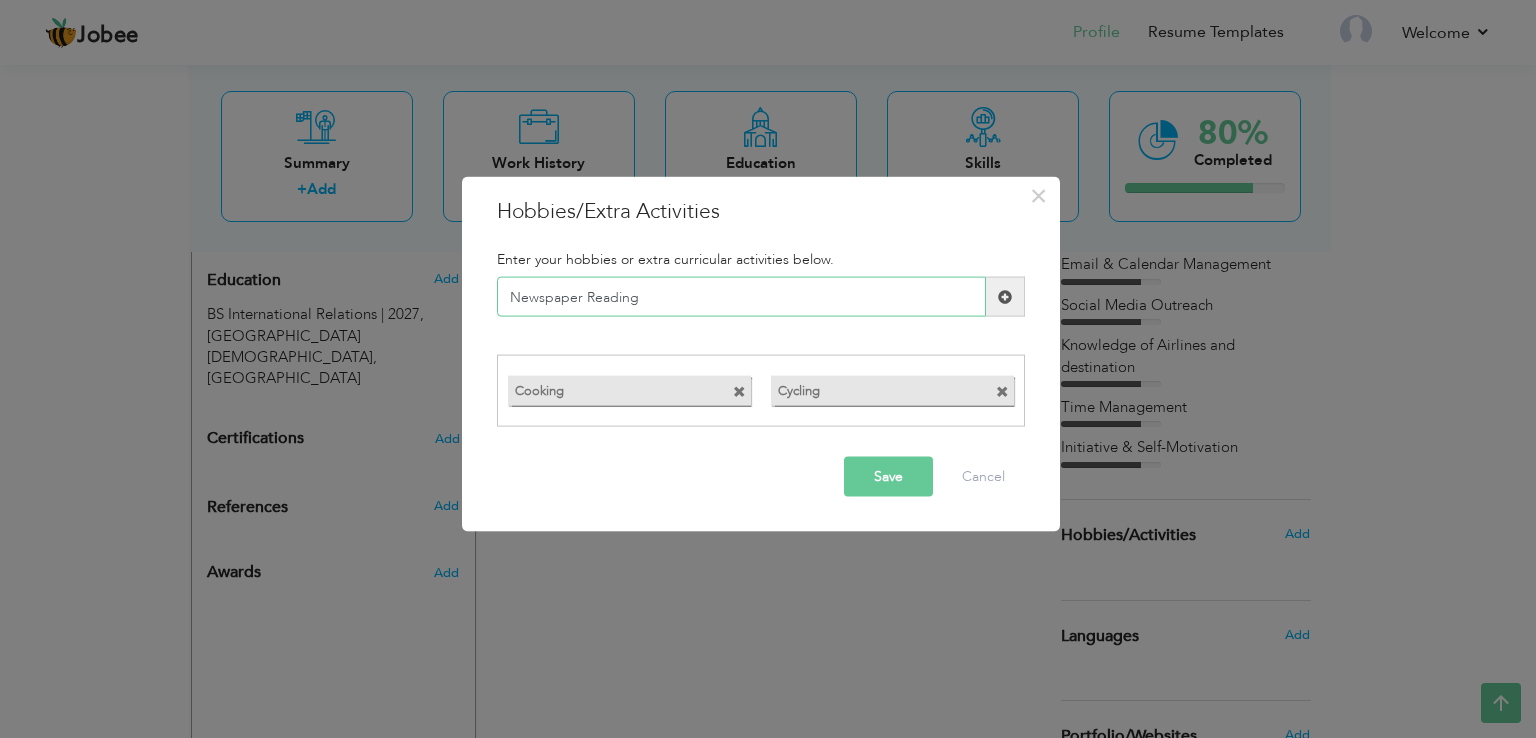 type on "Newspaper Reading" 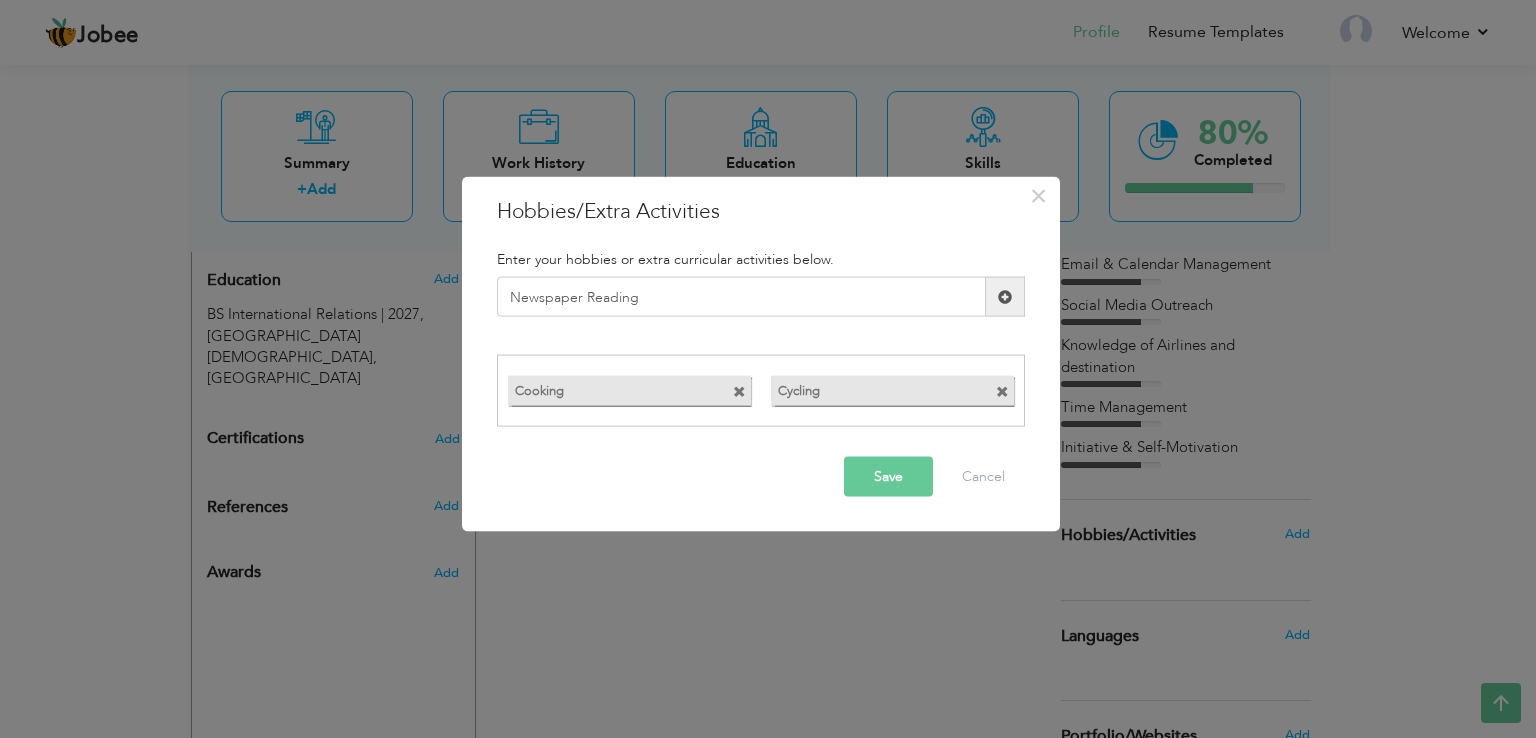 click at bounding box center [1005, 296] 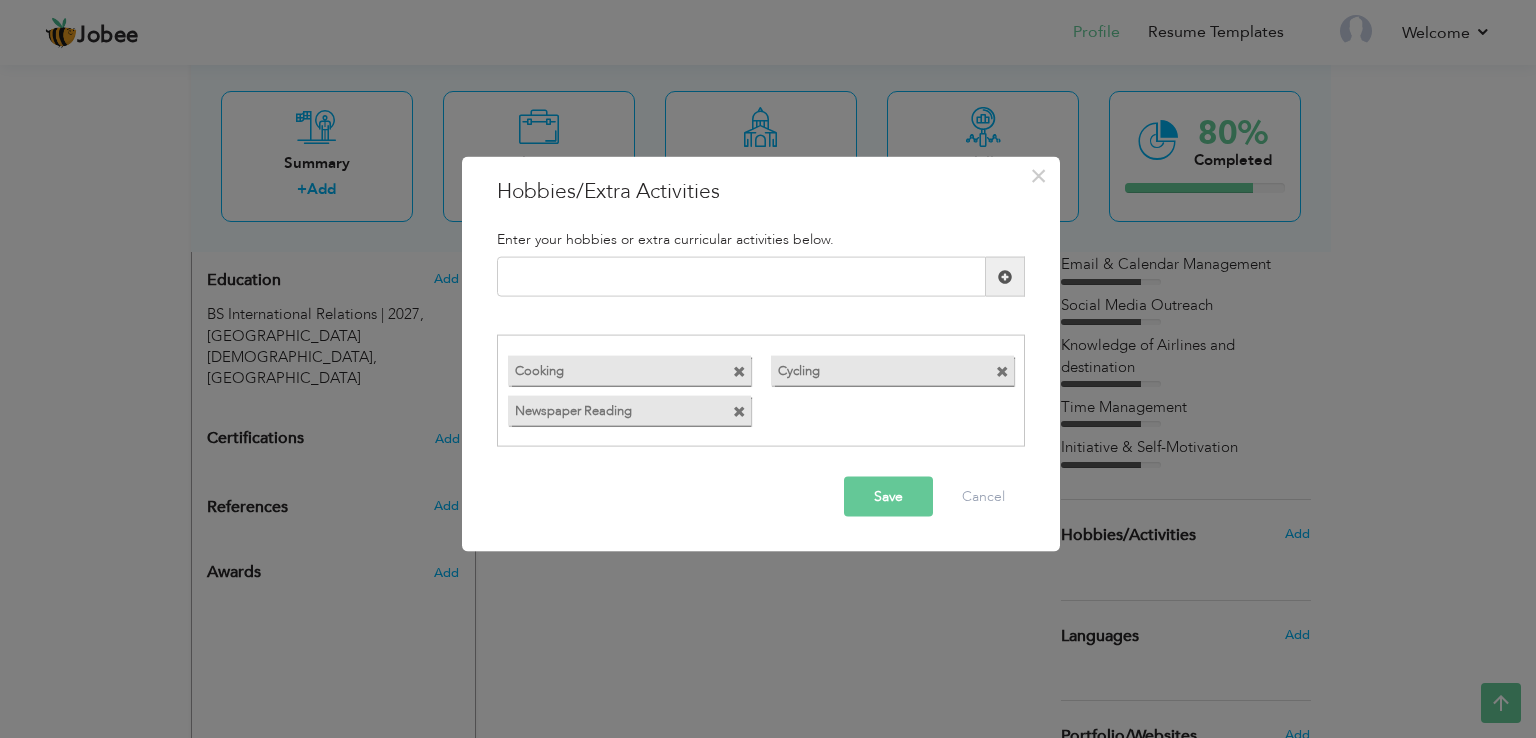 click at bounding box center (761, 277) 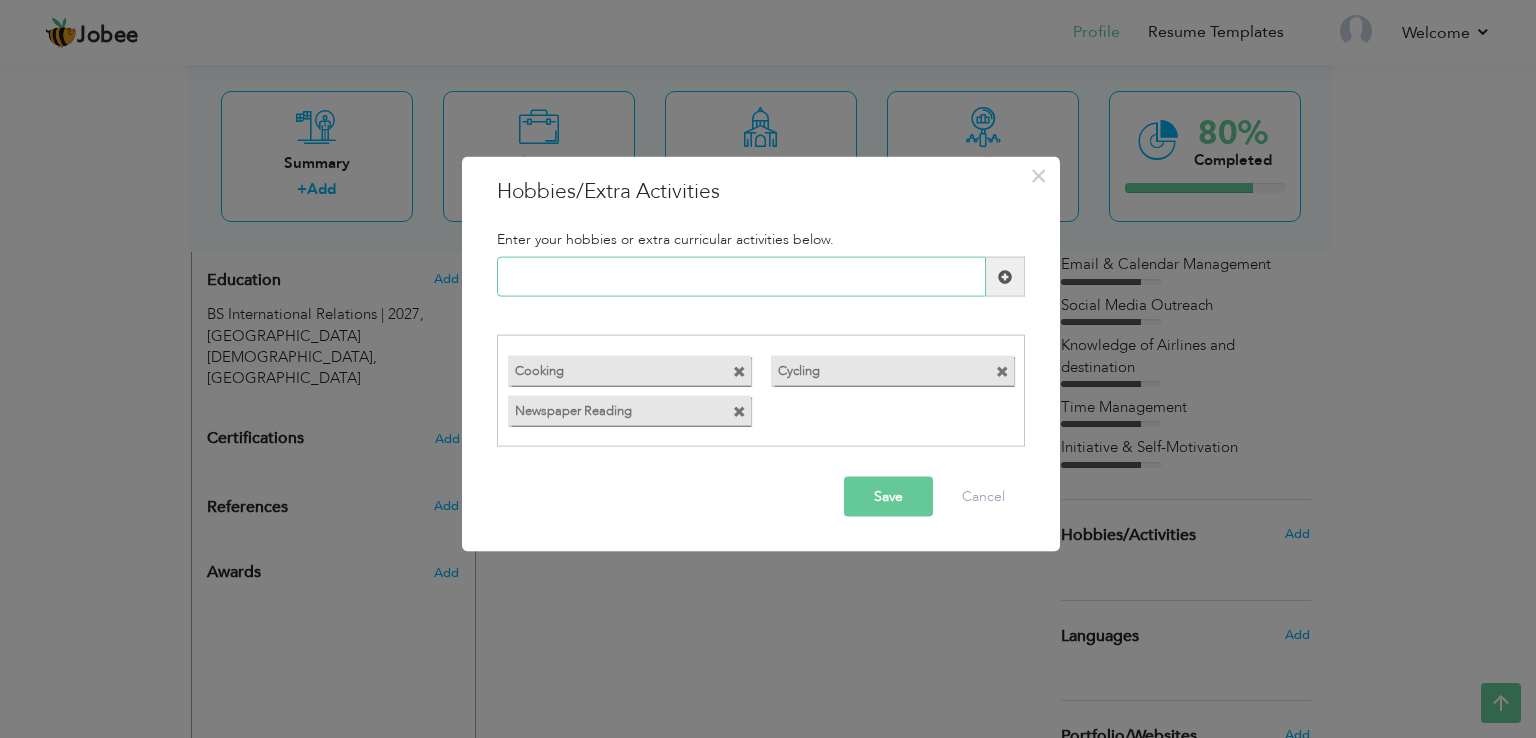 click at bounding box center (741, 277) 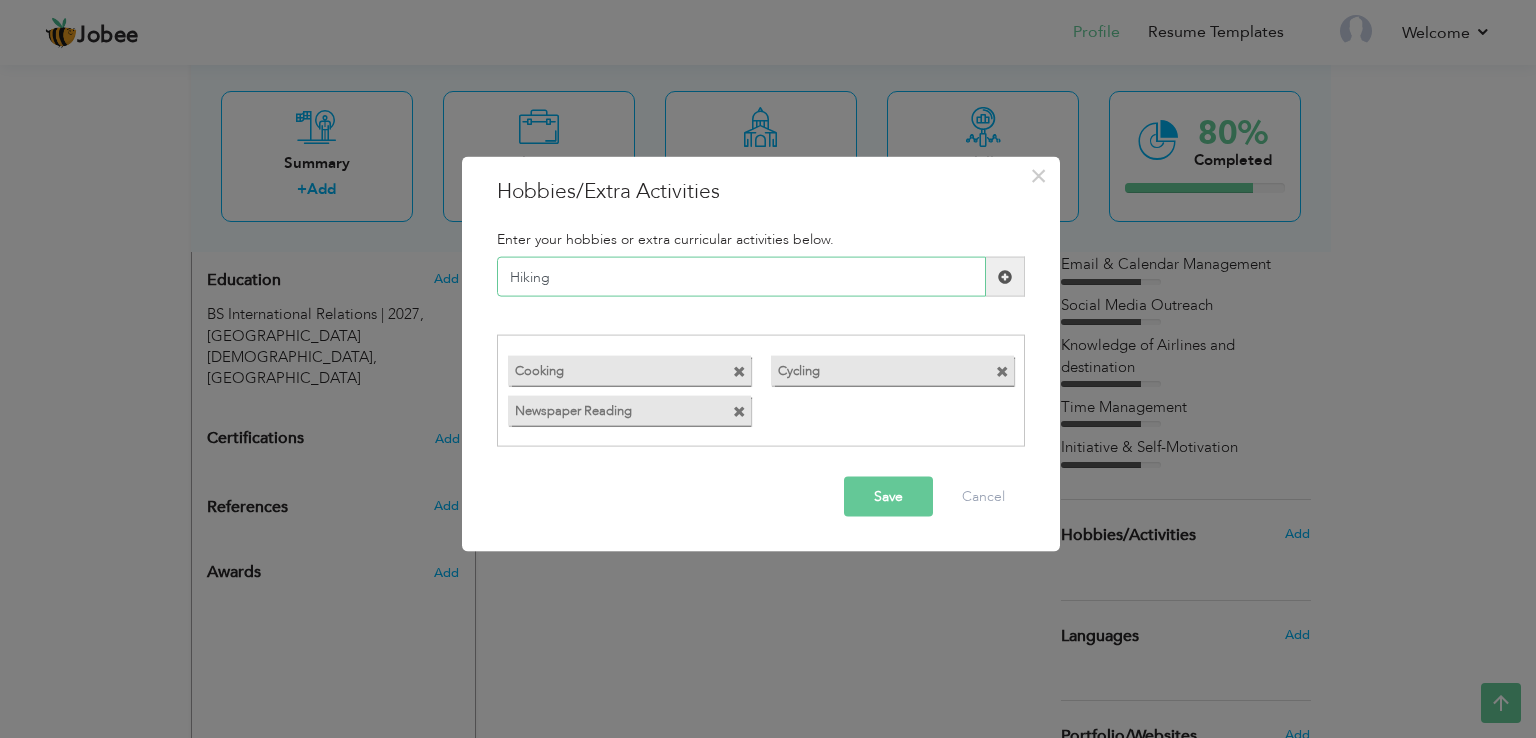 type on "Hiking" 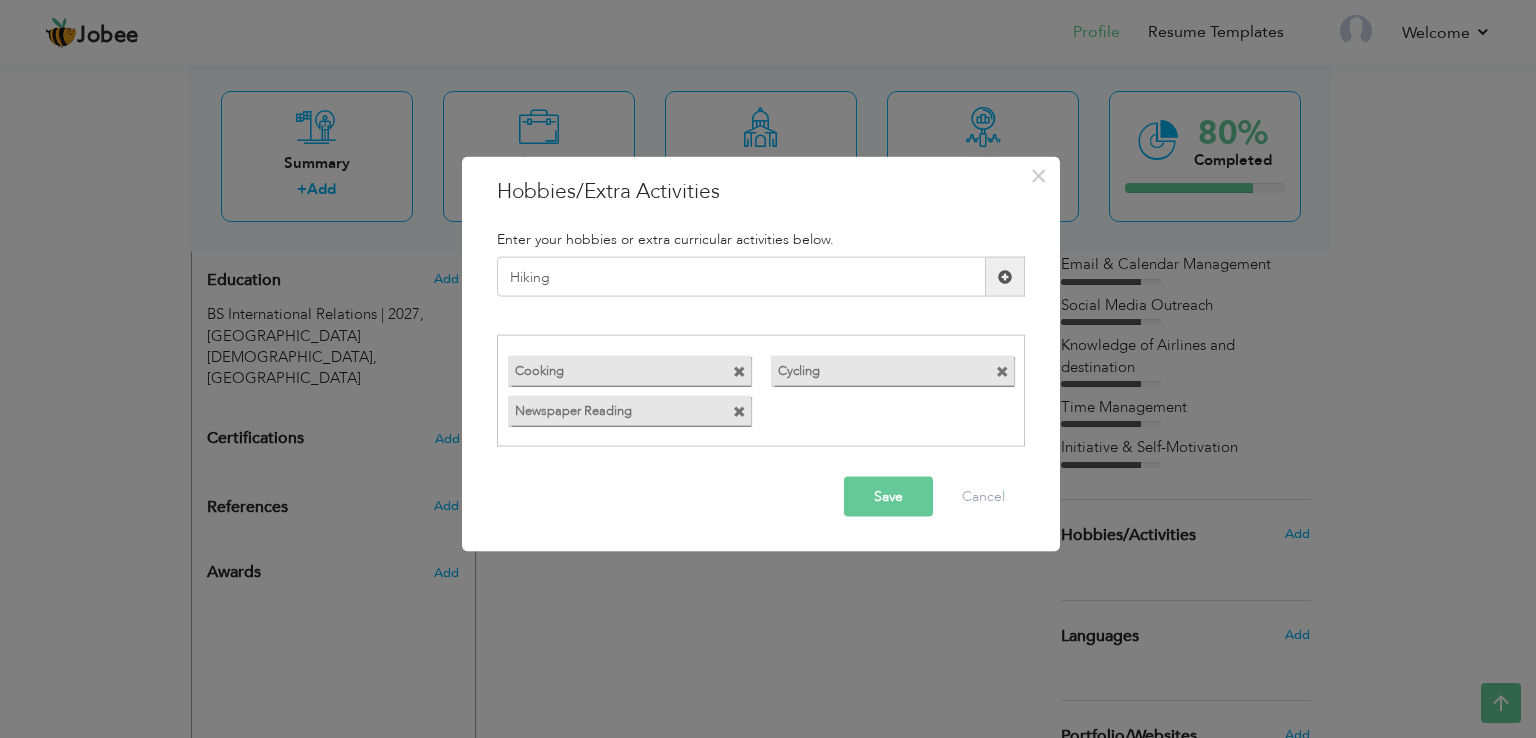 click at bounding box center [1005, 276] 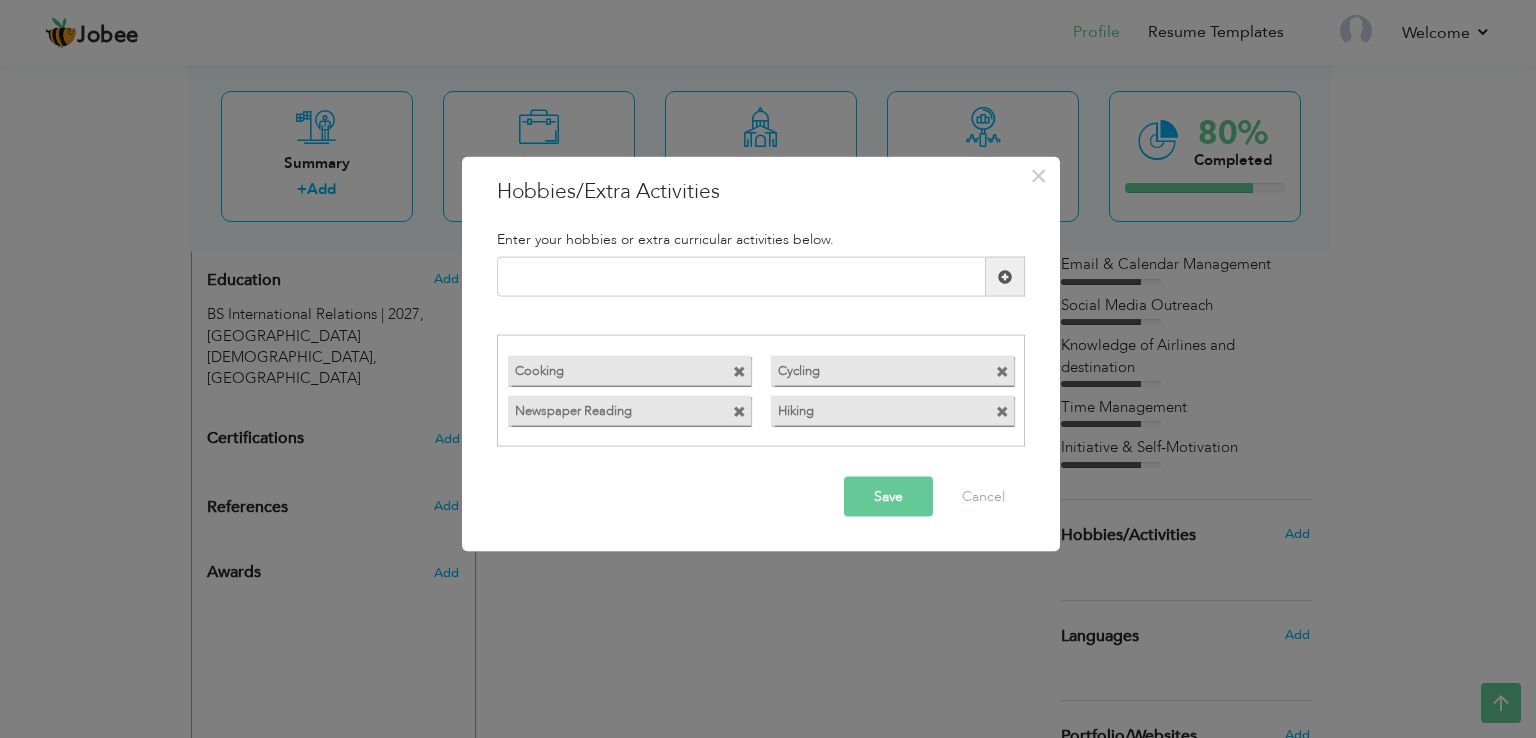 click on "Save" at bounding box center (888, 496) 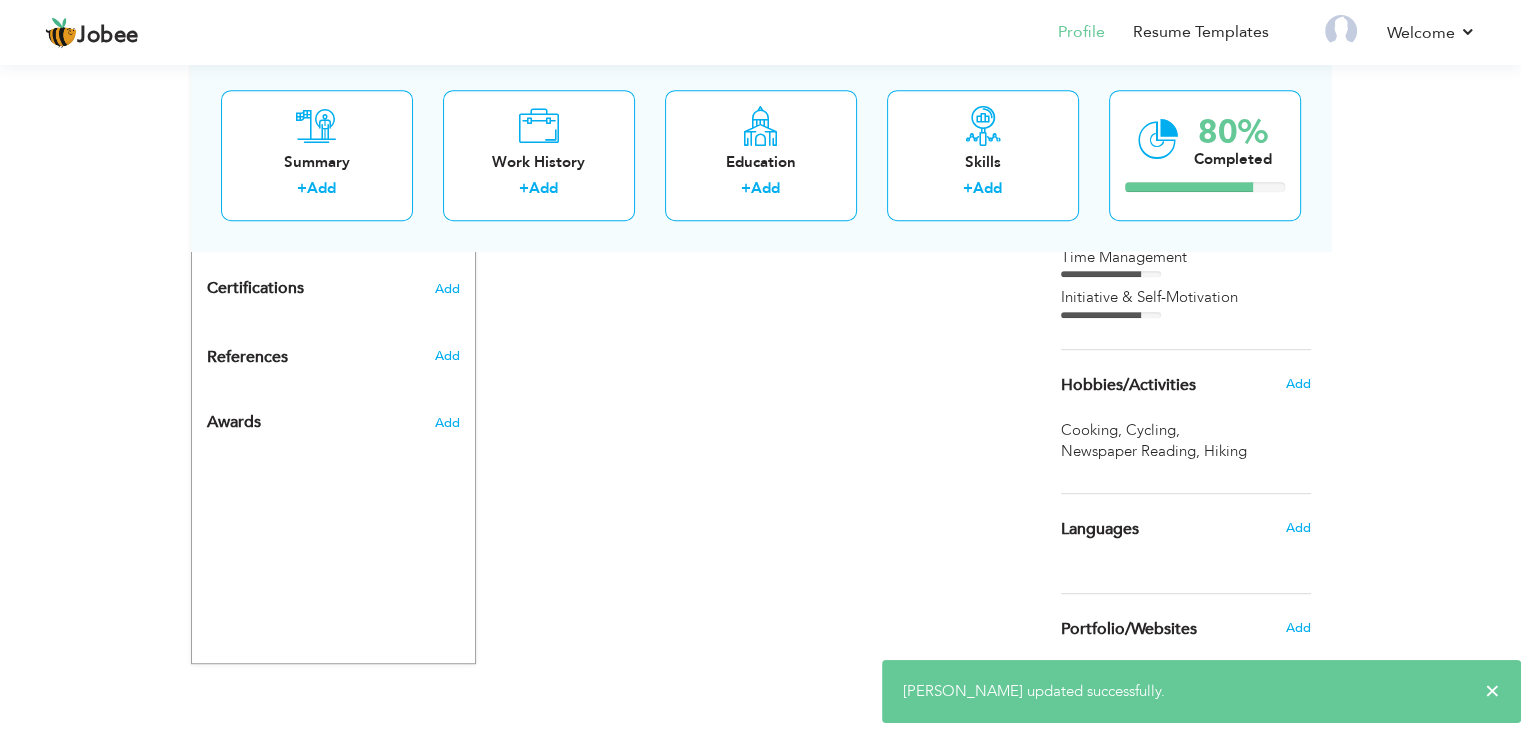 scroll, scrollTop: 1026, scrollLeft: 0, axis: vertical 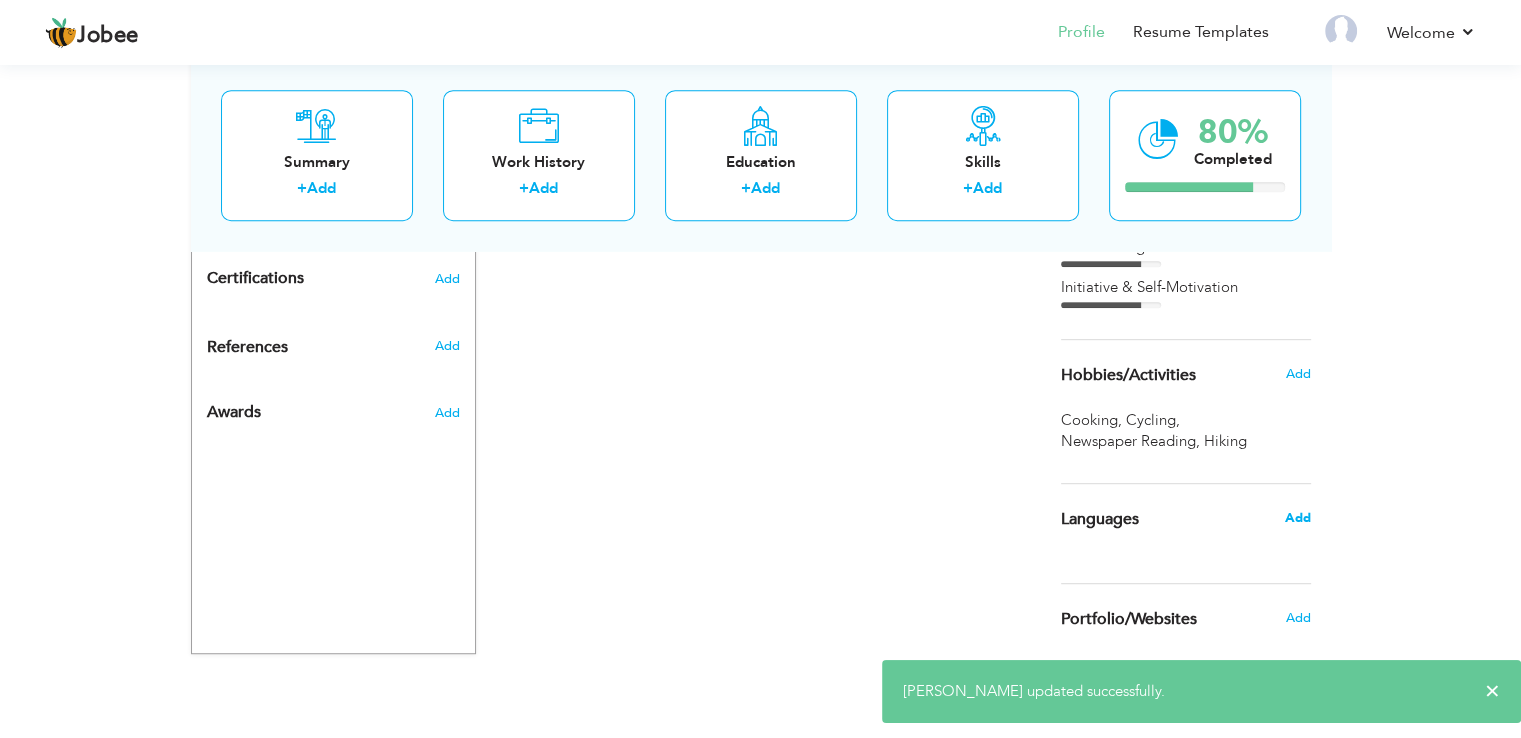 click on "Add" at bounding box center (1297, 518) 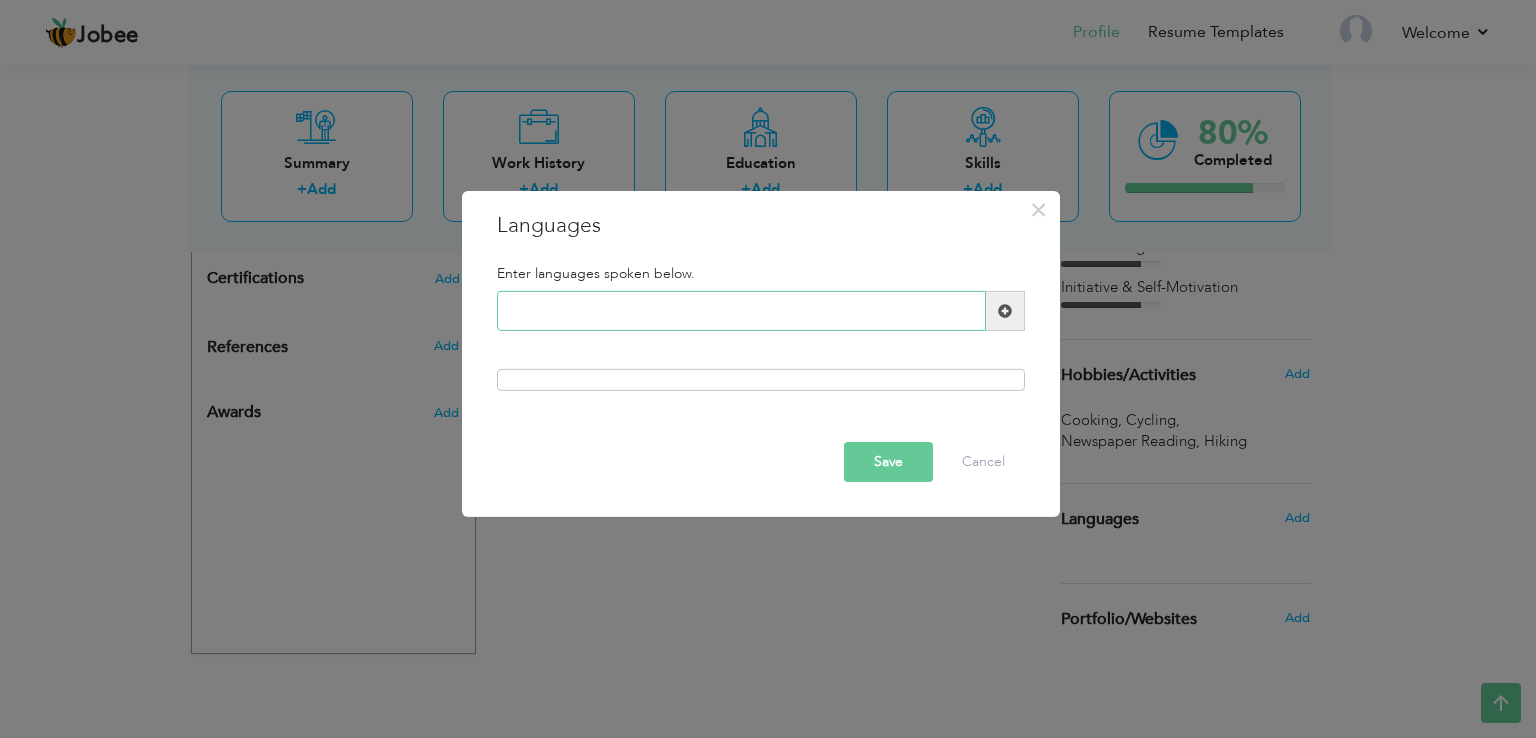 click at bounding box center [741, 311] 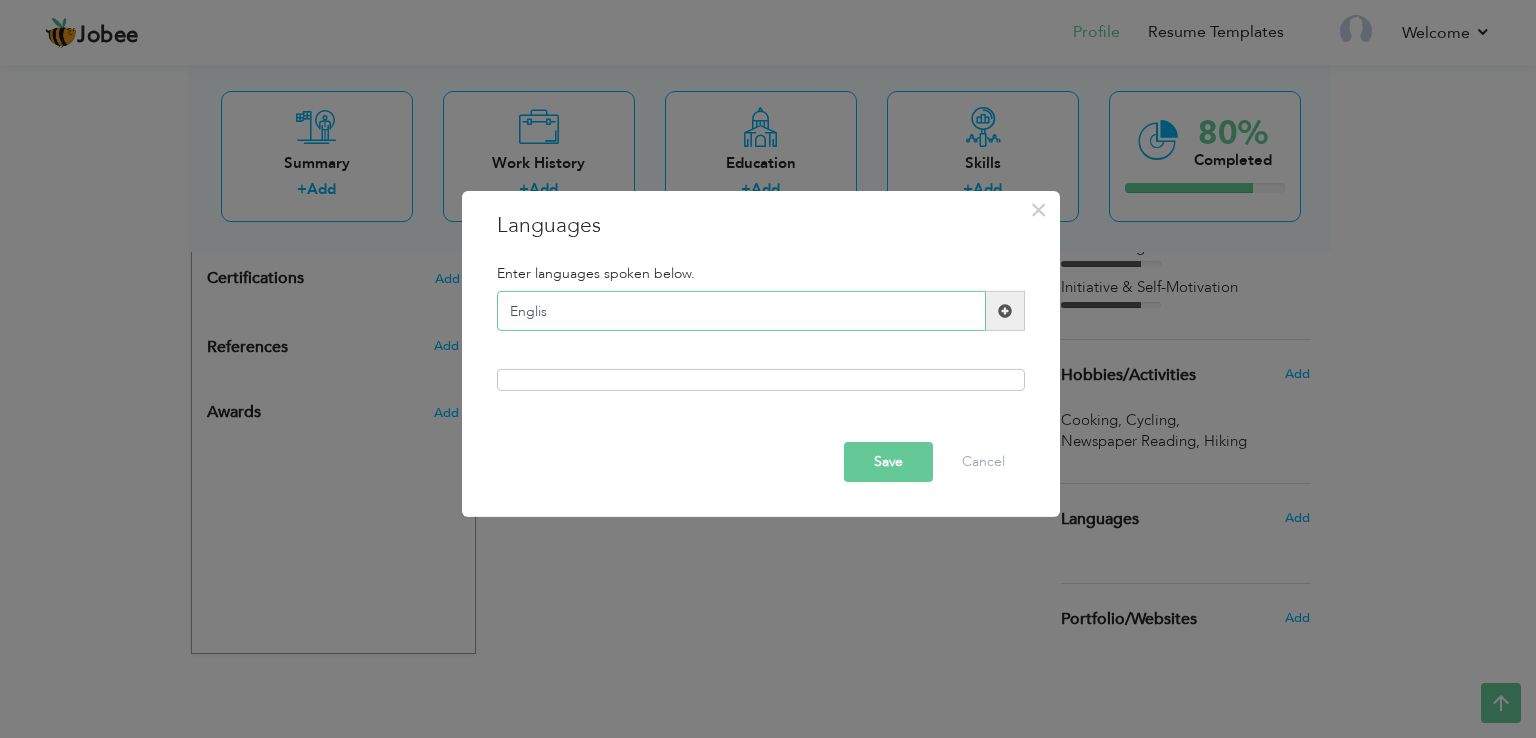 type on "English" 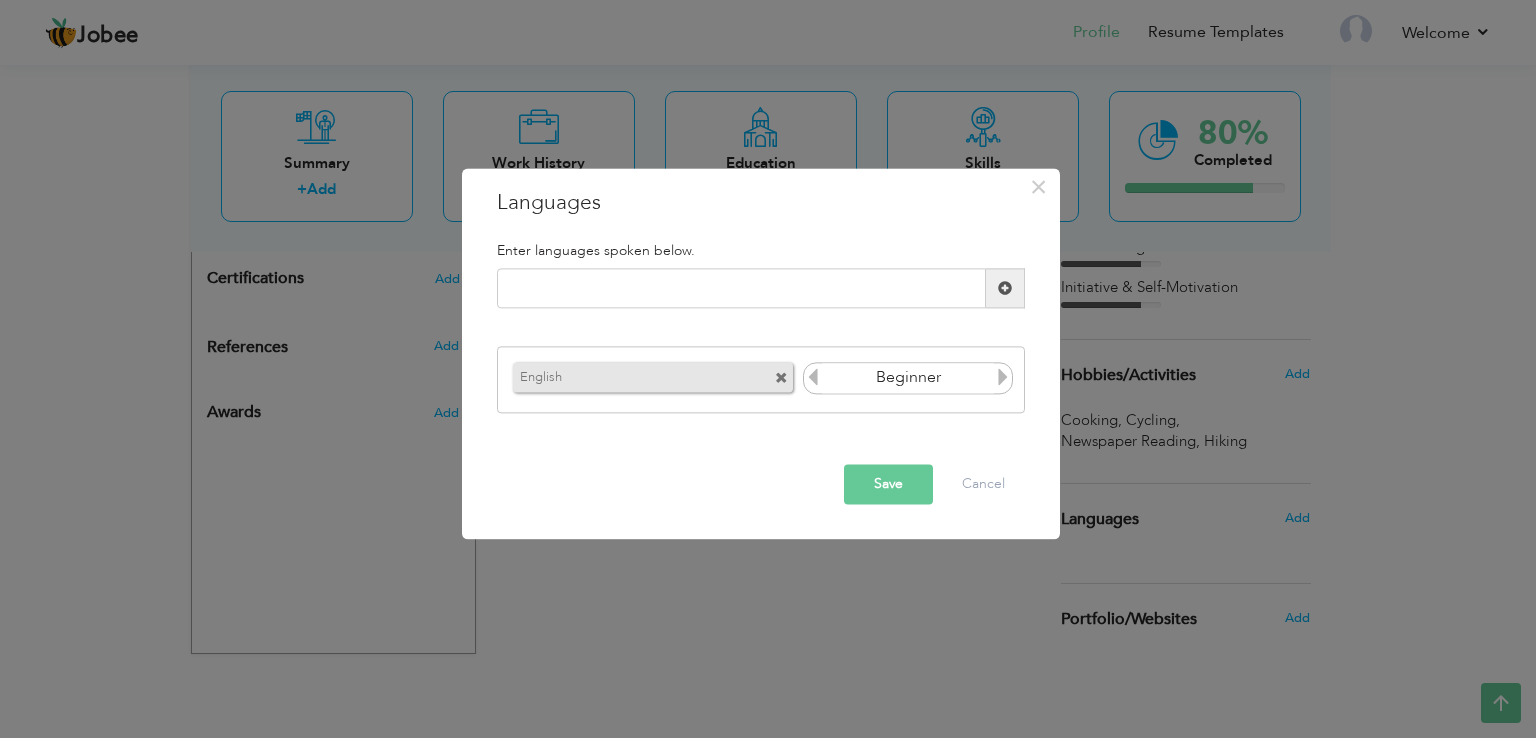click at bounding box center (1003, 377) 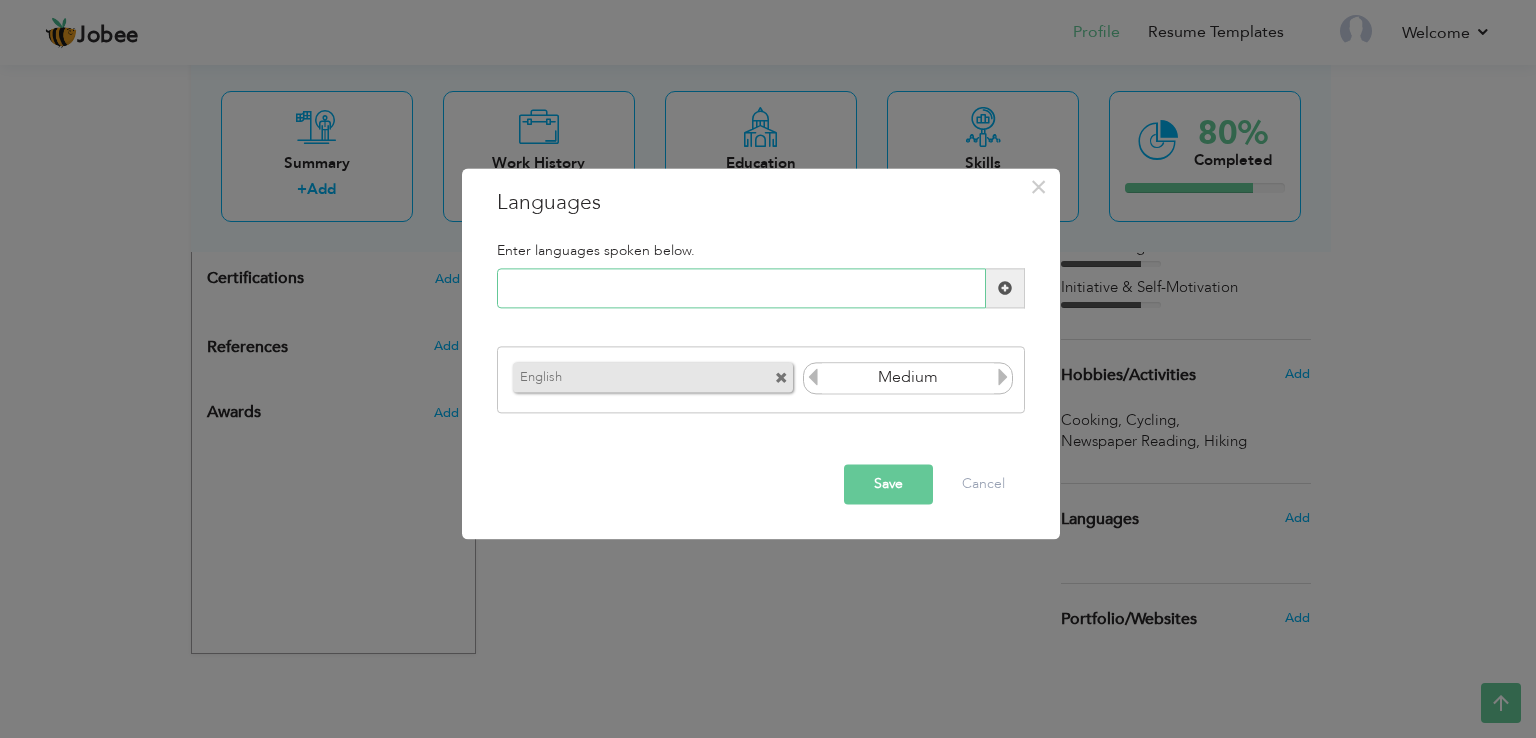 click at bounding box center (741, 289) 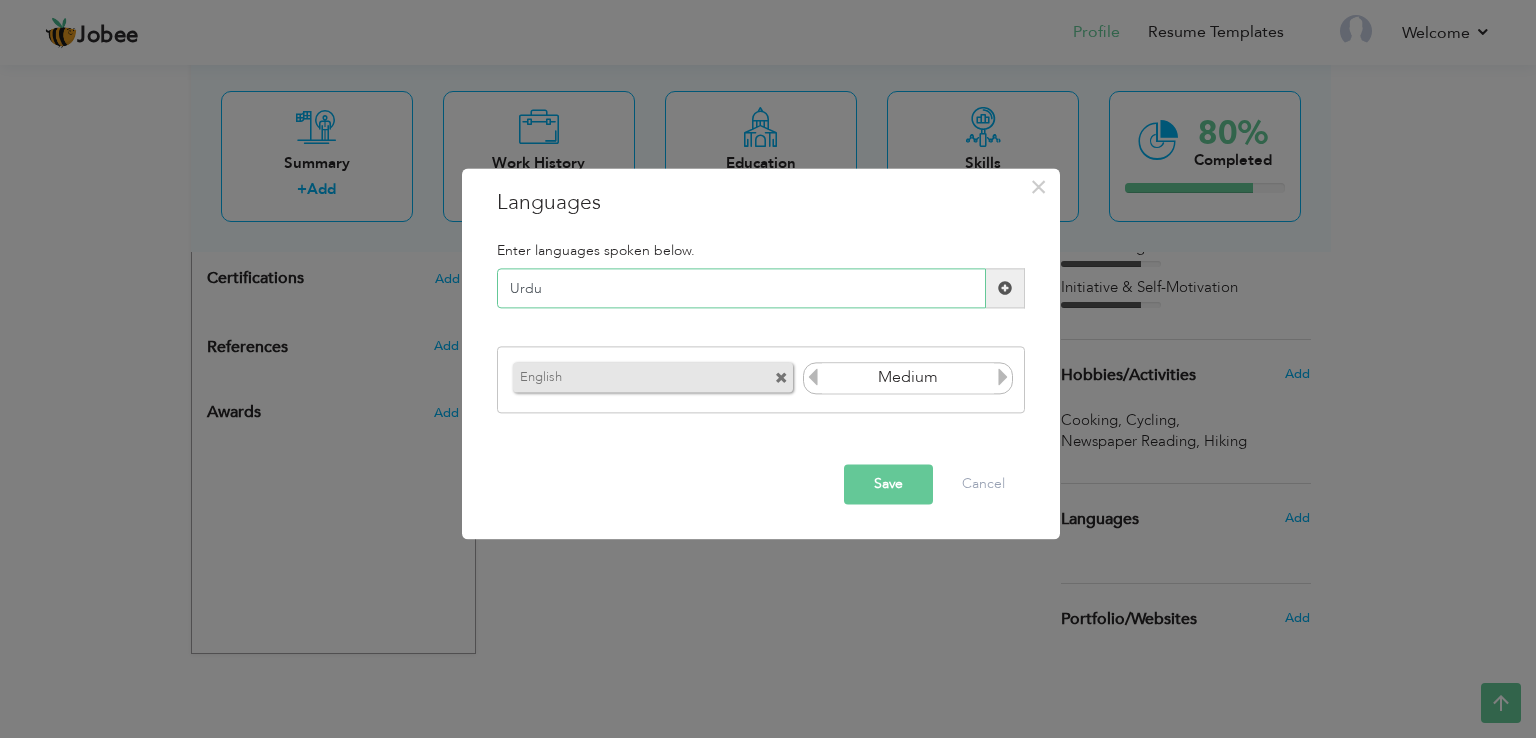type on "Urdu" 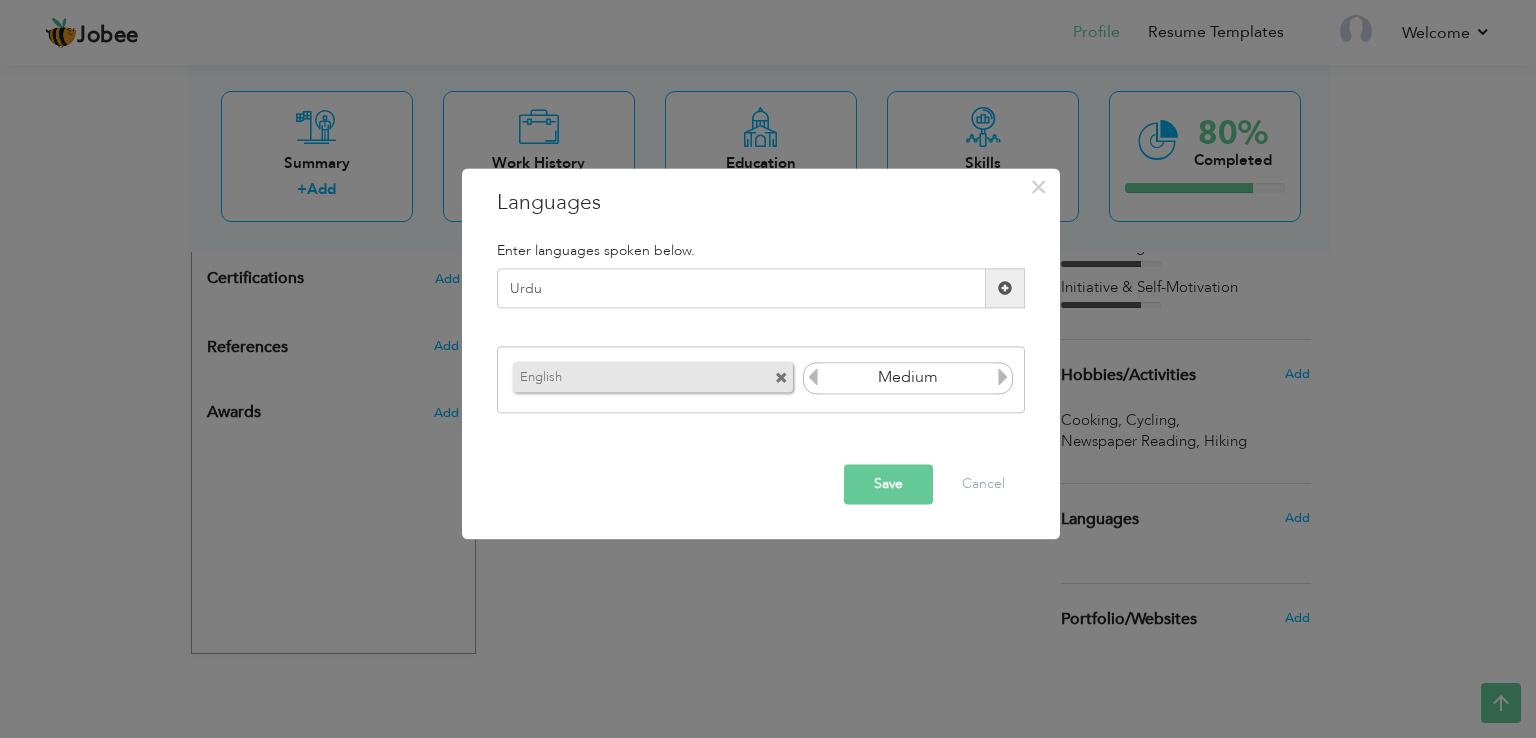click at bounding box center [1005, 288] 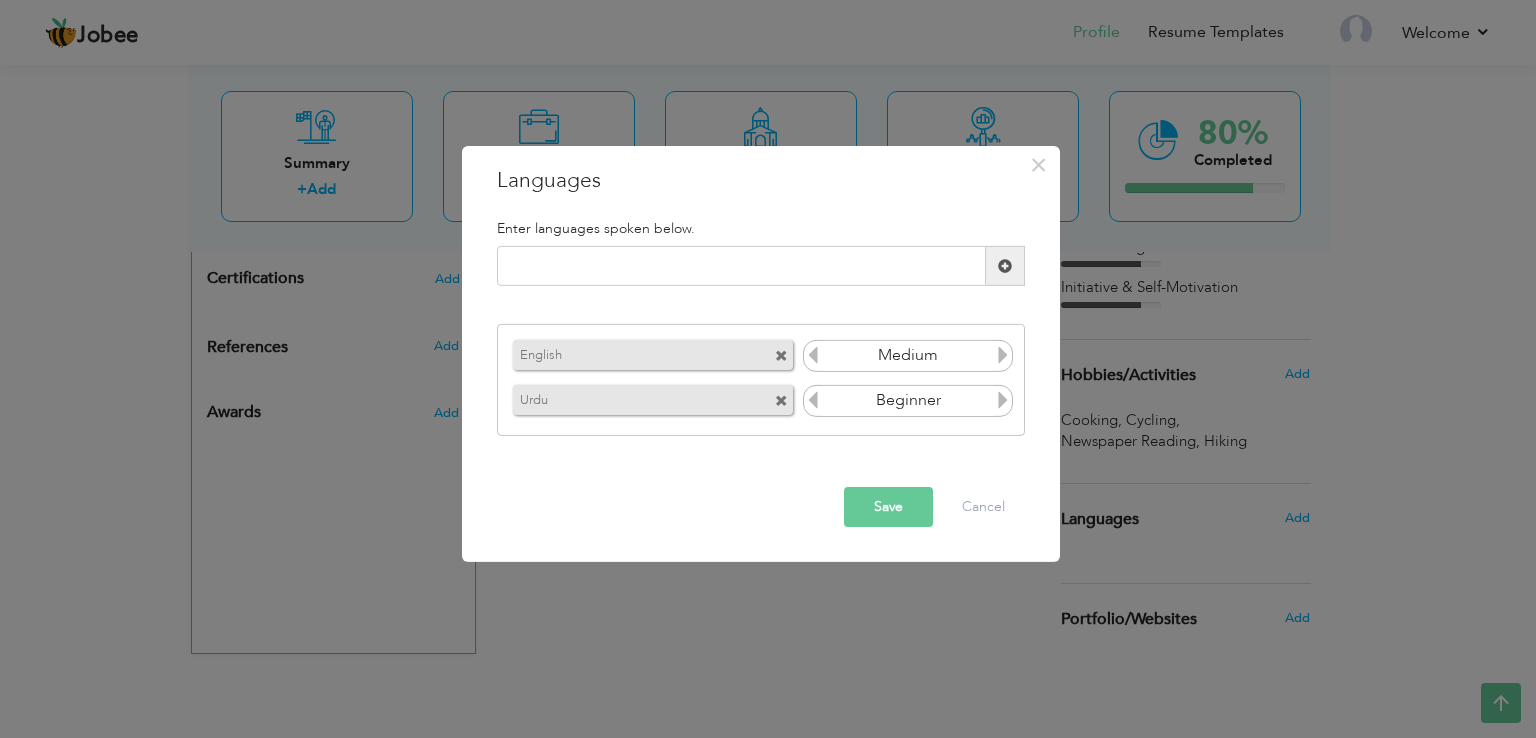 click at bounding box center [1003, 400] 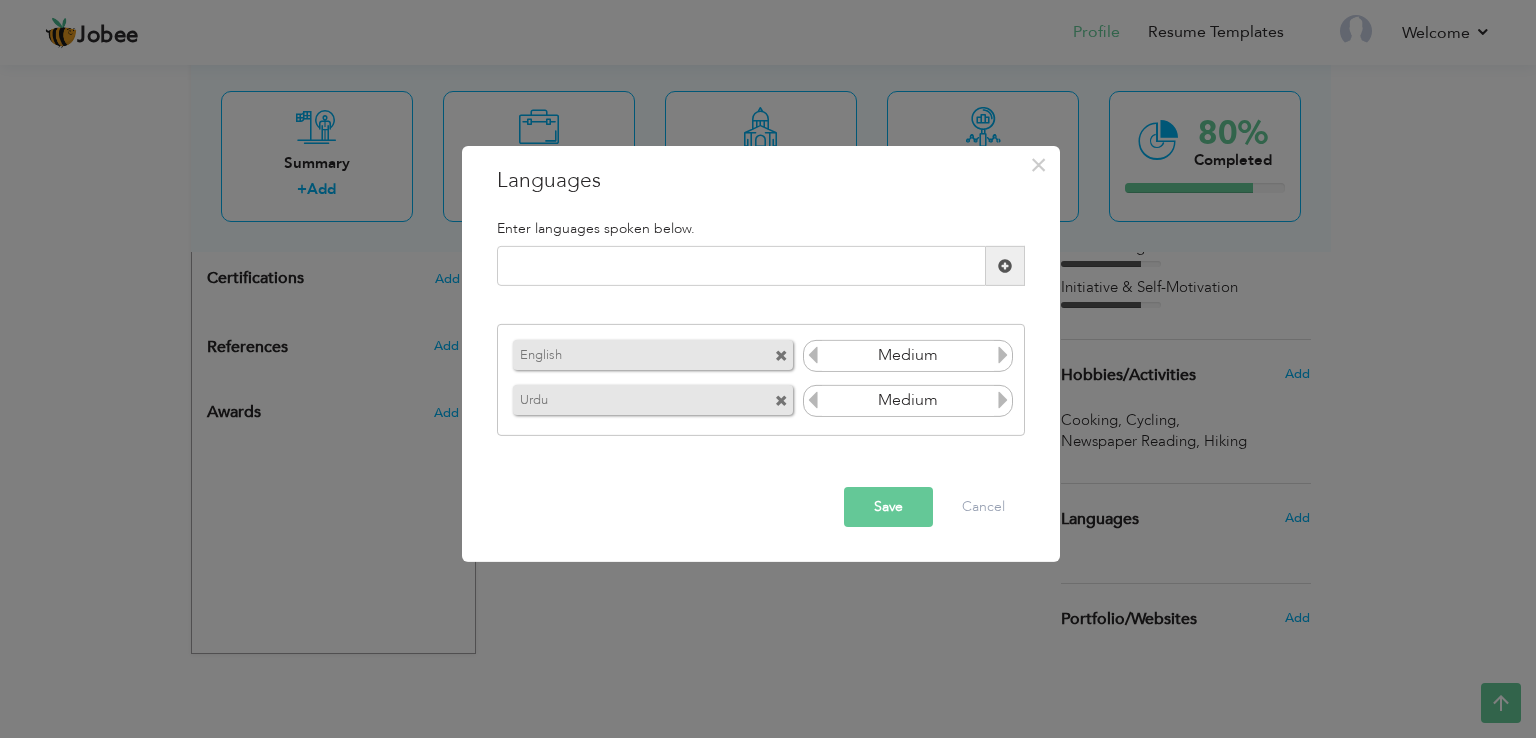 click at bounding box center [1003, 400] 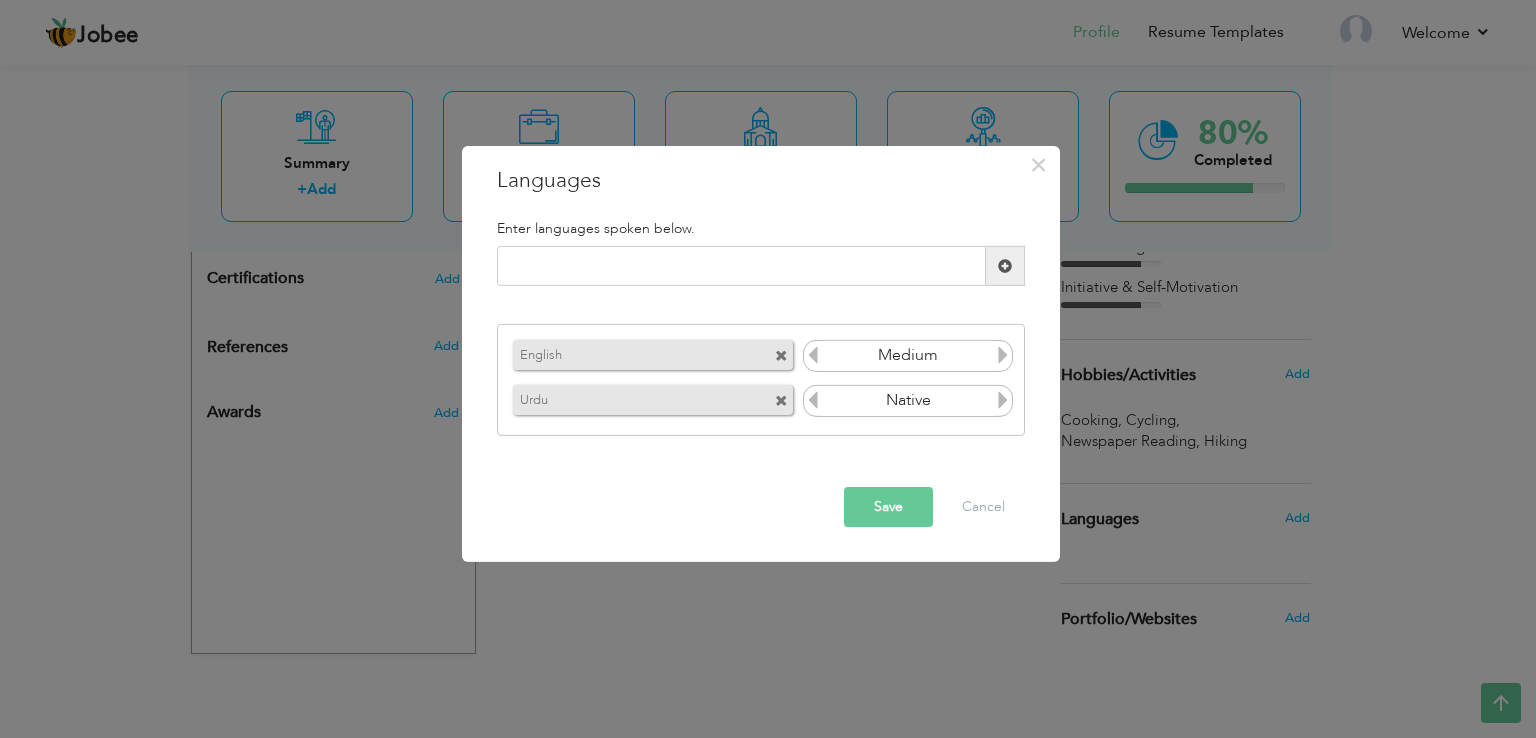 click at bounding box center (1003, 400) 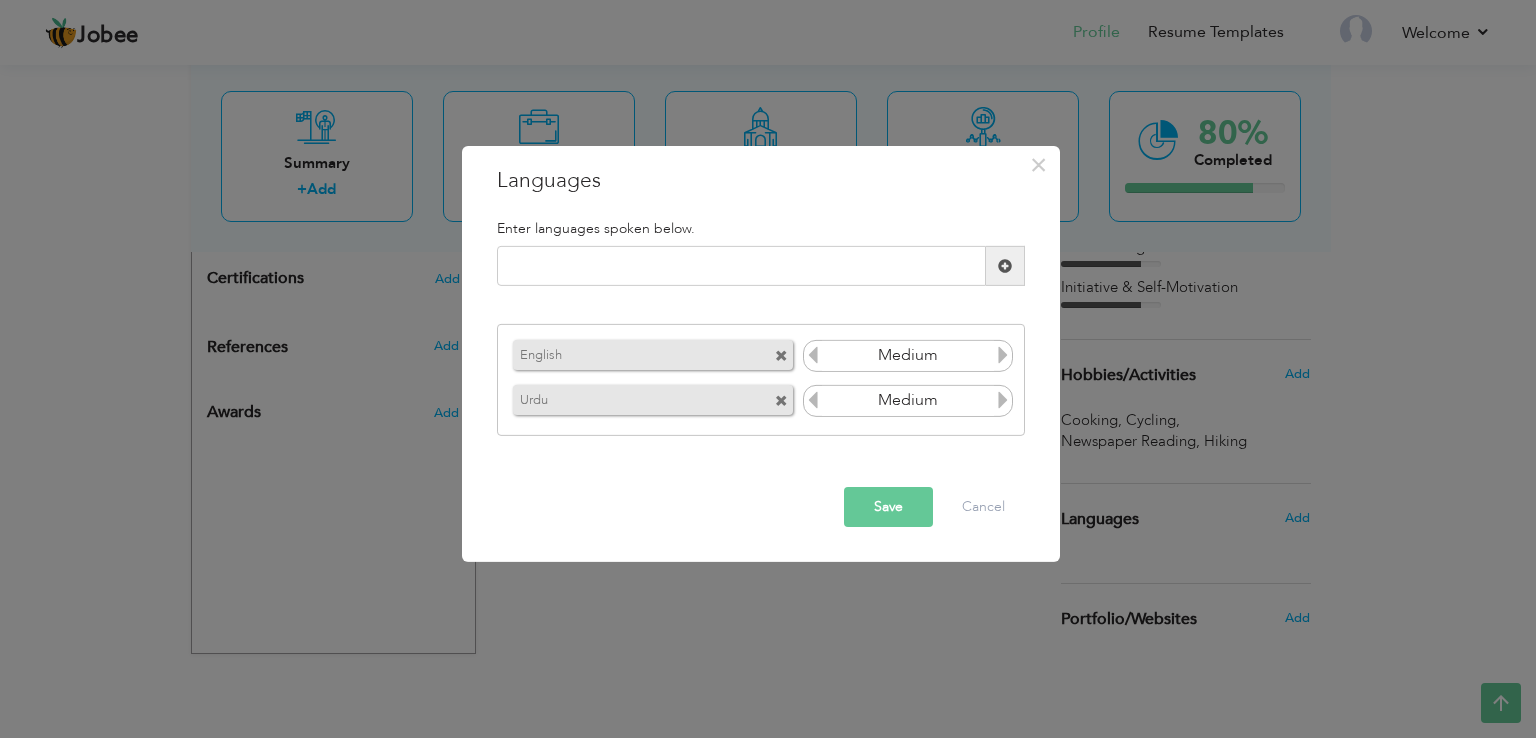click at bounding box center [1003, 400] 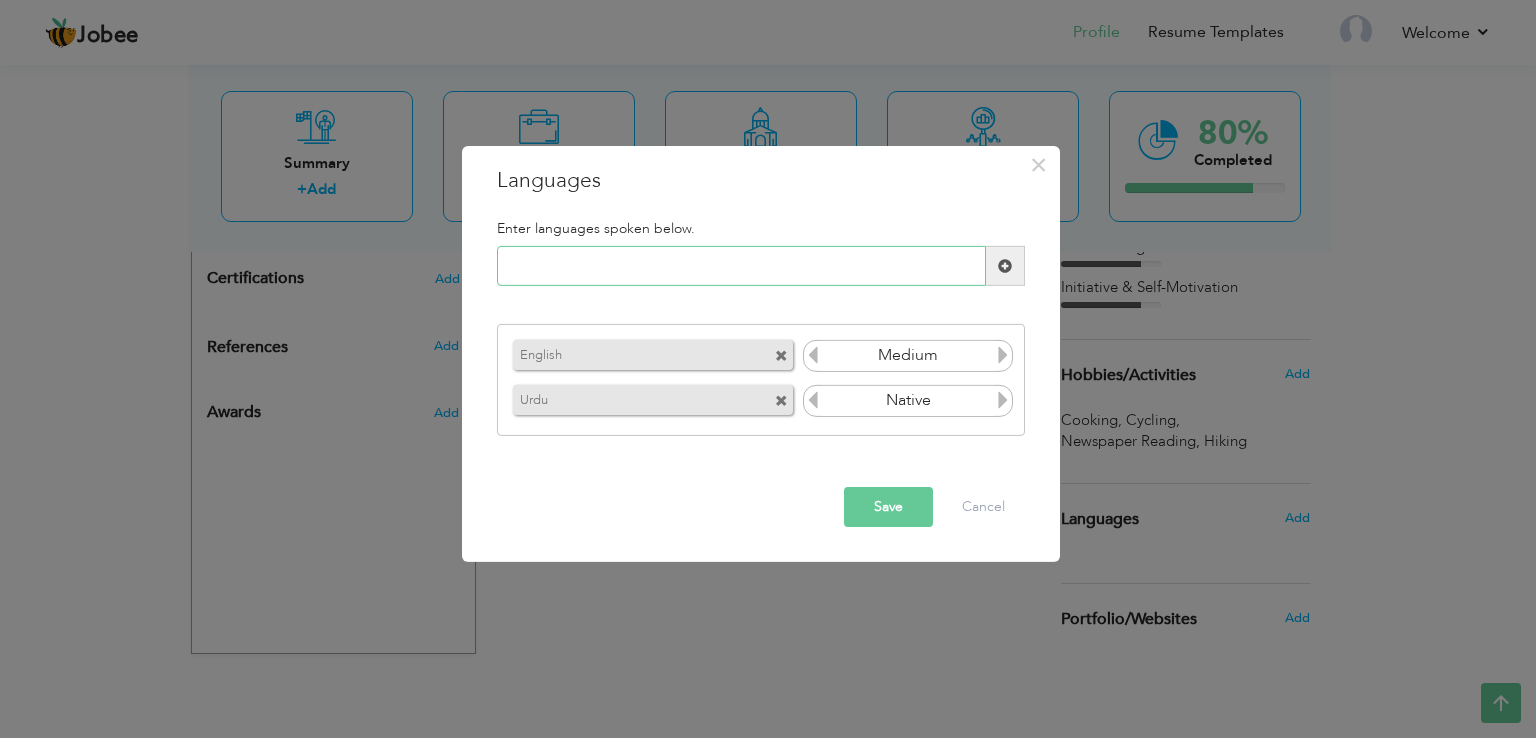 click at bounding box center [741, 266] 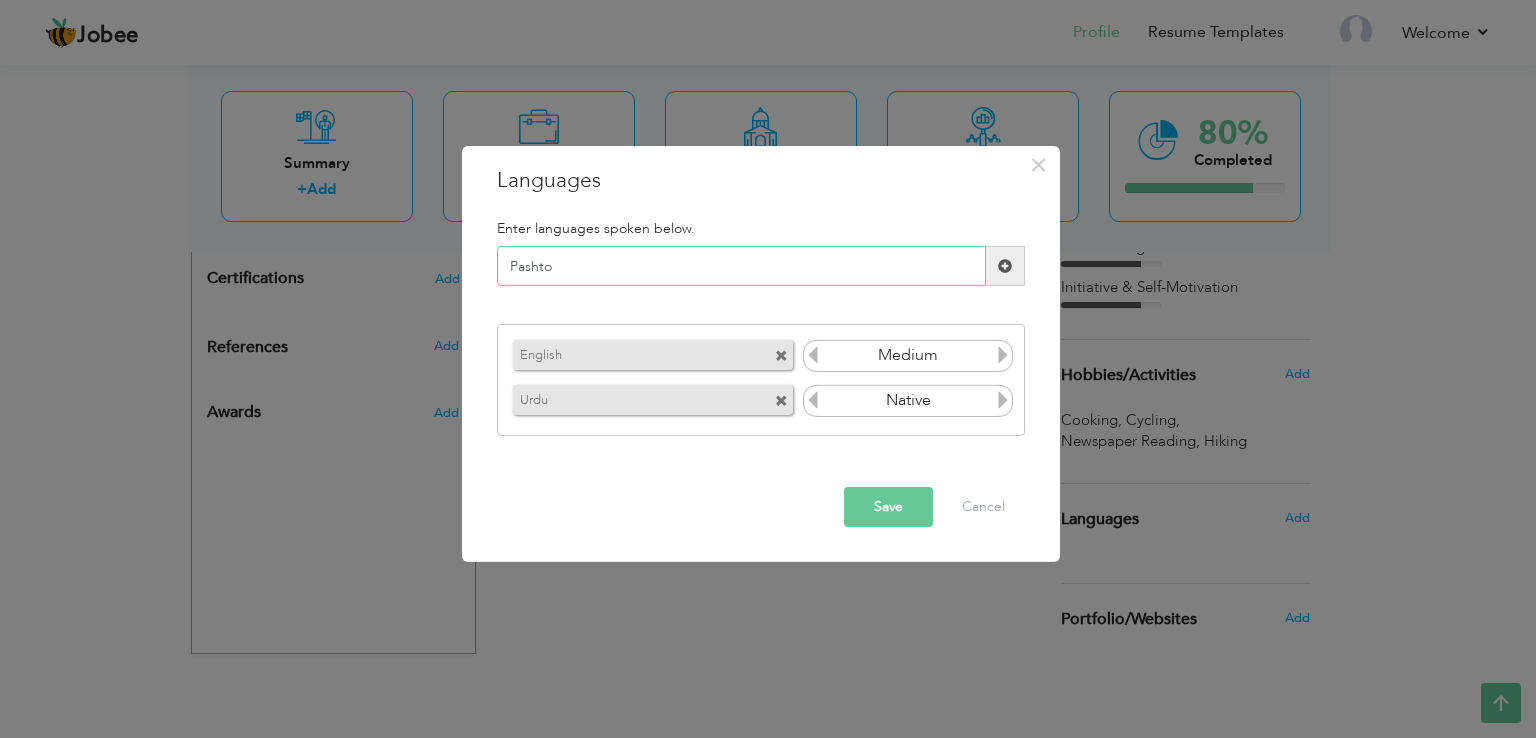 type on "Pashto" 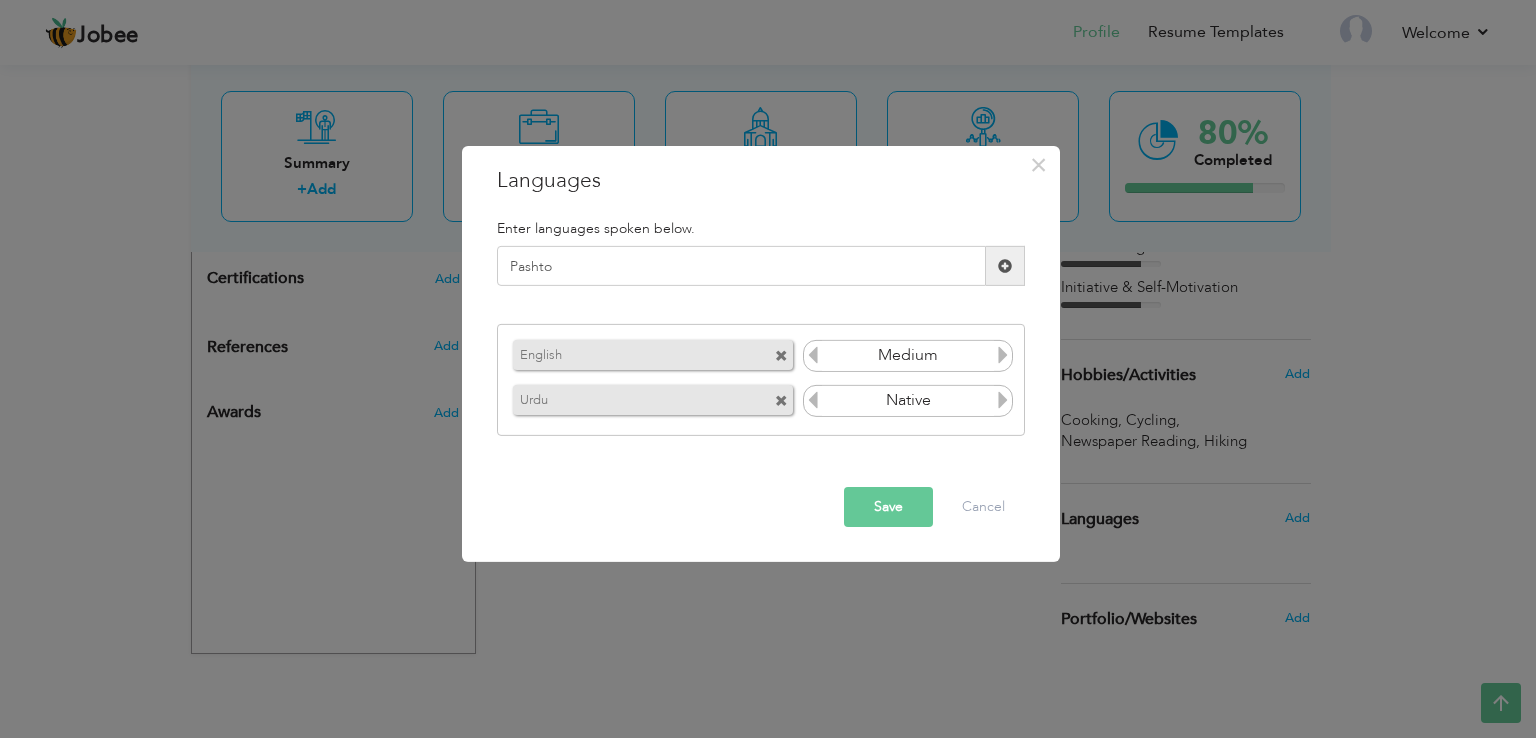 click at bounding box center [1005, 266] 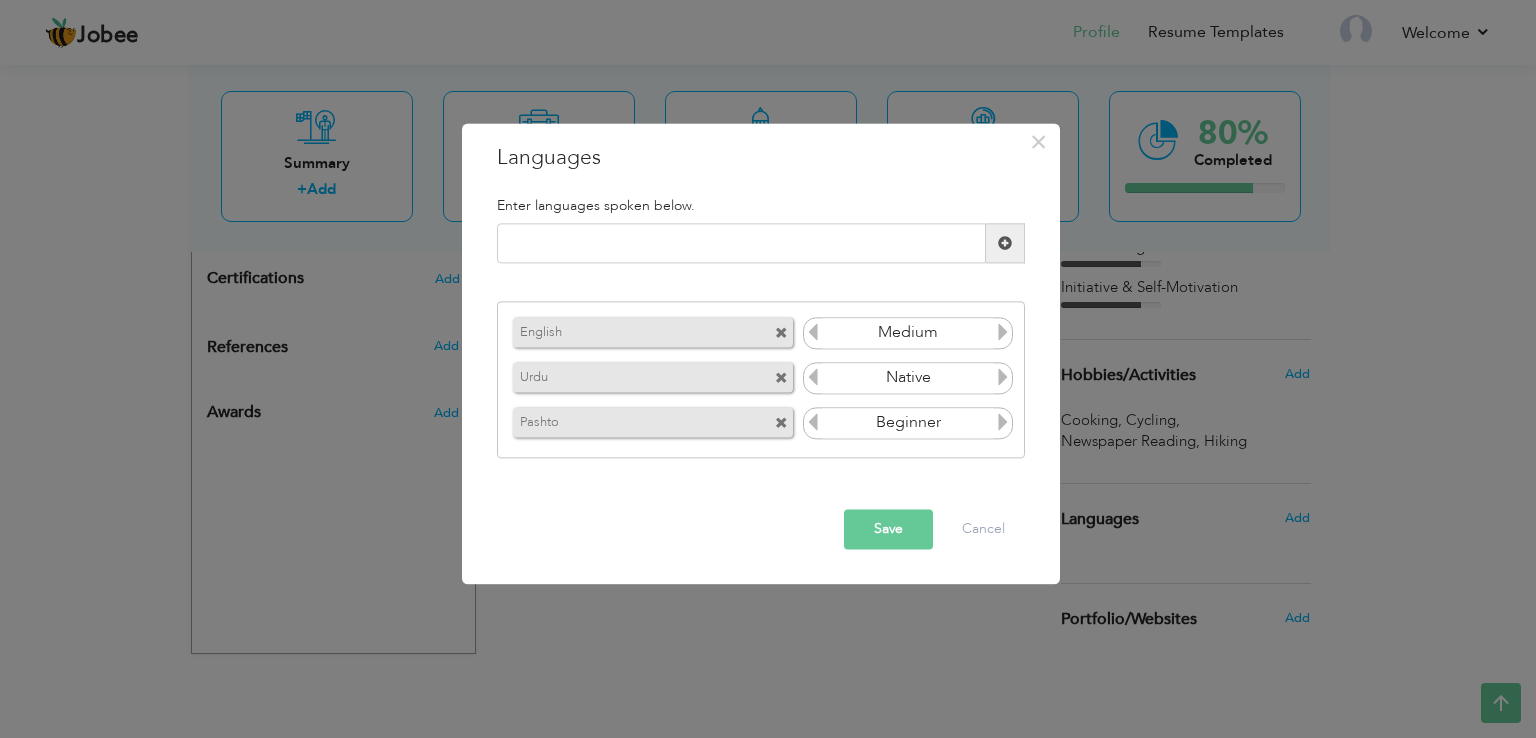 click at bounding box center [1003, 422] 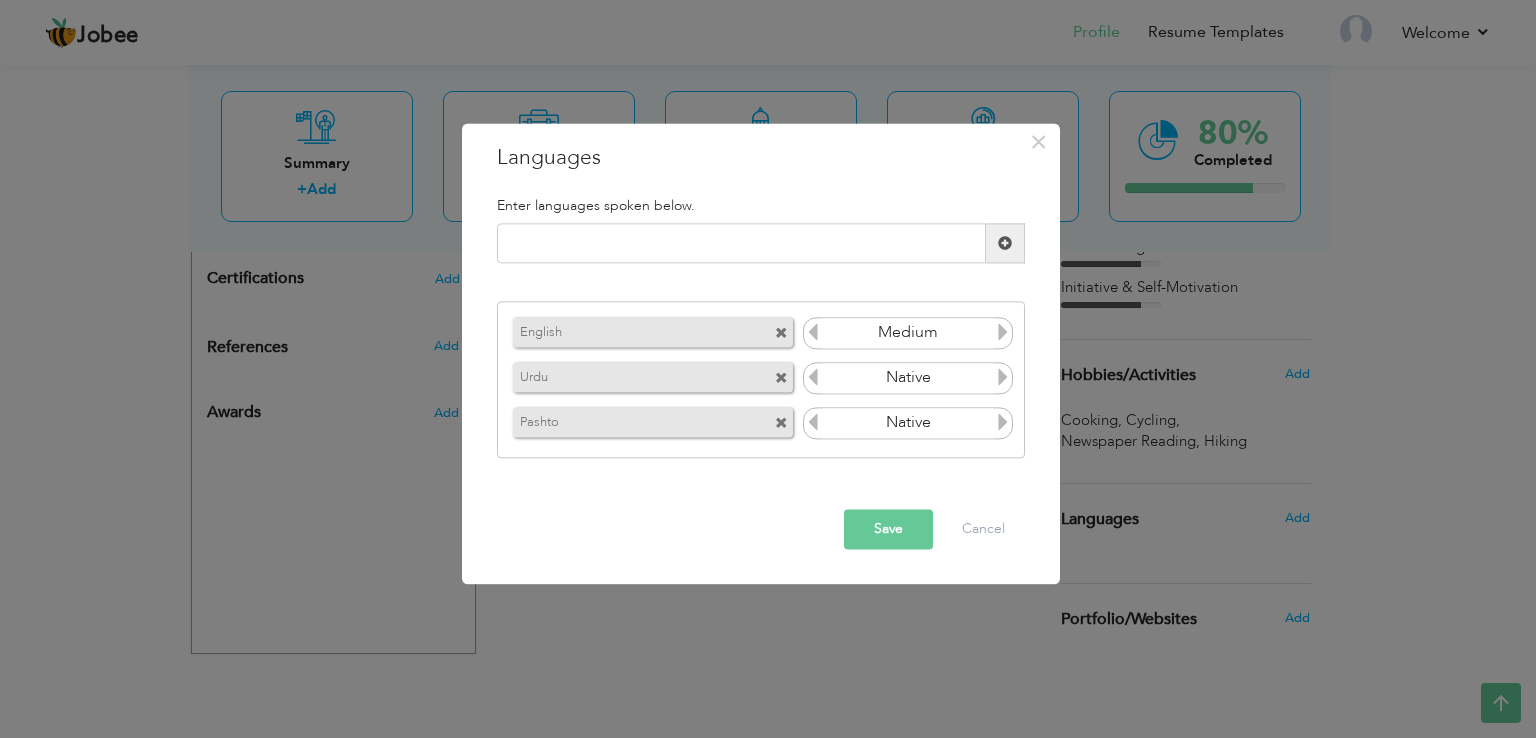 click at bounding box center [1003, 422] 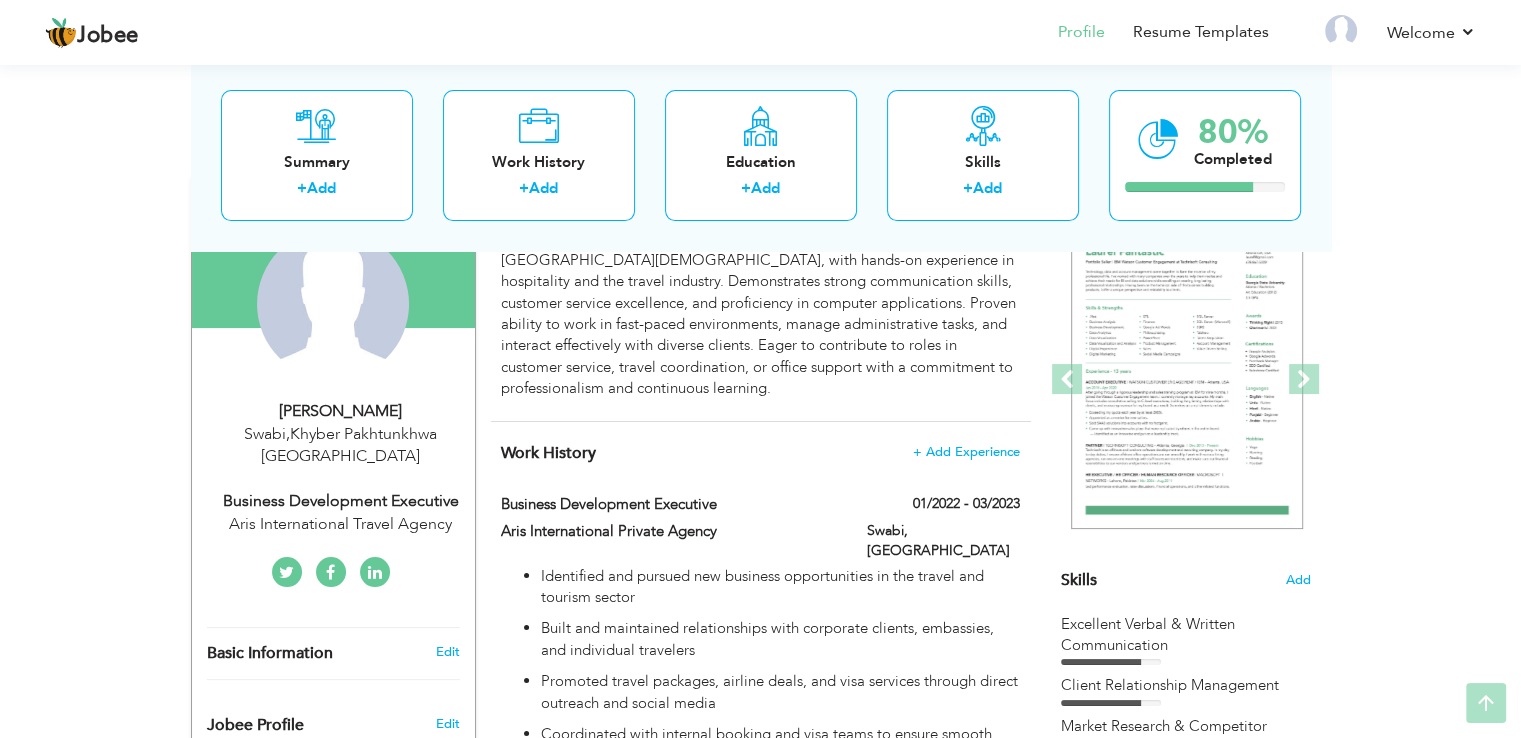 scroll, scrollTop: 202, scrollLeft: 0, axis: vertical 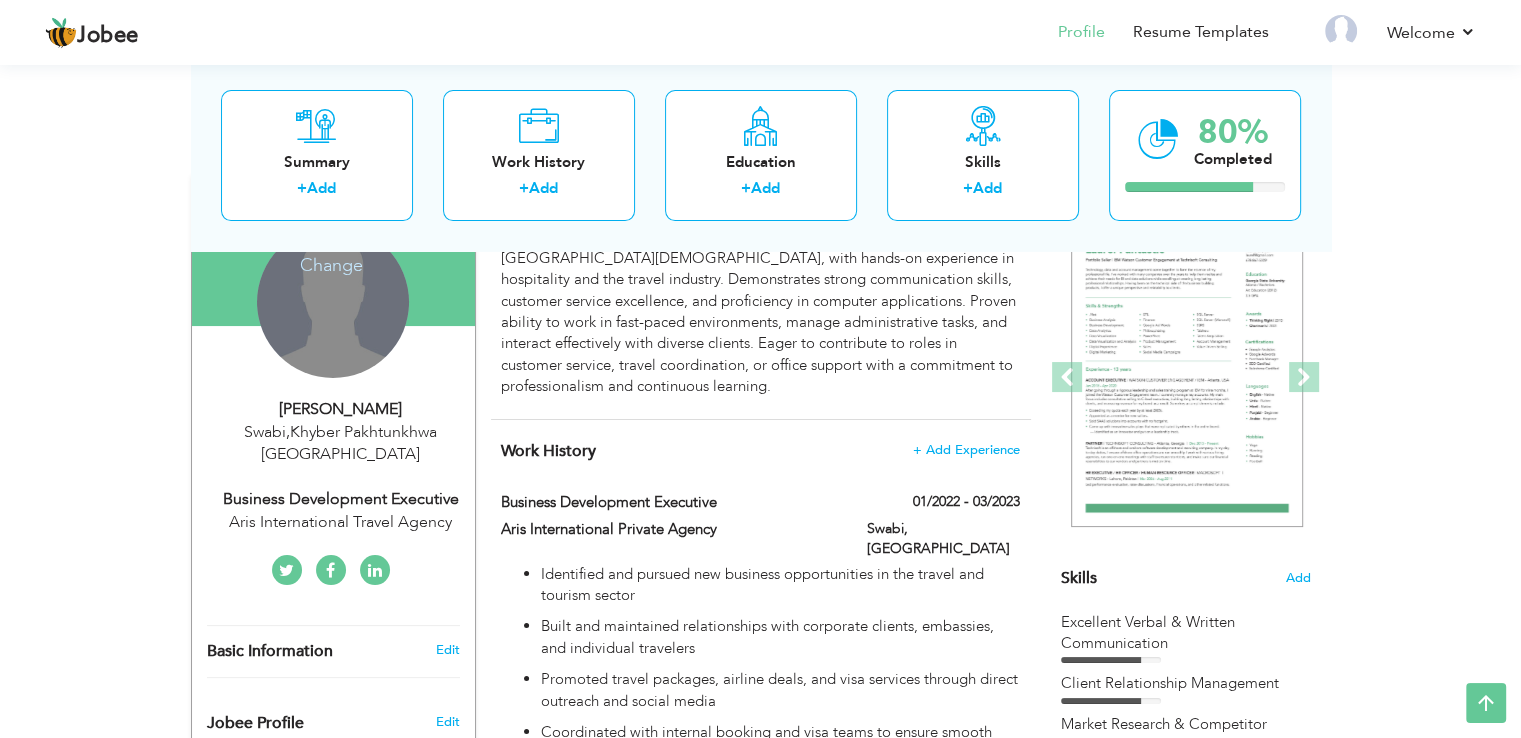 click on "Change
Remove" at bounding box center (333, 302) 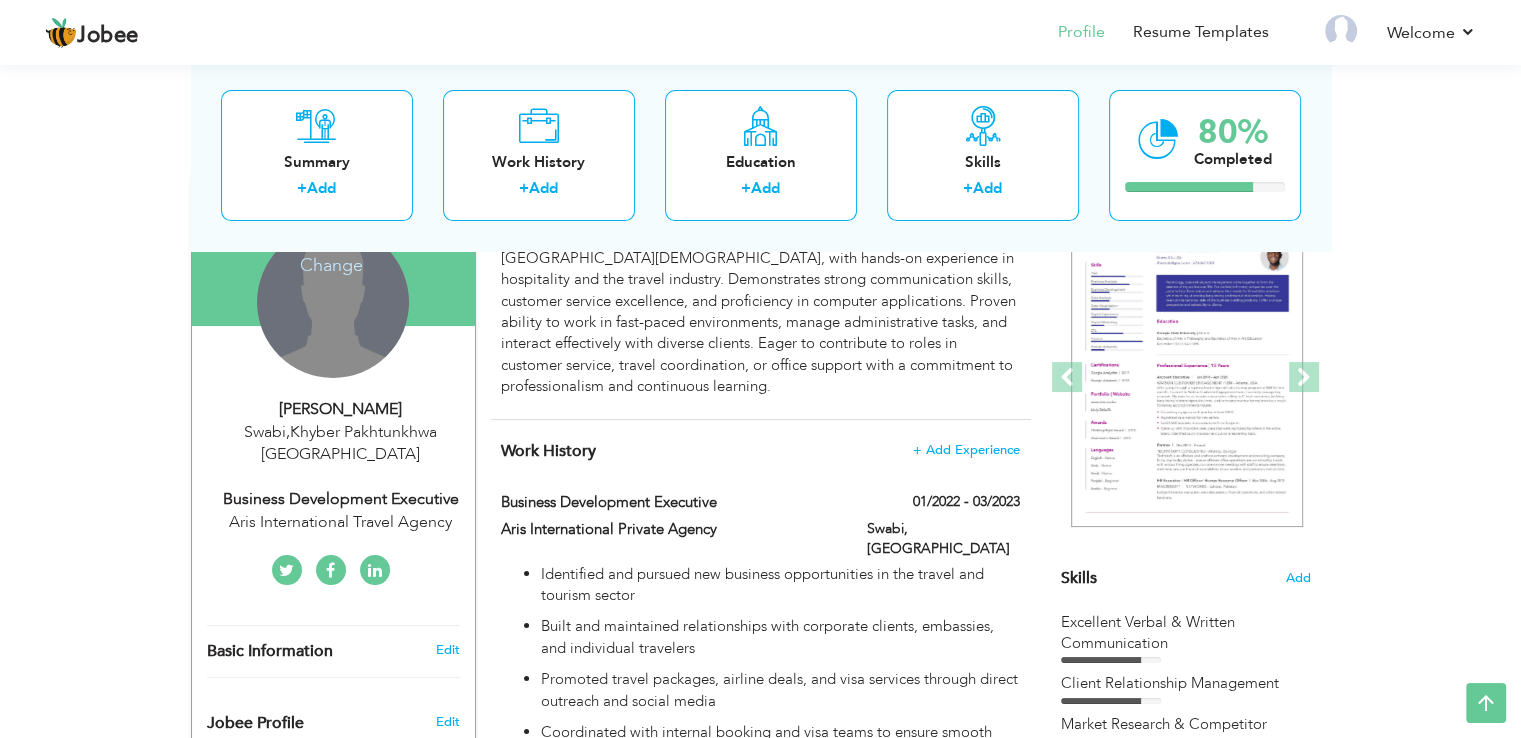 click on "Change
Remove" at bounding box center [333, 302] 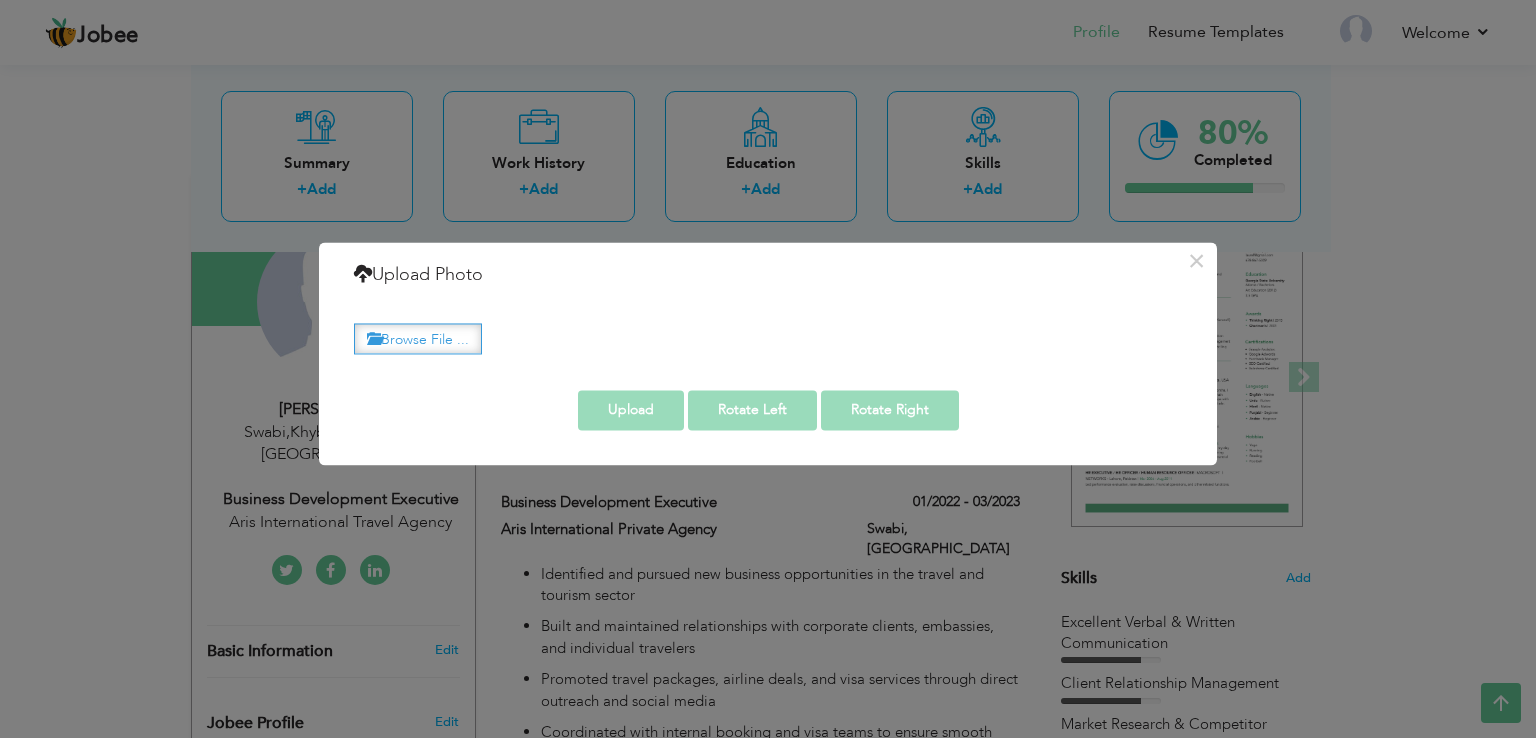 click on "Browse File ..." at bounding box center (418, 338) 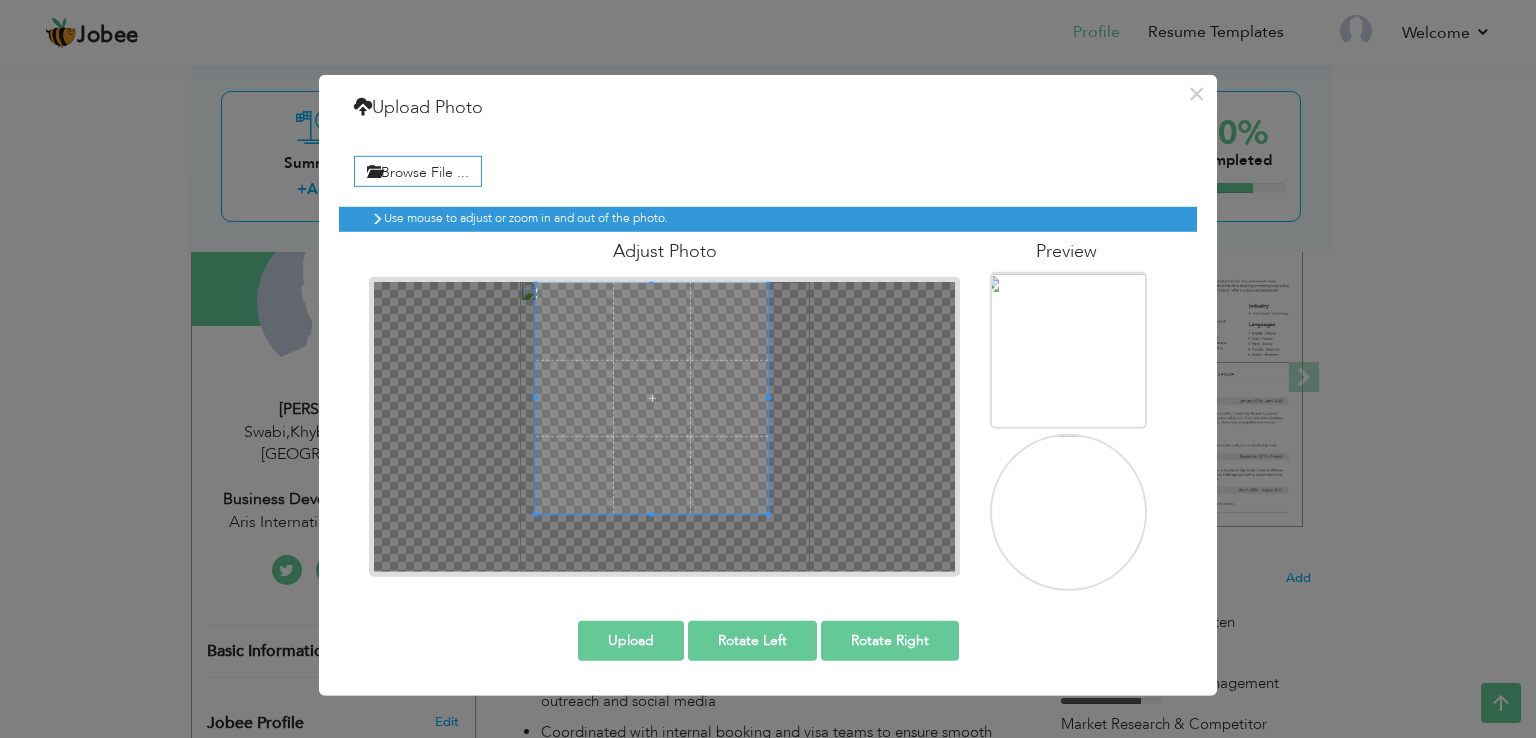 click at bounding box center [652, 398] 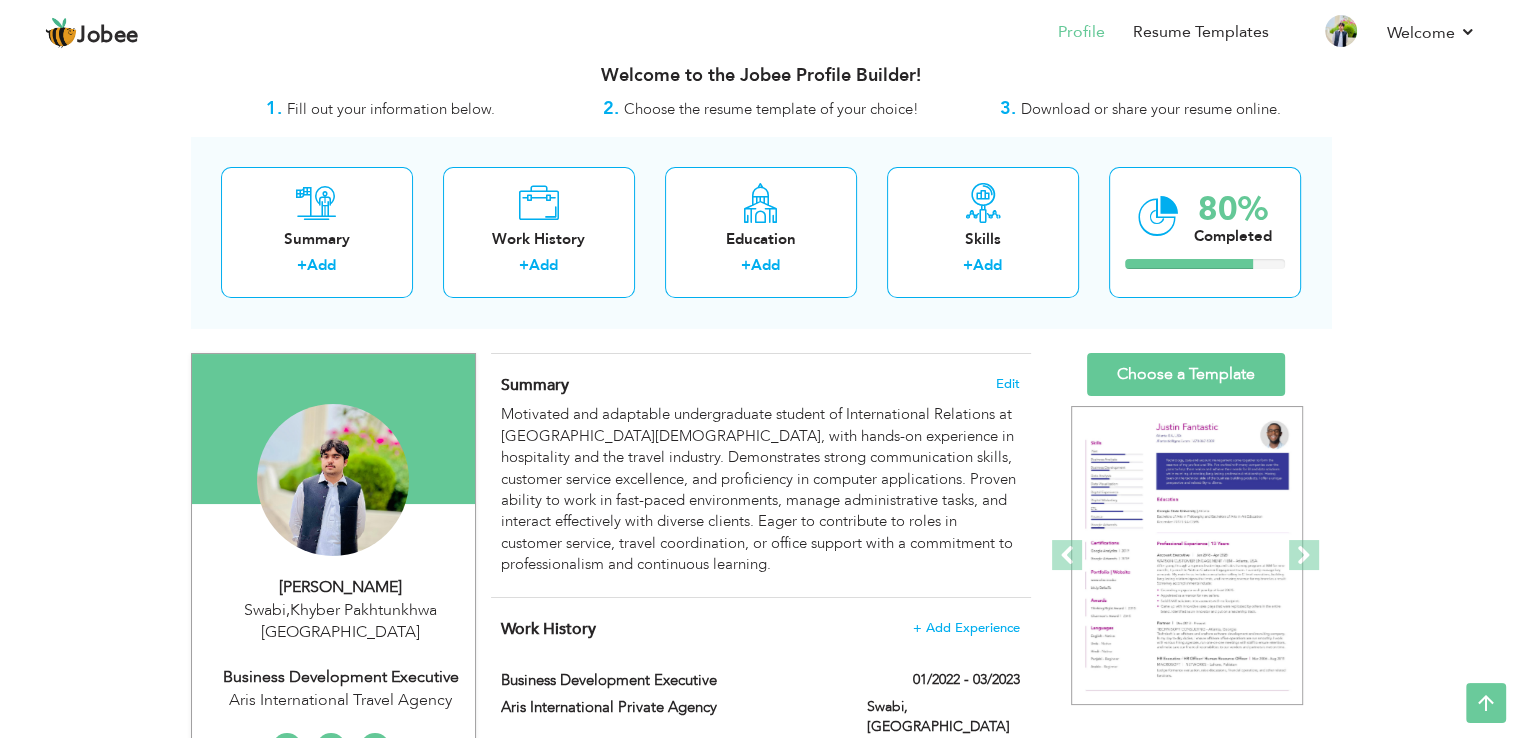 scroll, scrollTop: 14, scrollLeft: 0, axis: vertical 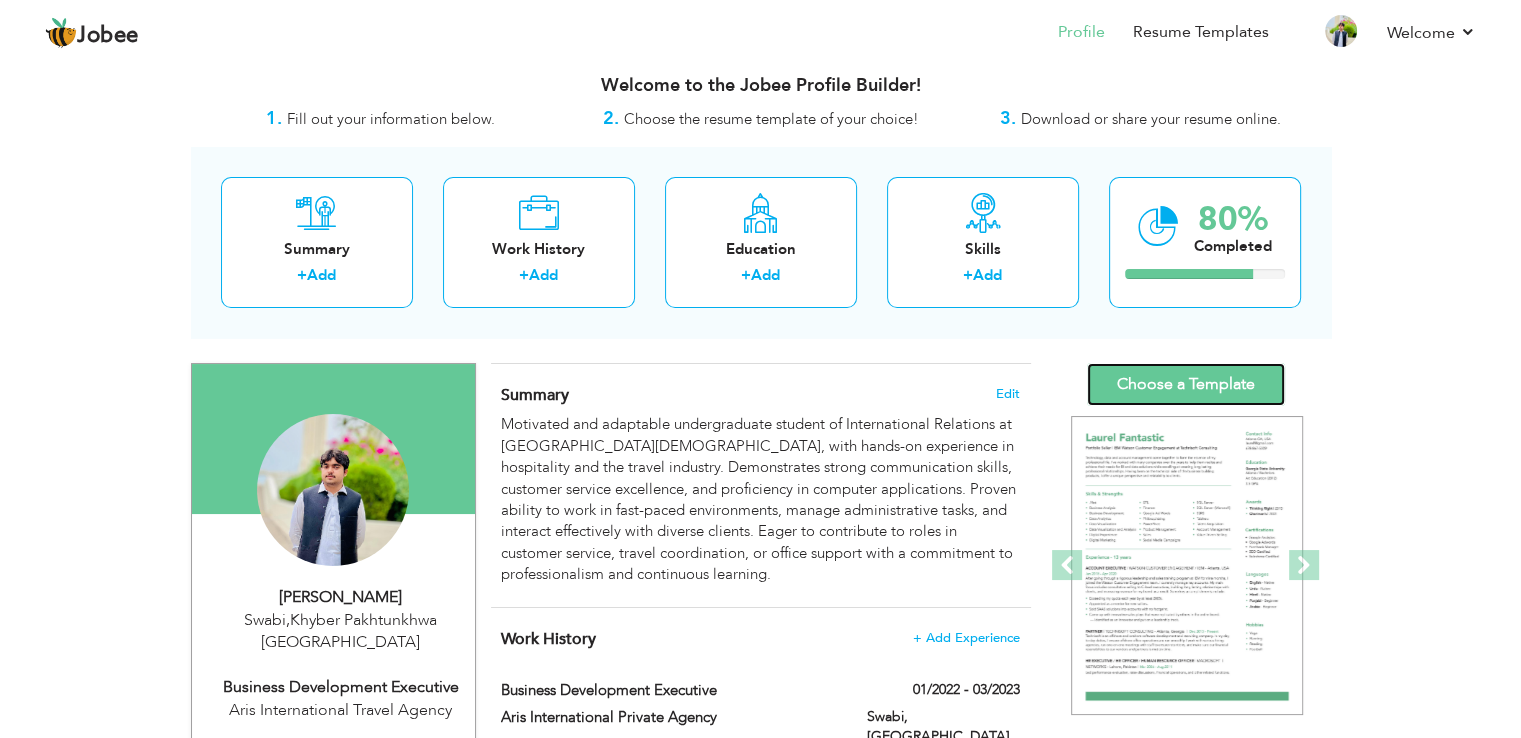 click on "Choose a Template" at bounding box center [1186, 384] 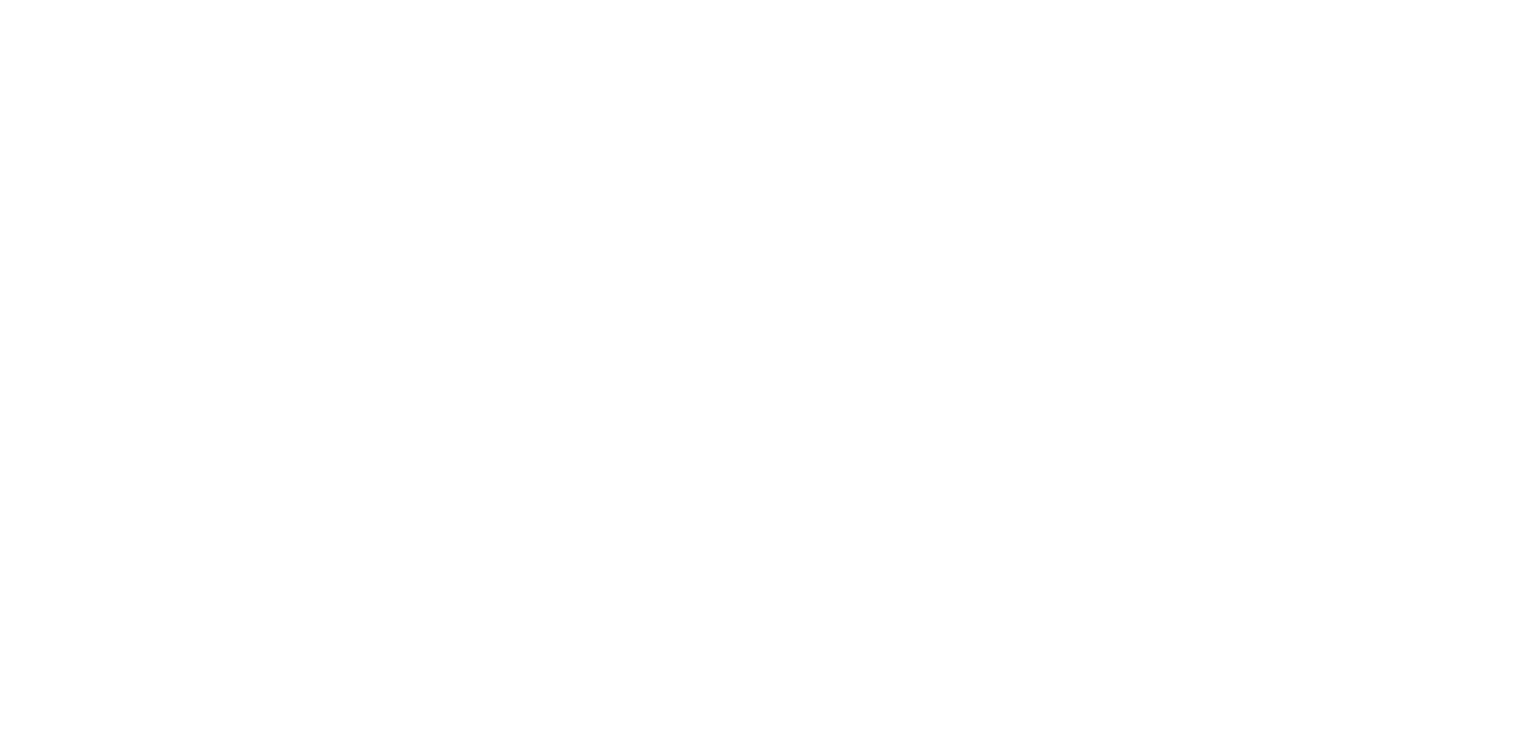 scroll, scrollTop: 0, scrollLeft: 0, axis: both 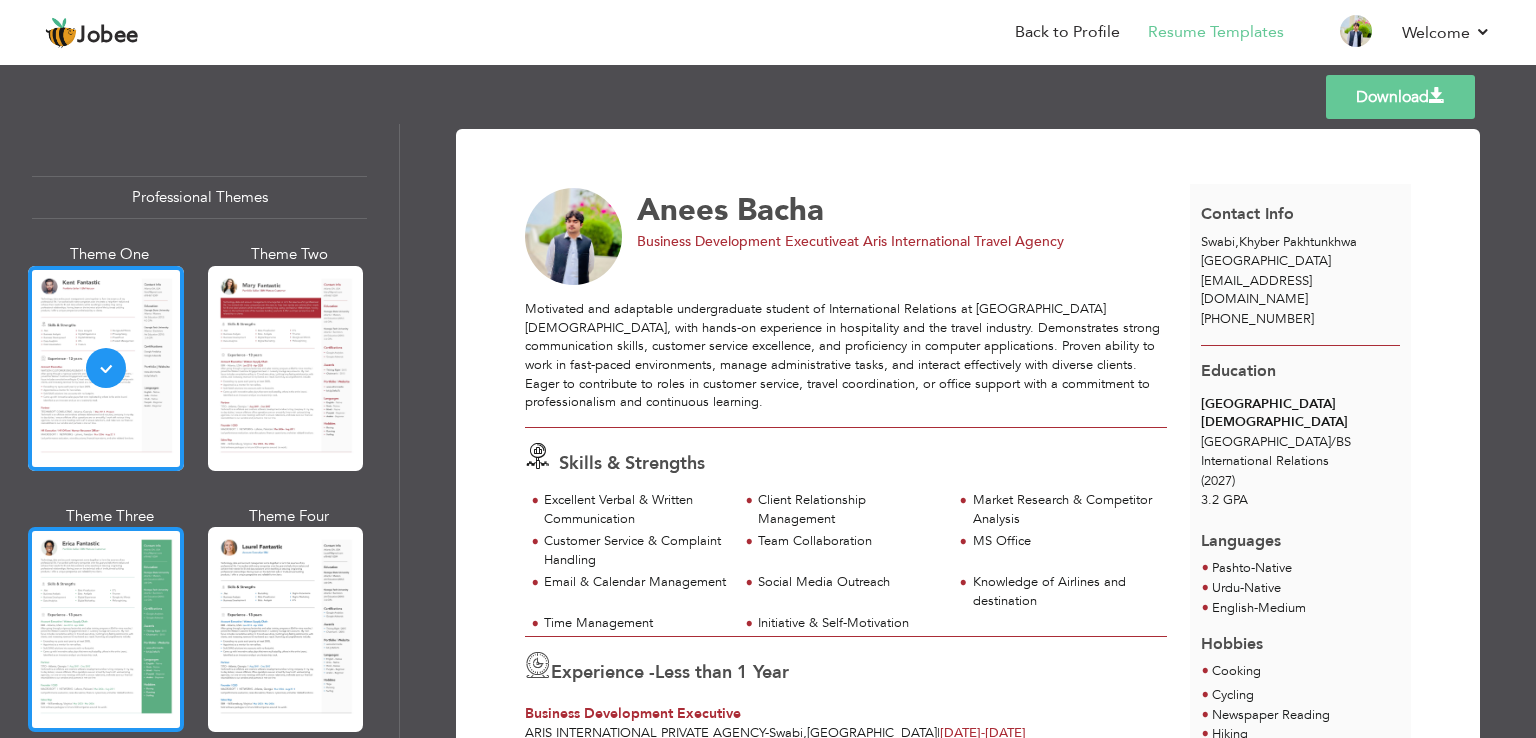 click at bounding box center (106, 629) 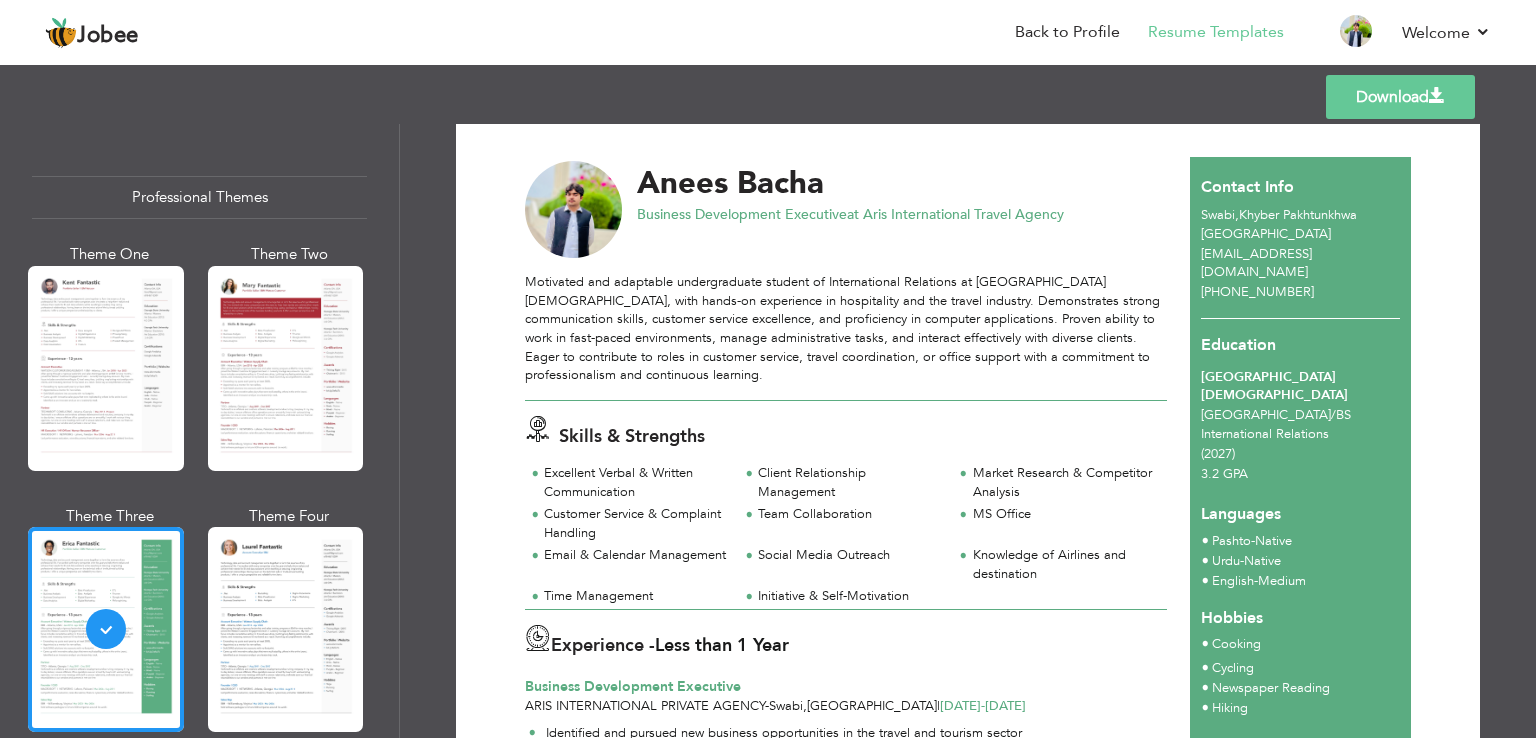 scroll, scrollTop: 0, scrollLeft: 0, axis: both 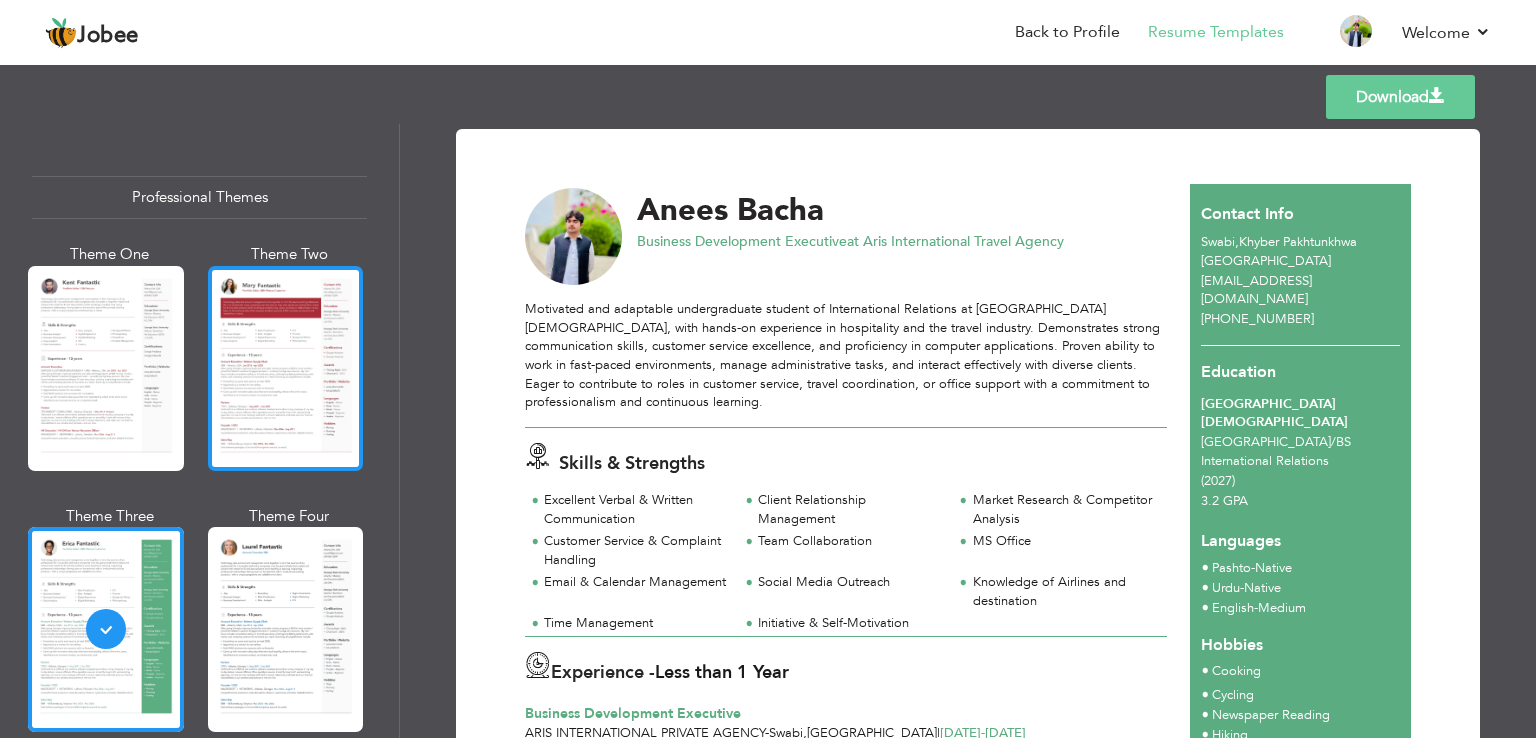 click at bounding box center (286, 368) 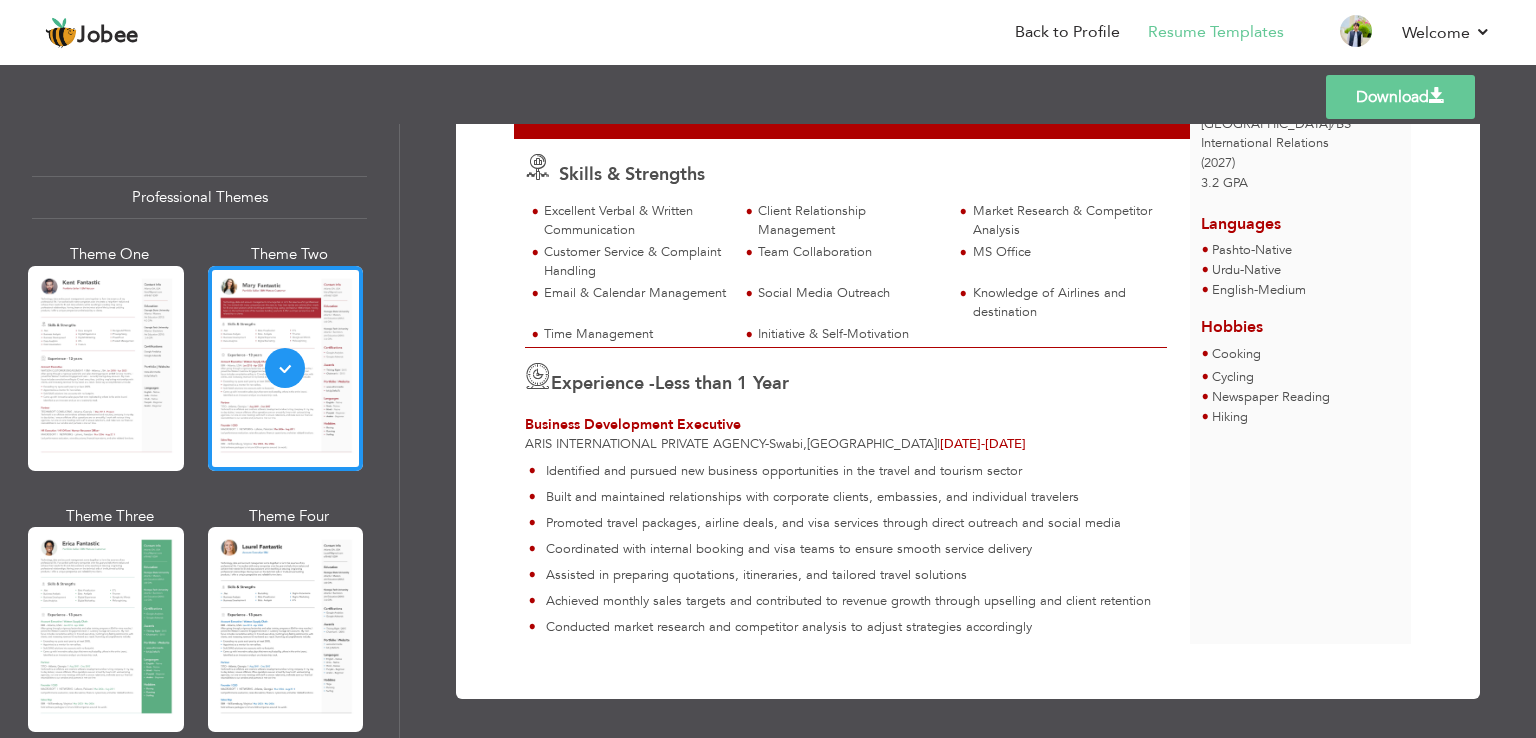 scroll, scrollTop: 0, scrollLeft: 0, axis: both 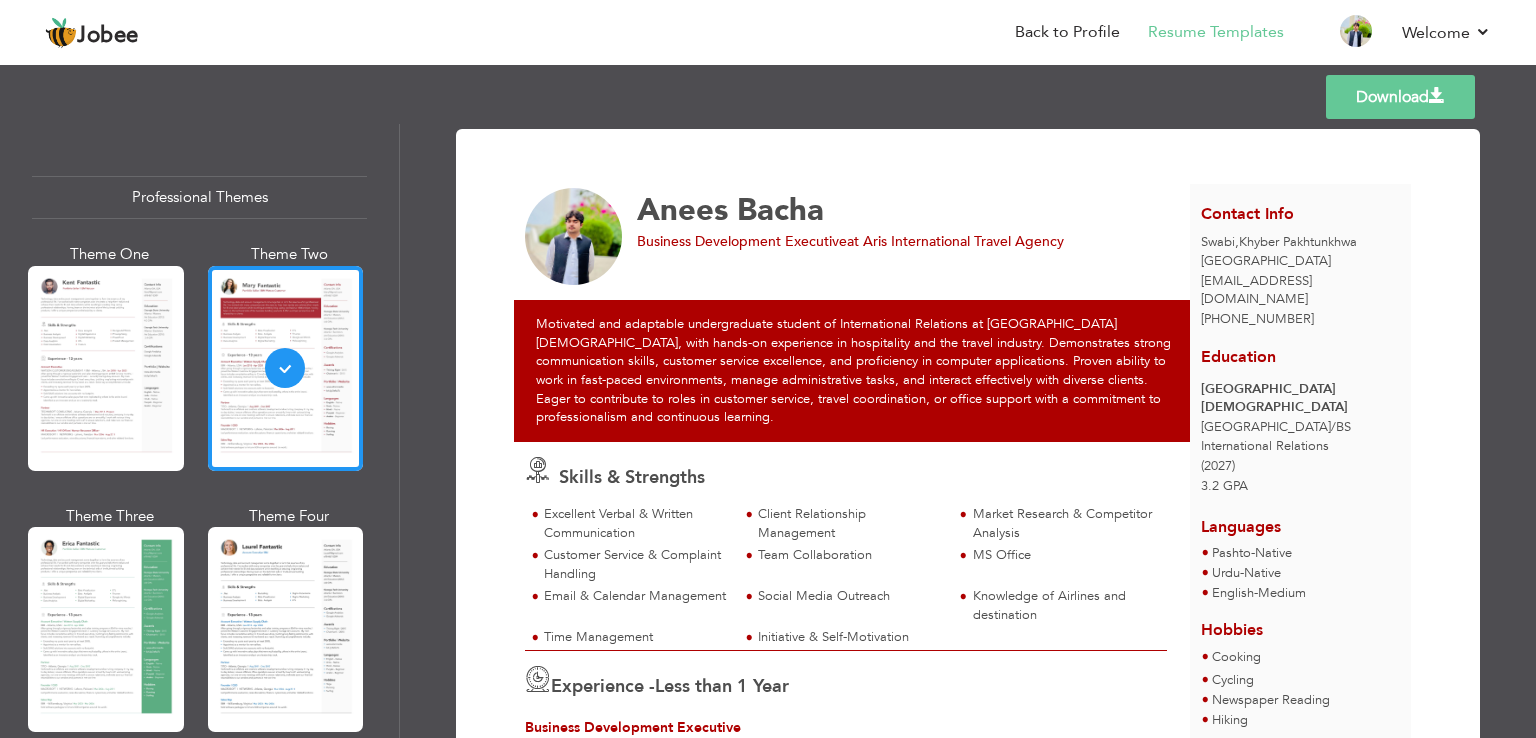 click on "Download" at bounding box center (1400, 97) 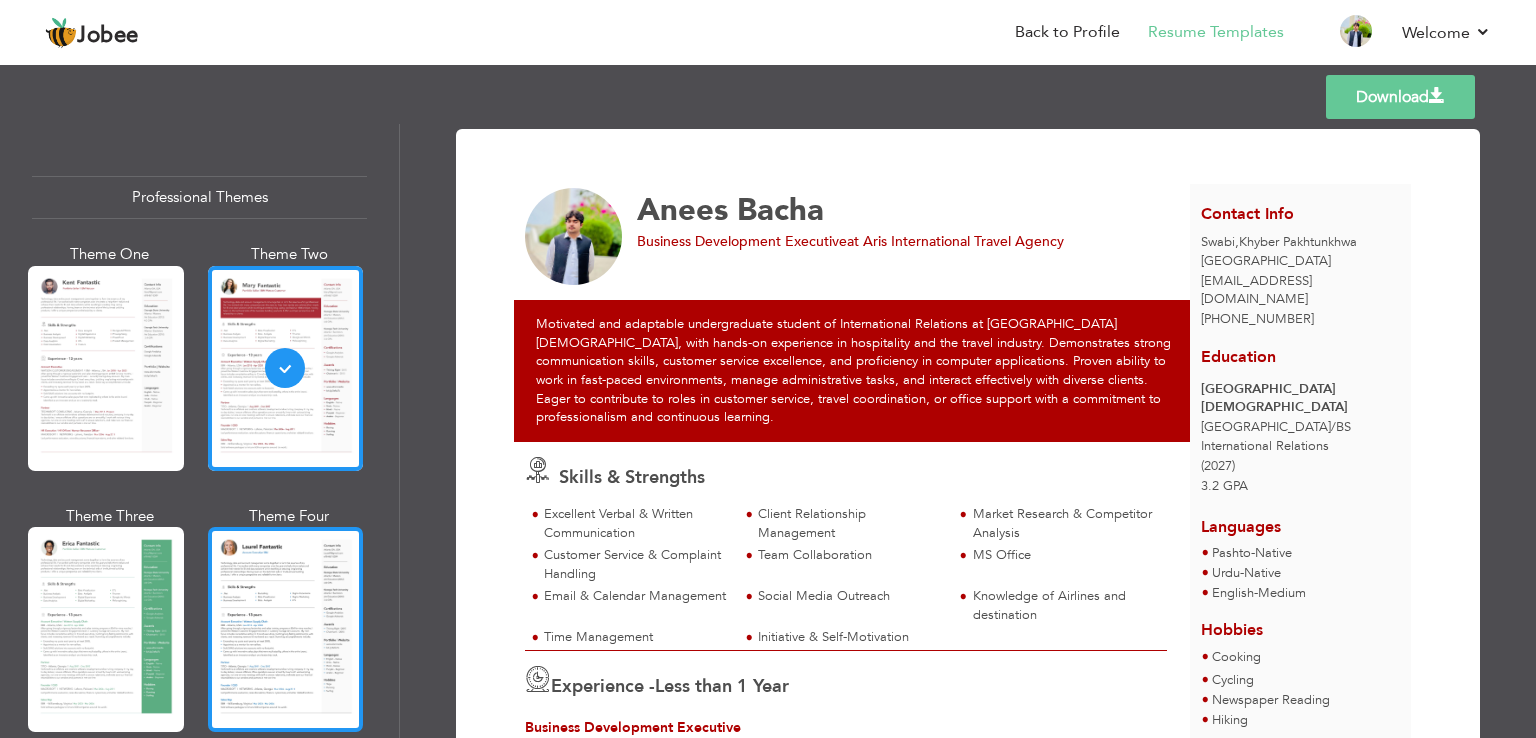 click at bounding box center [286, 629] 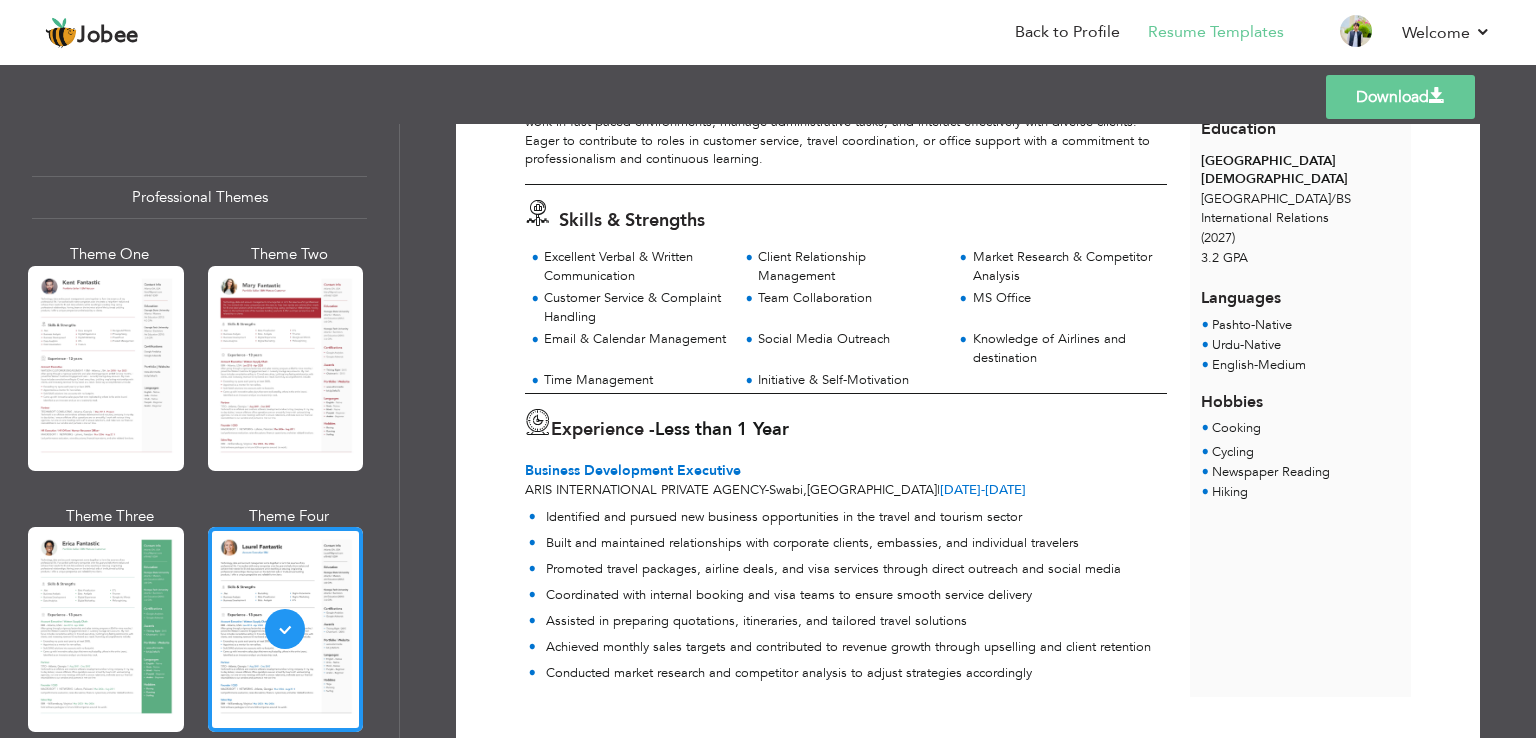 scroll, scrollTop: 257, scrollLeft: 0, axis: vertical 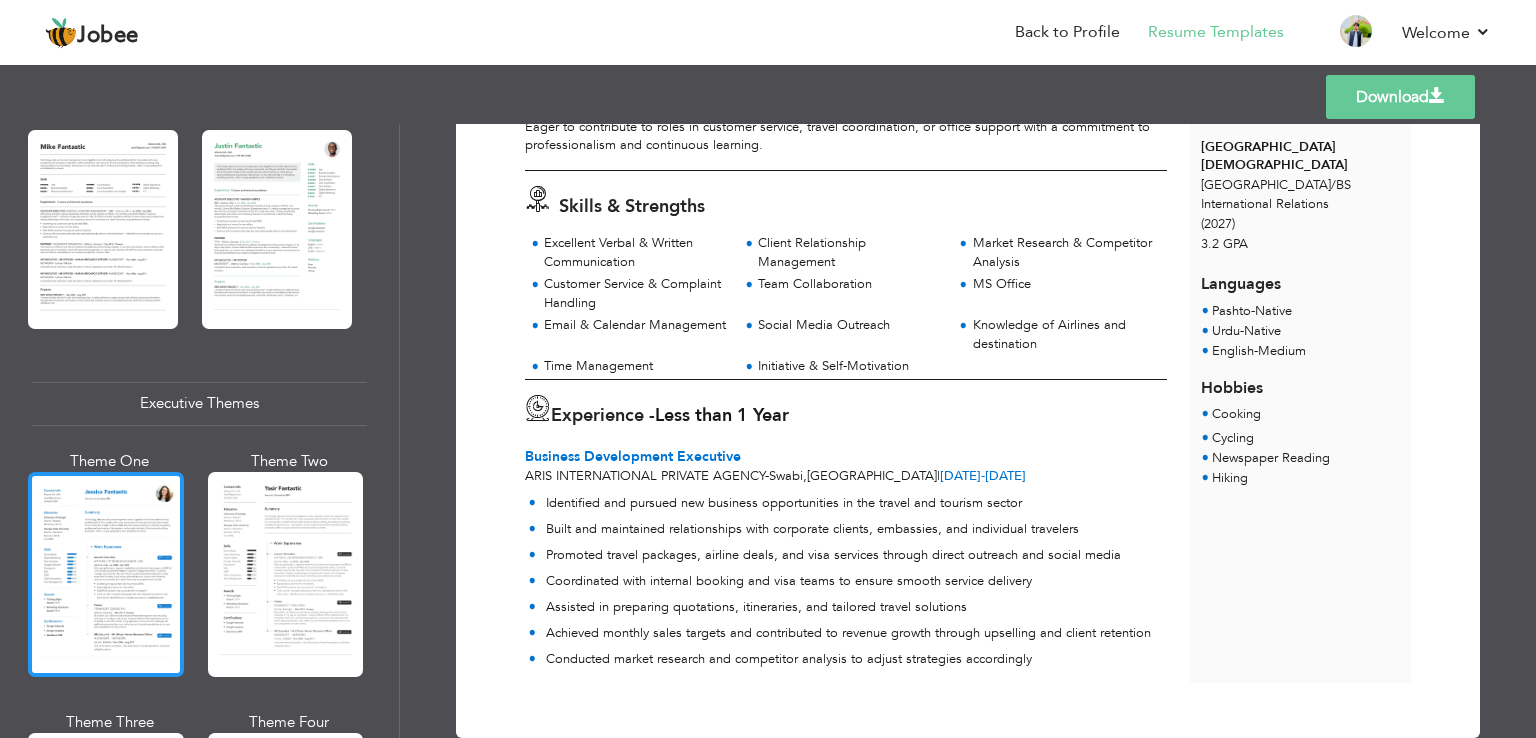 click at bounding box center [106, 574] 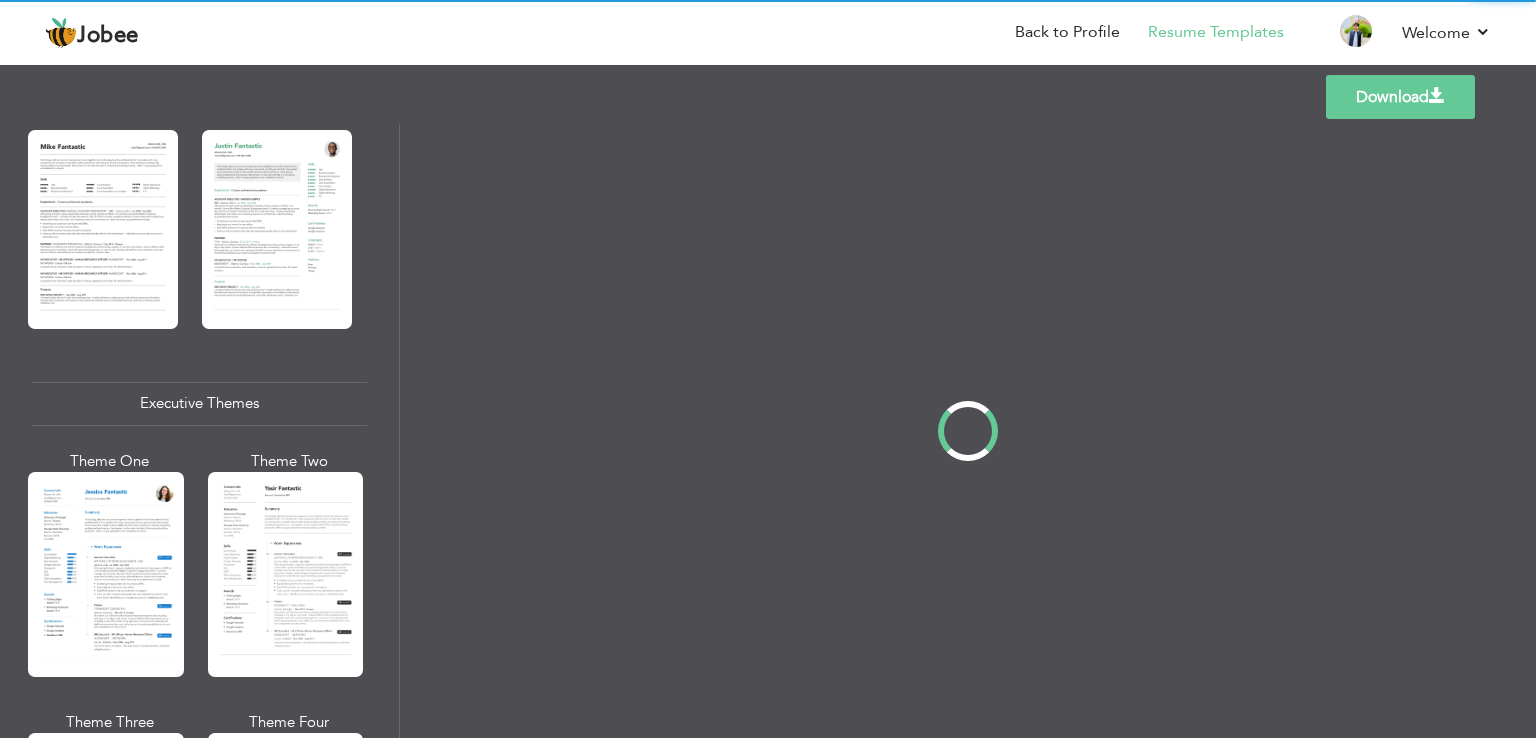 scroll, scrollTop: 0, scrollLeft: 0, axis: both 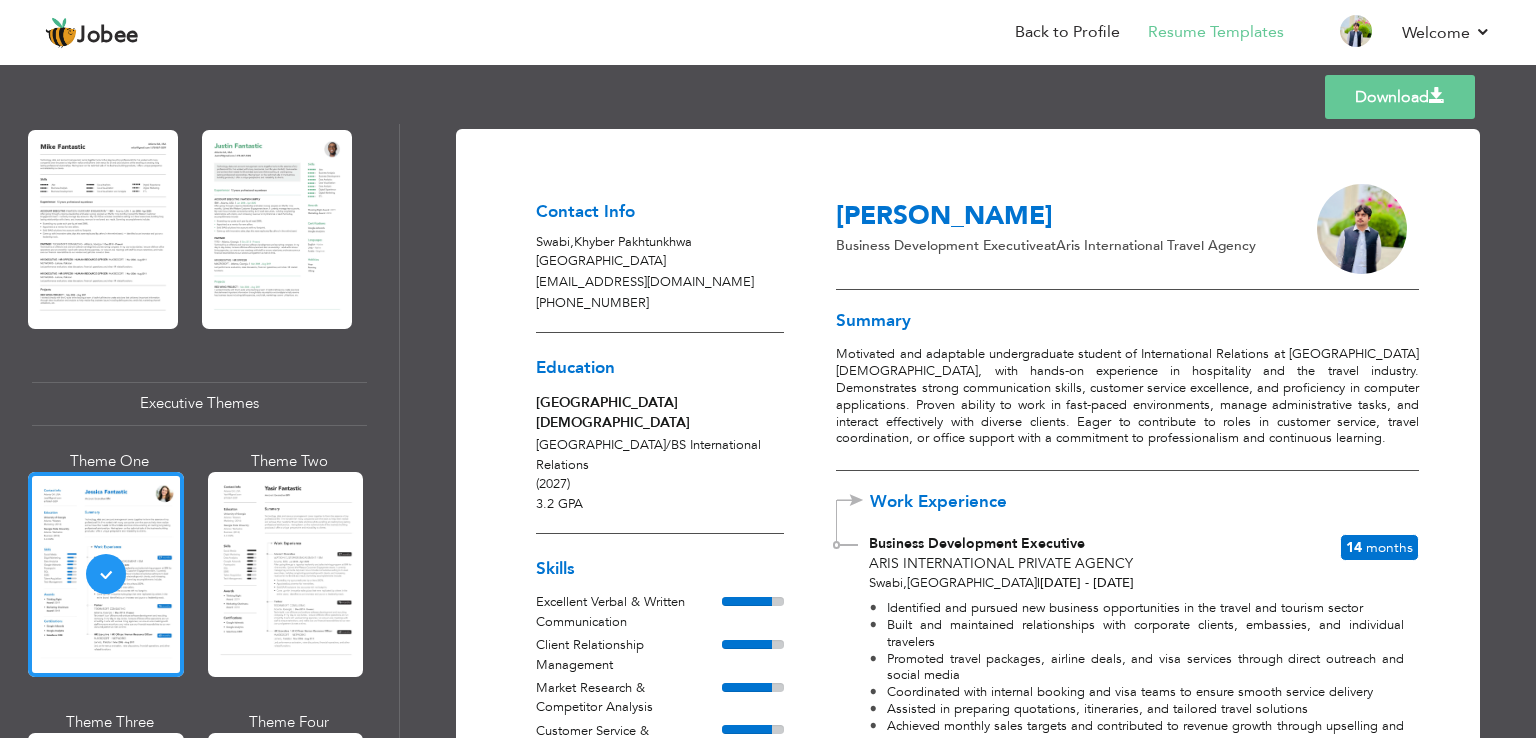 click on "Download" at bounding box center [1400, 97] 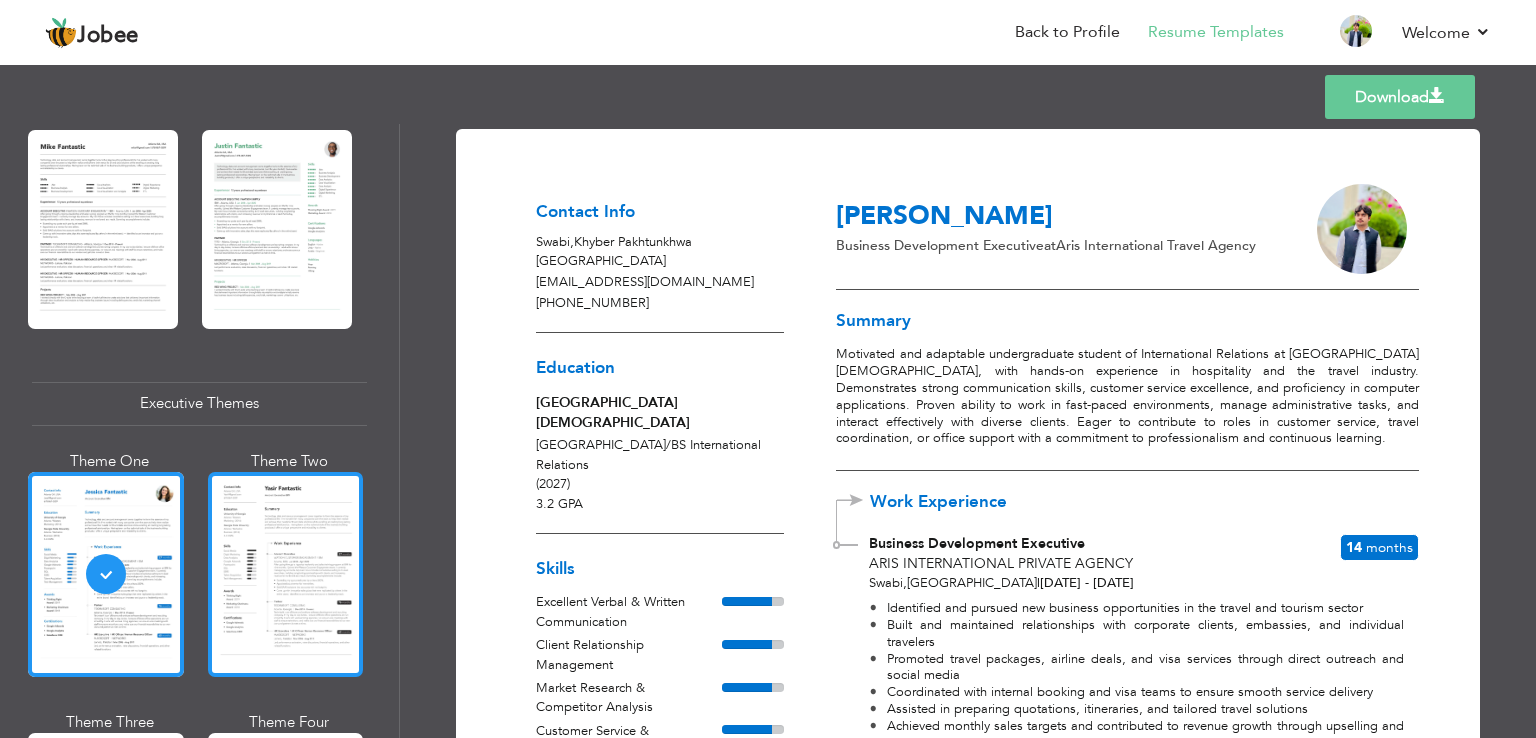 click at bounding box center [286, 574] 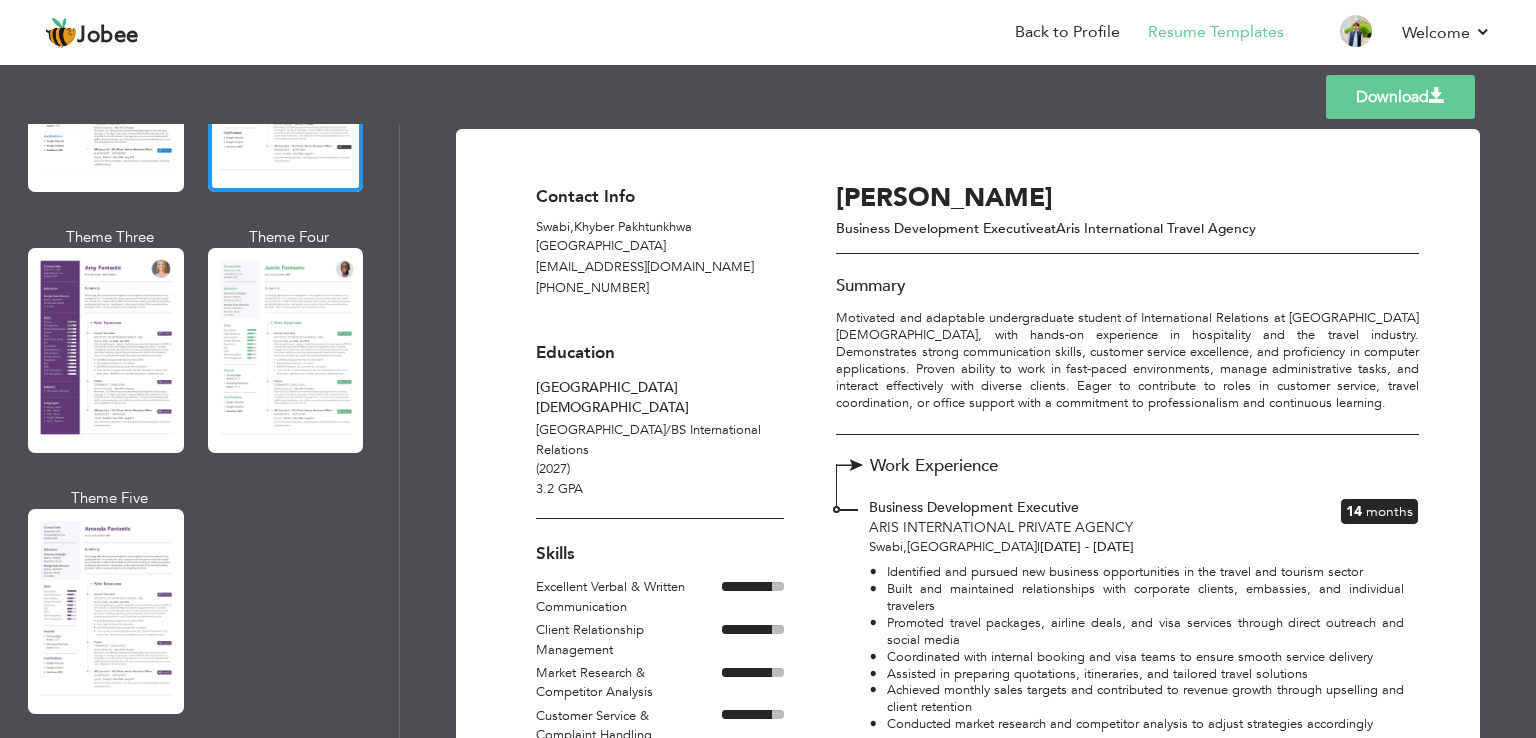 scroll, scrollTop: 1768, scrollLeft: 0, axis: vertical 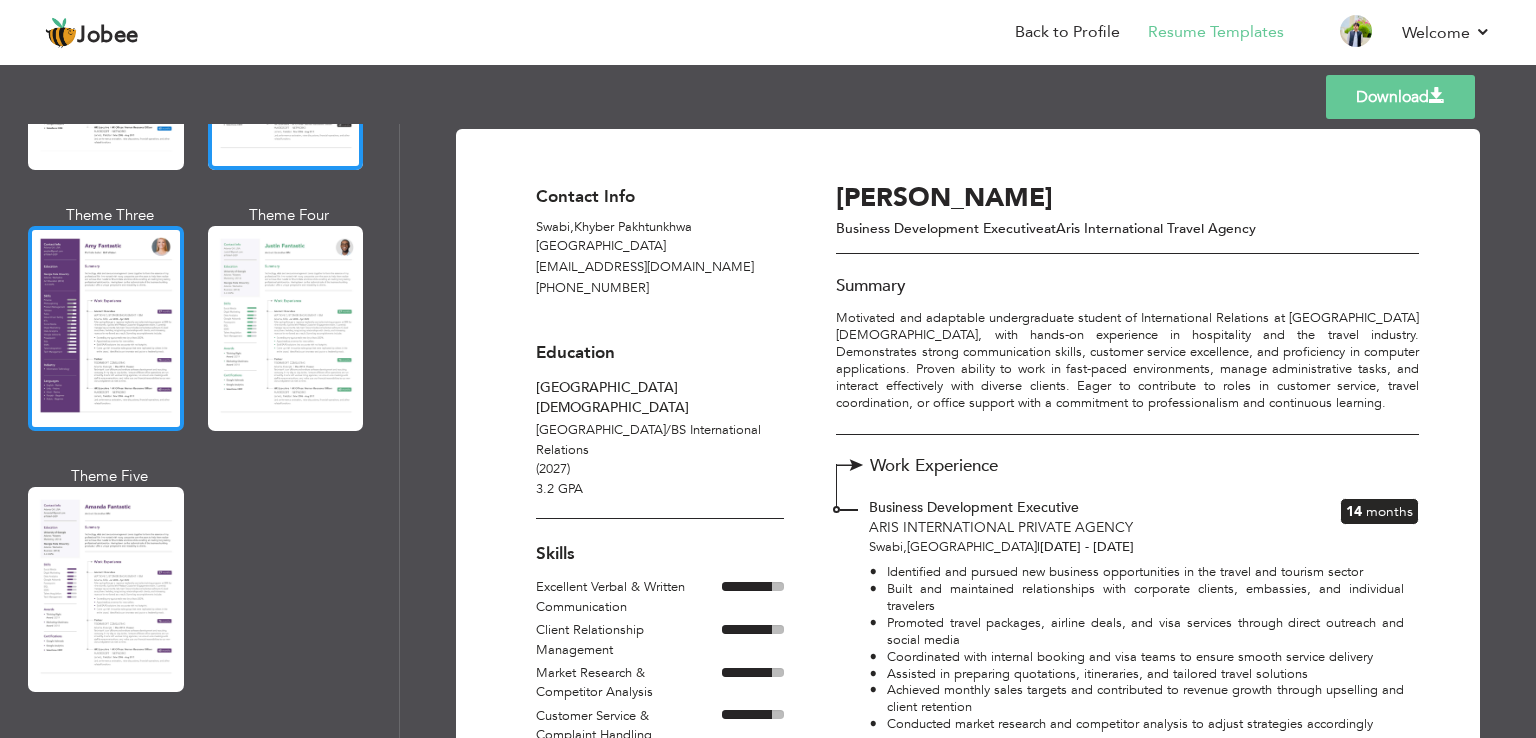 click at bounding box center [106, 328] 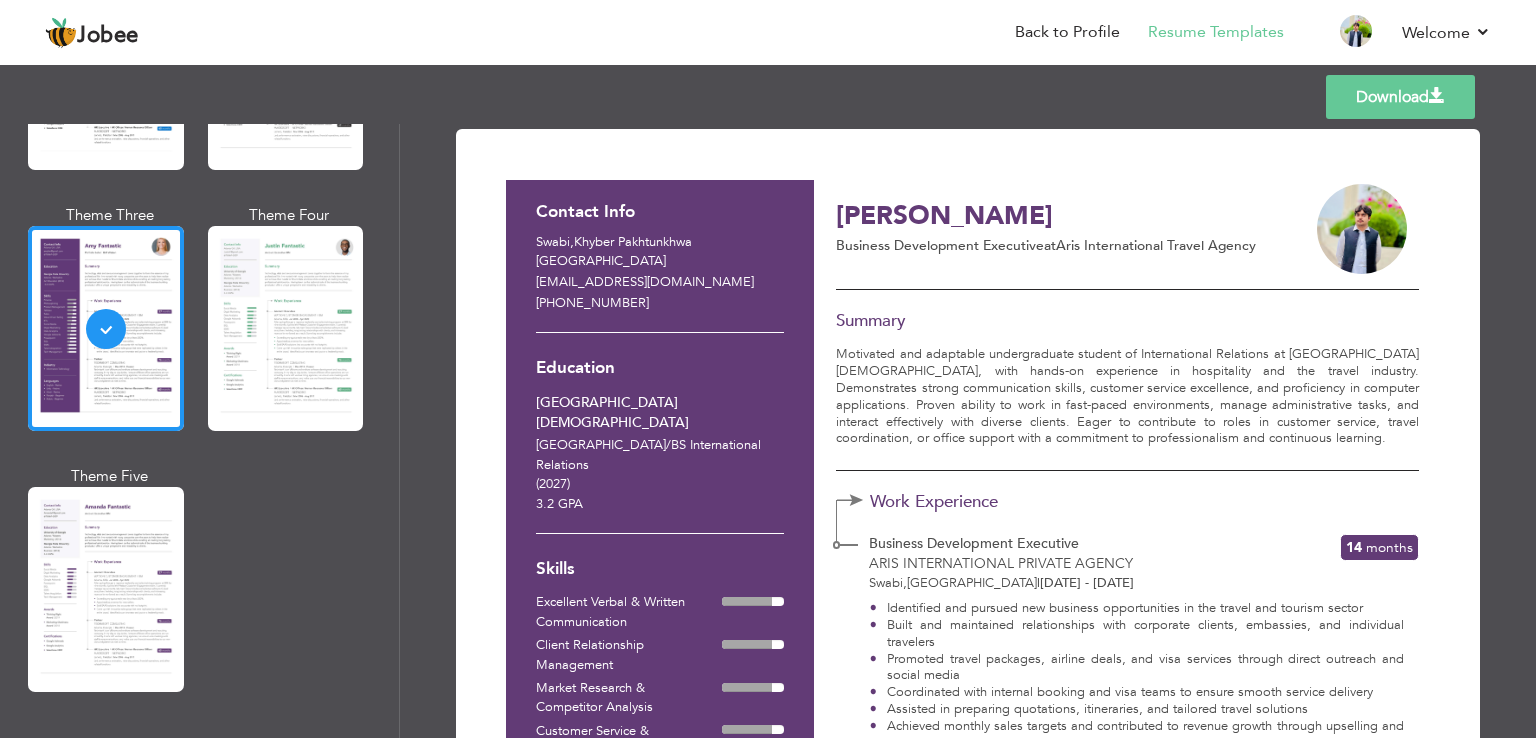click on "Download" at bounding box center (1400, 97) 